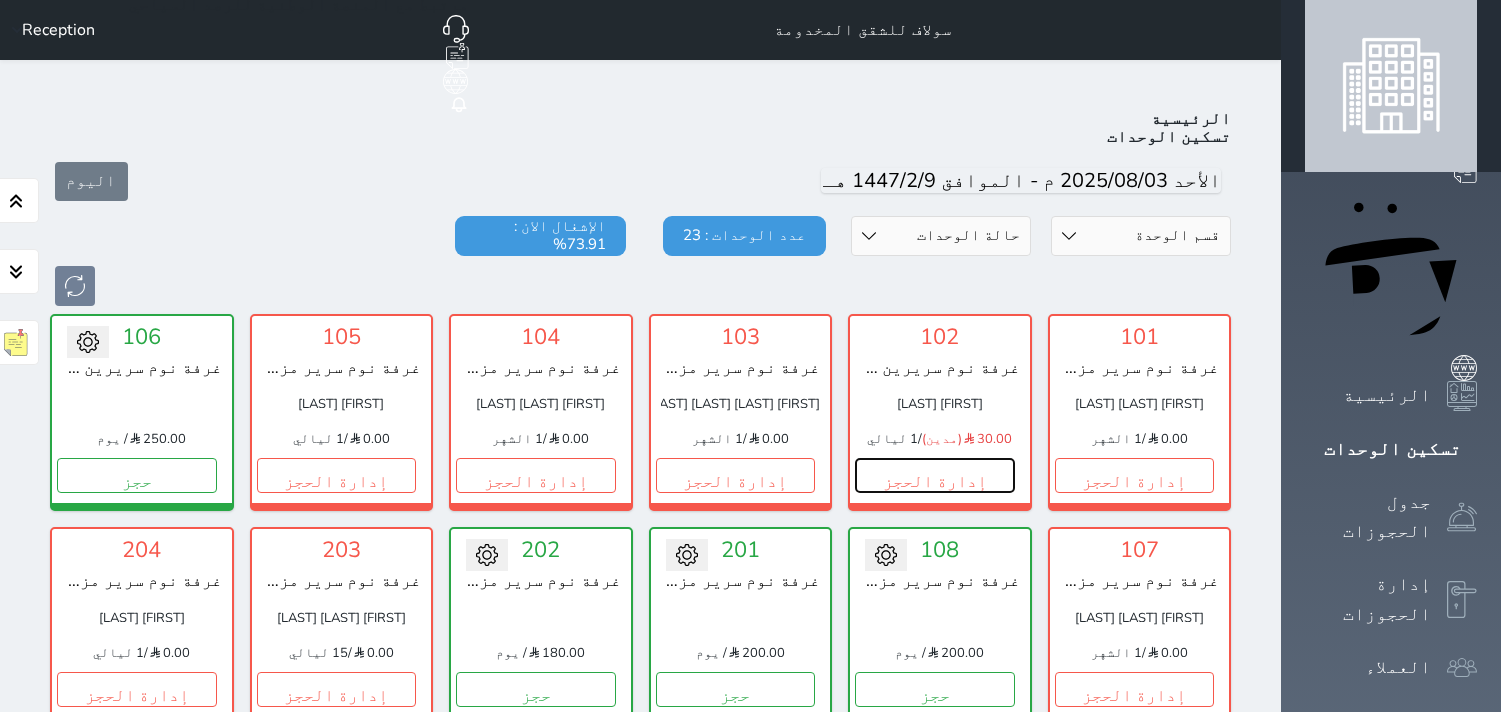 click on "إدارة الحجز" at bounding box center (935, 475) 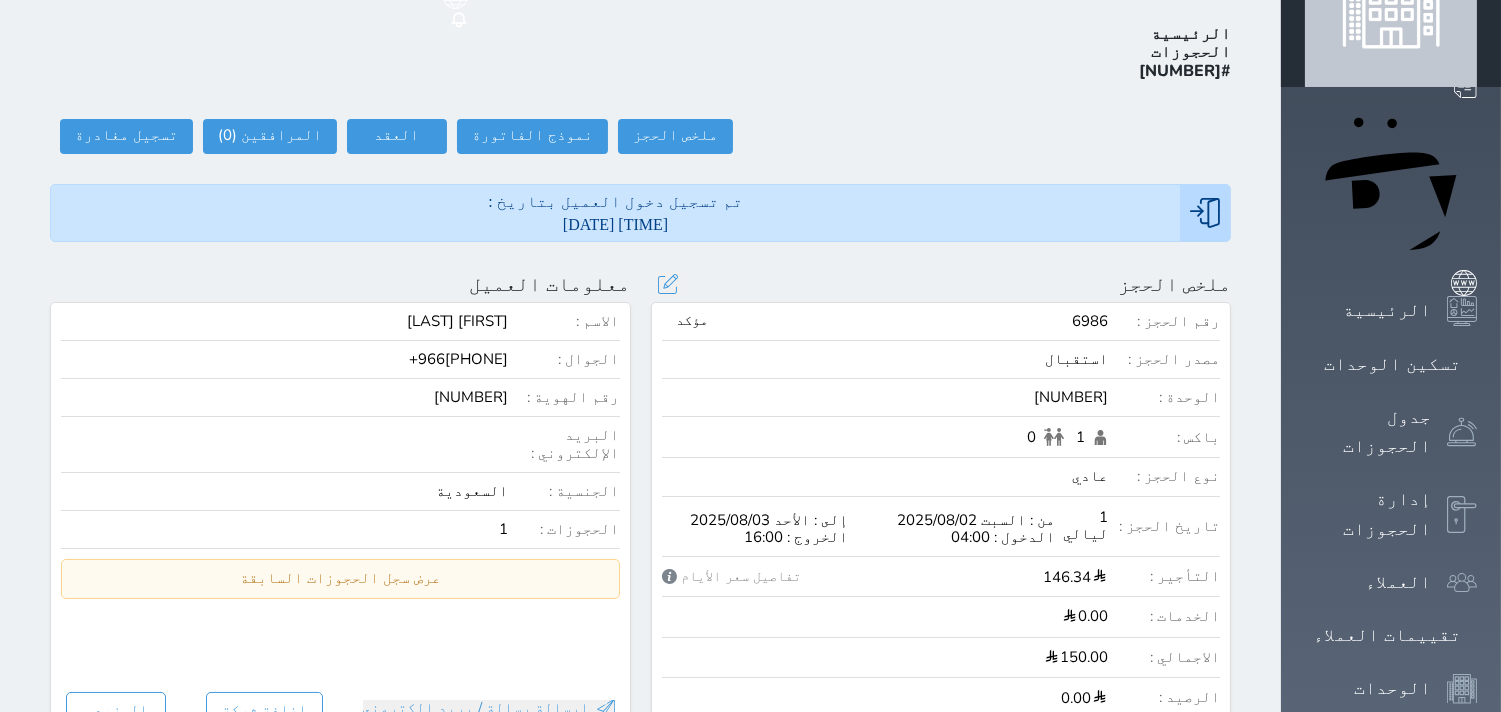 scroll, scrollTop: 0, scrollLeft: 0, axis: both 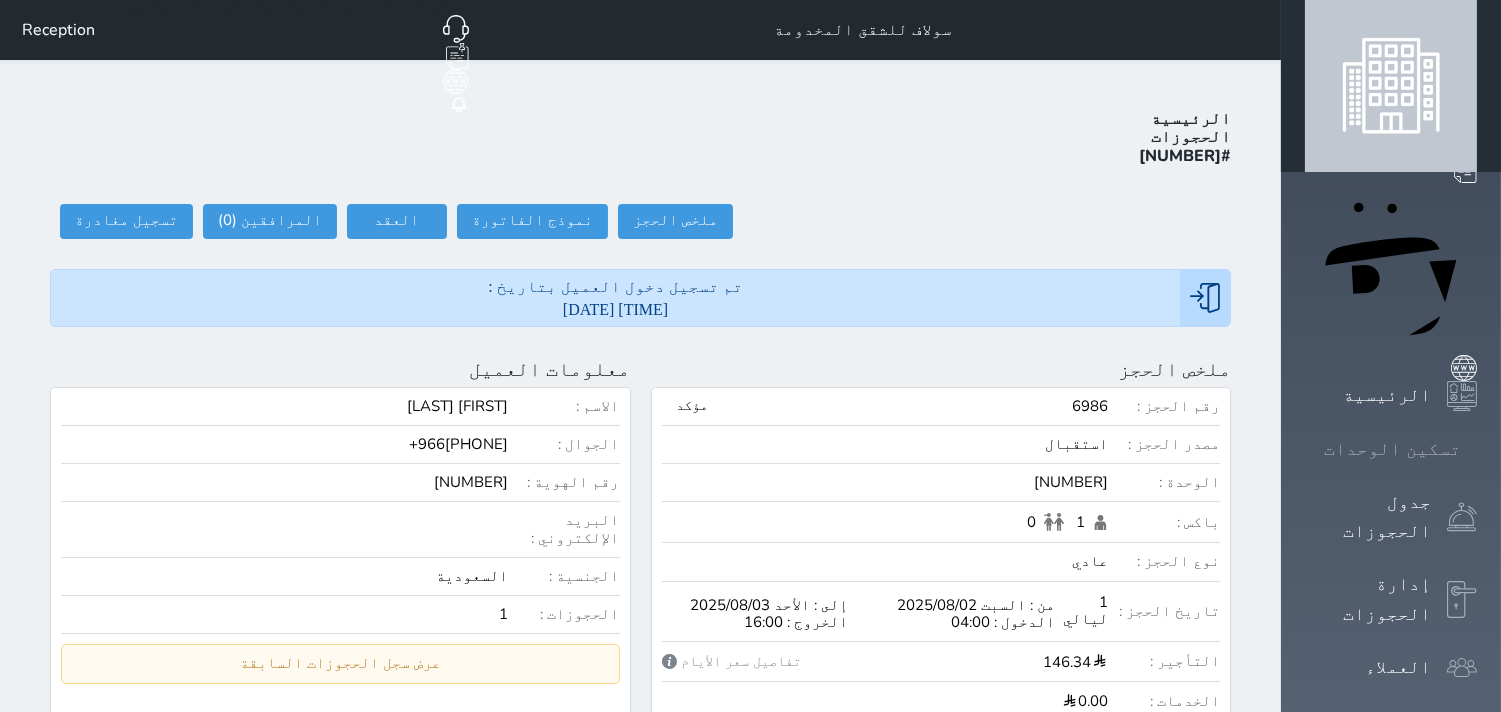click on "تسكين الوحدات" at bounding box center [1392, 449] 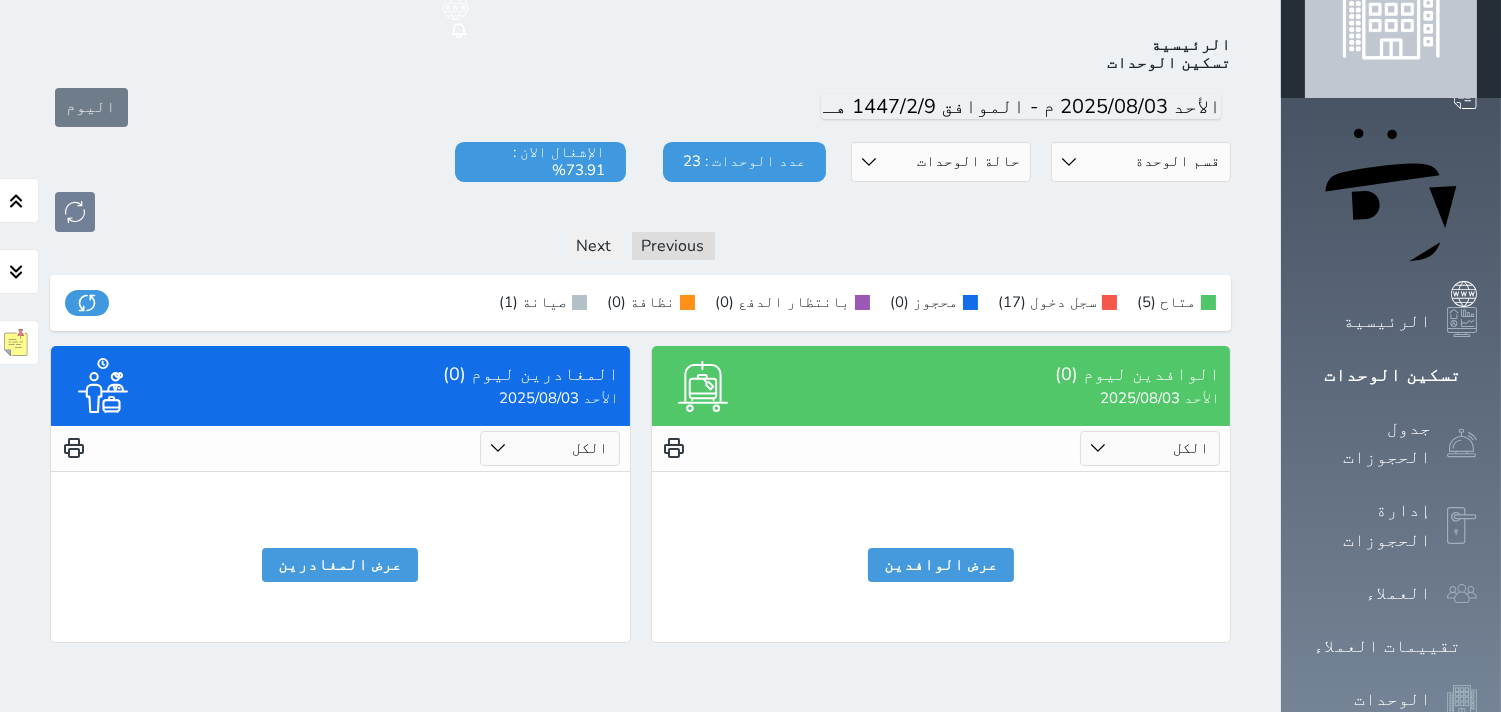scroll, scrollTop: 77, scrollLeft: 0, axis: vertical 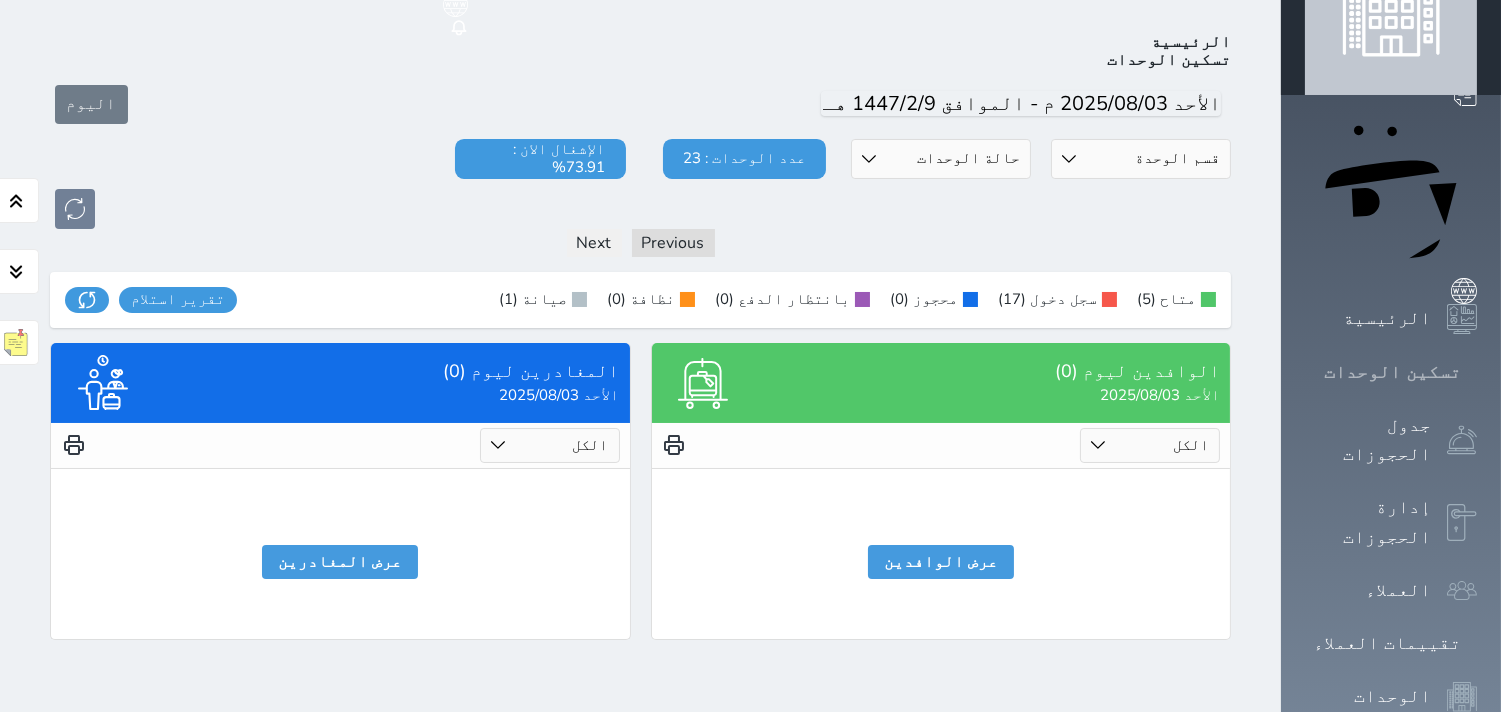 click 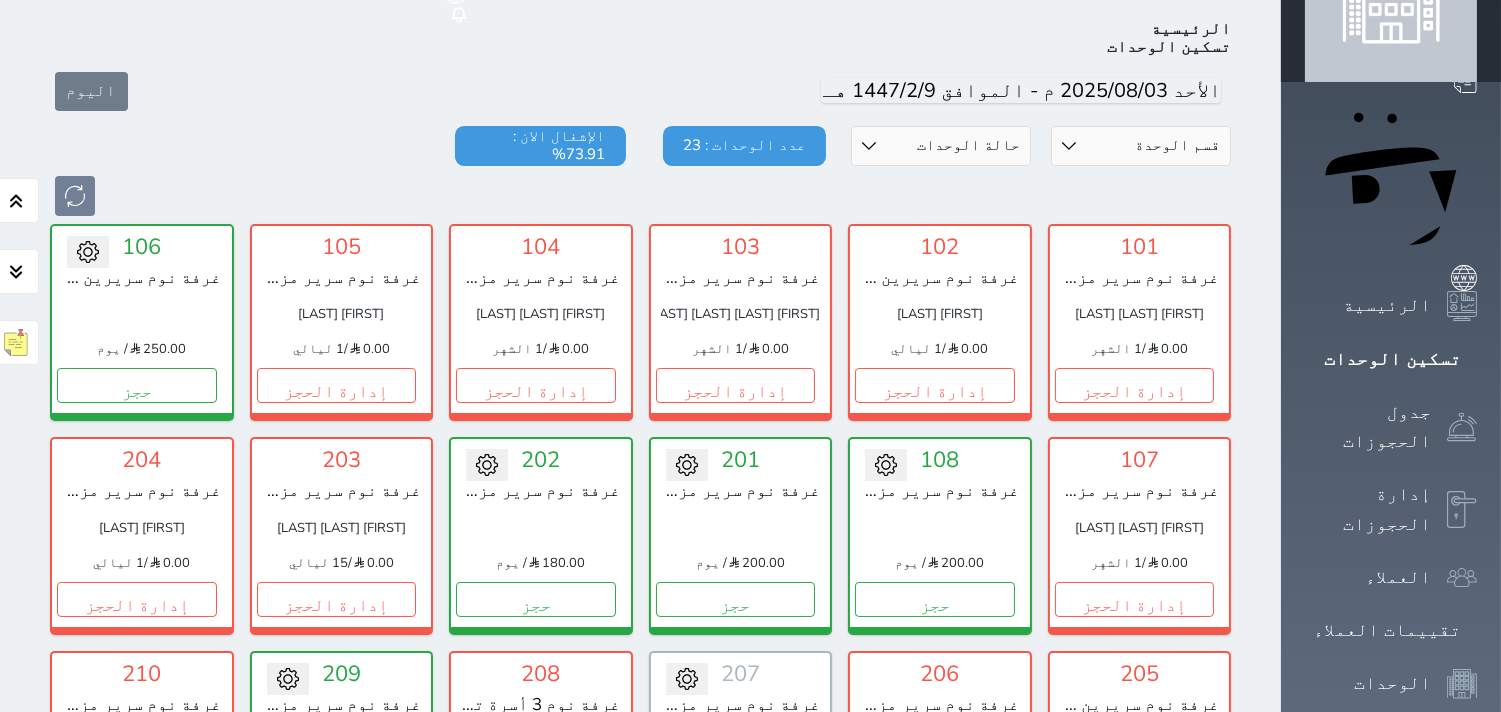 scroll, scrollTop: 66, scrollLeft: 0, axis: vertical 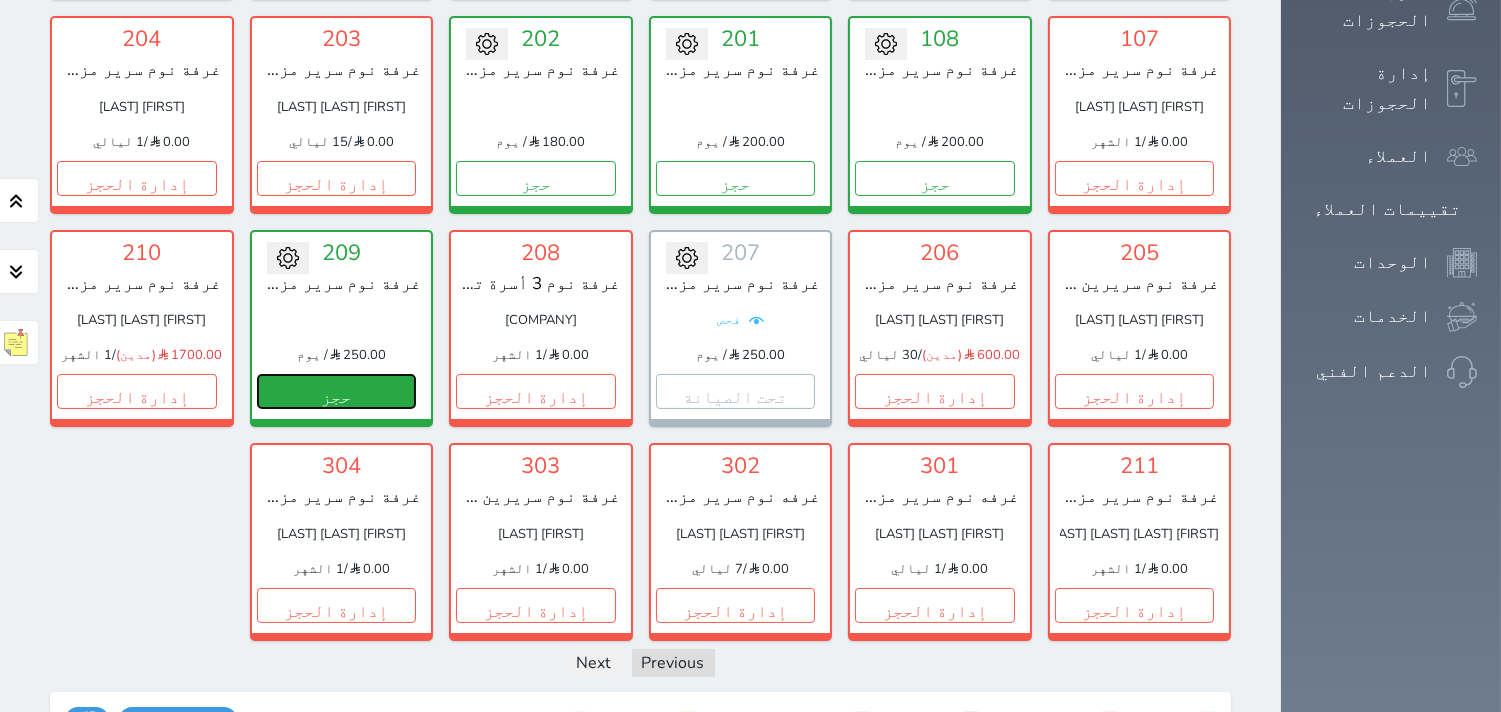 click on "حجز" at bounding box center [337, 391] 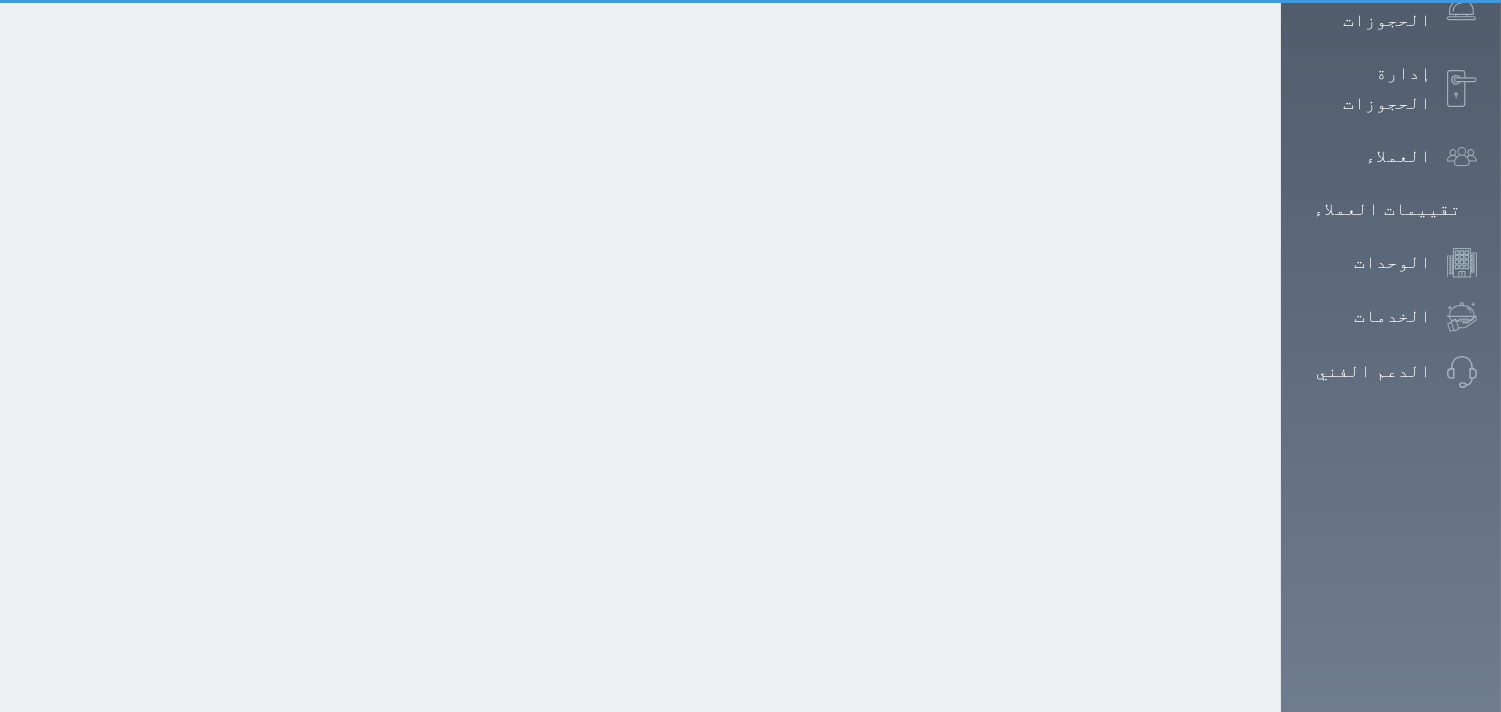 scroll, scrollTop: 120, scrollLeft: 0, axis: vertical 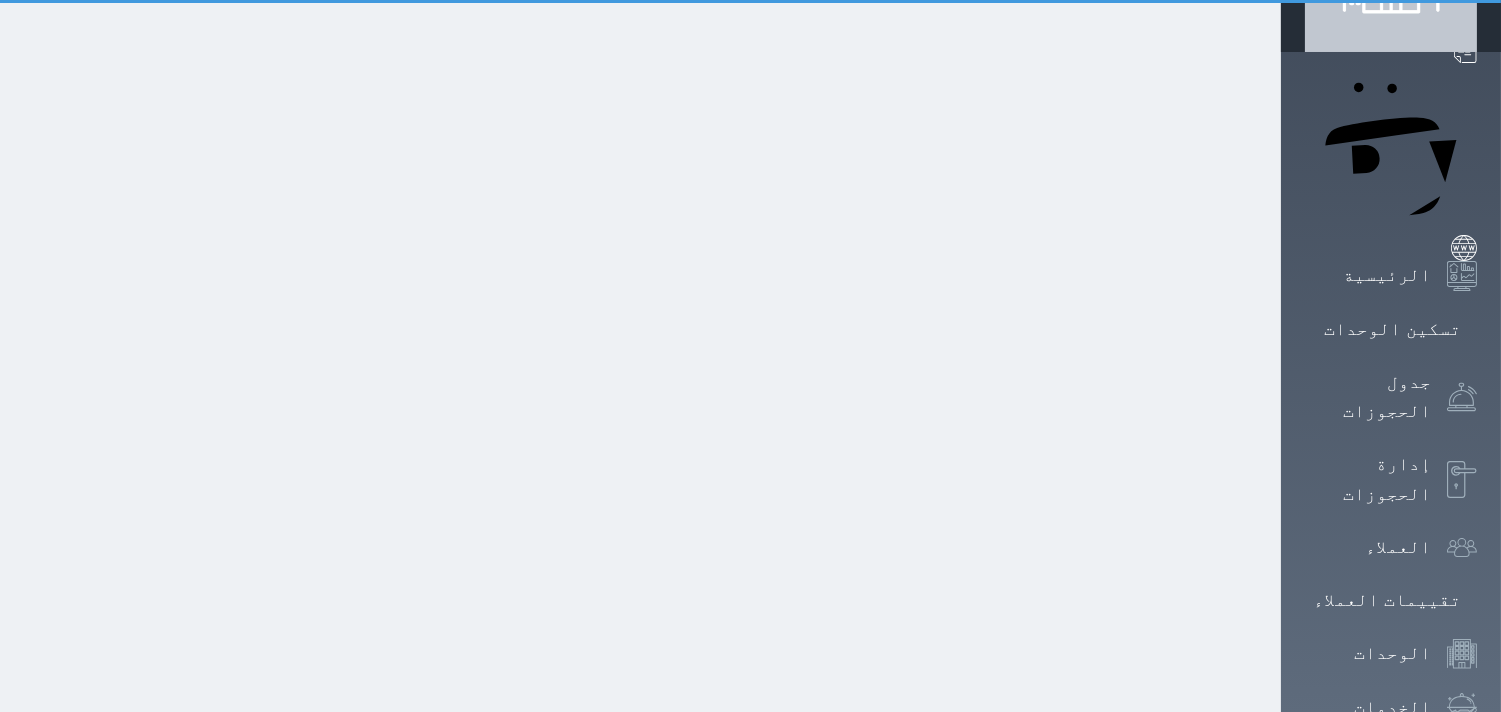select on "1" 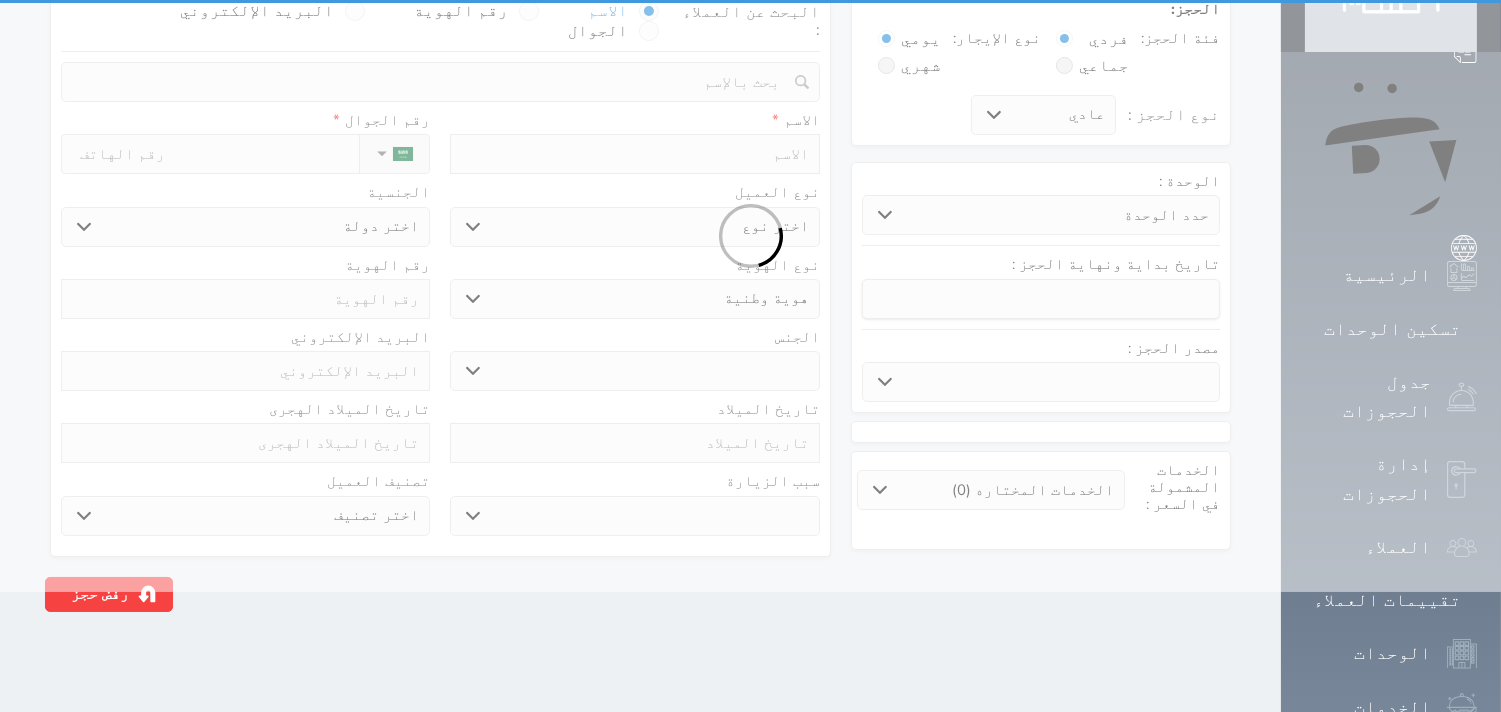 scroll, scrollTop: 0, scrollLeft: 0, axis: both 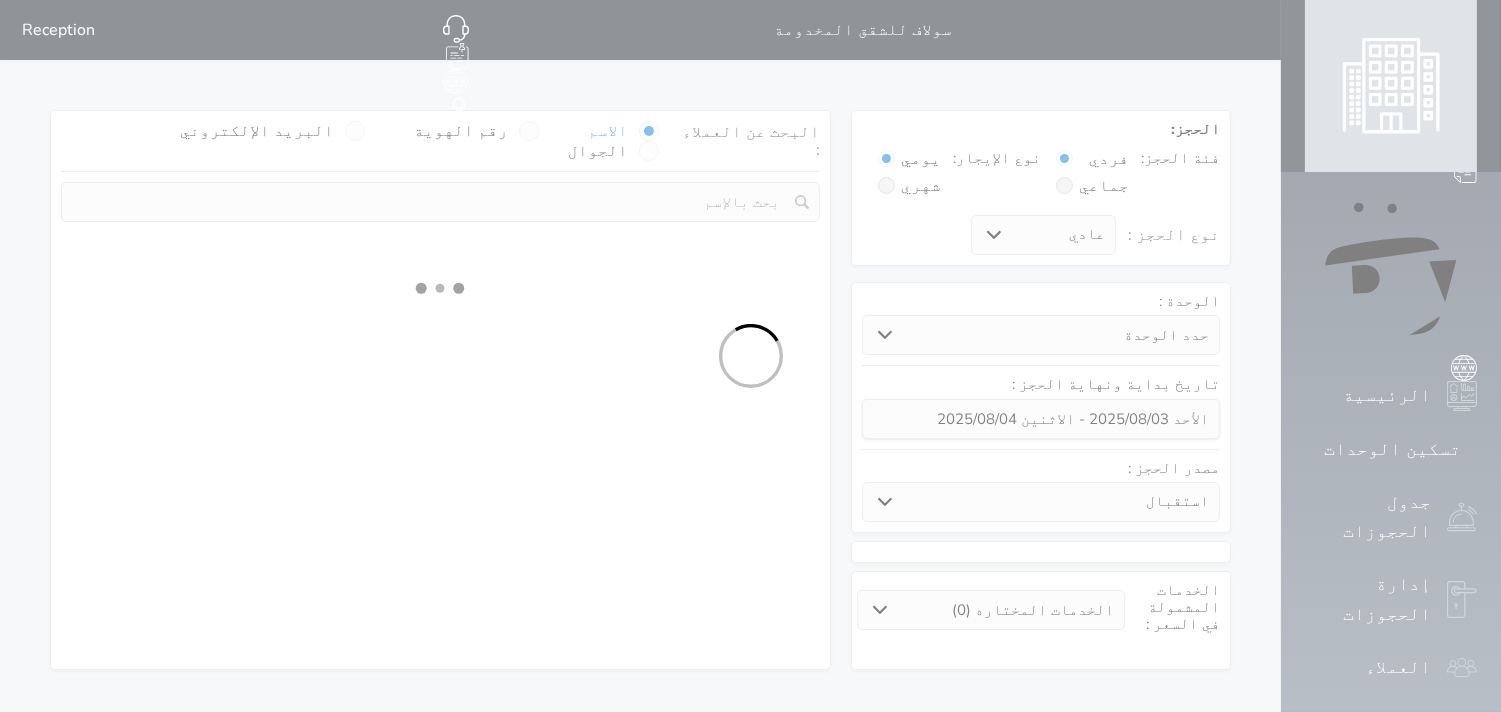 select on "5191" 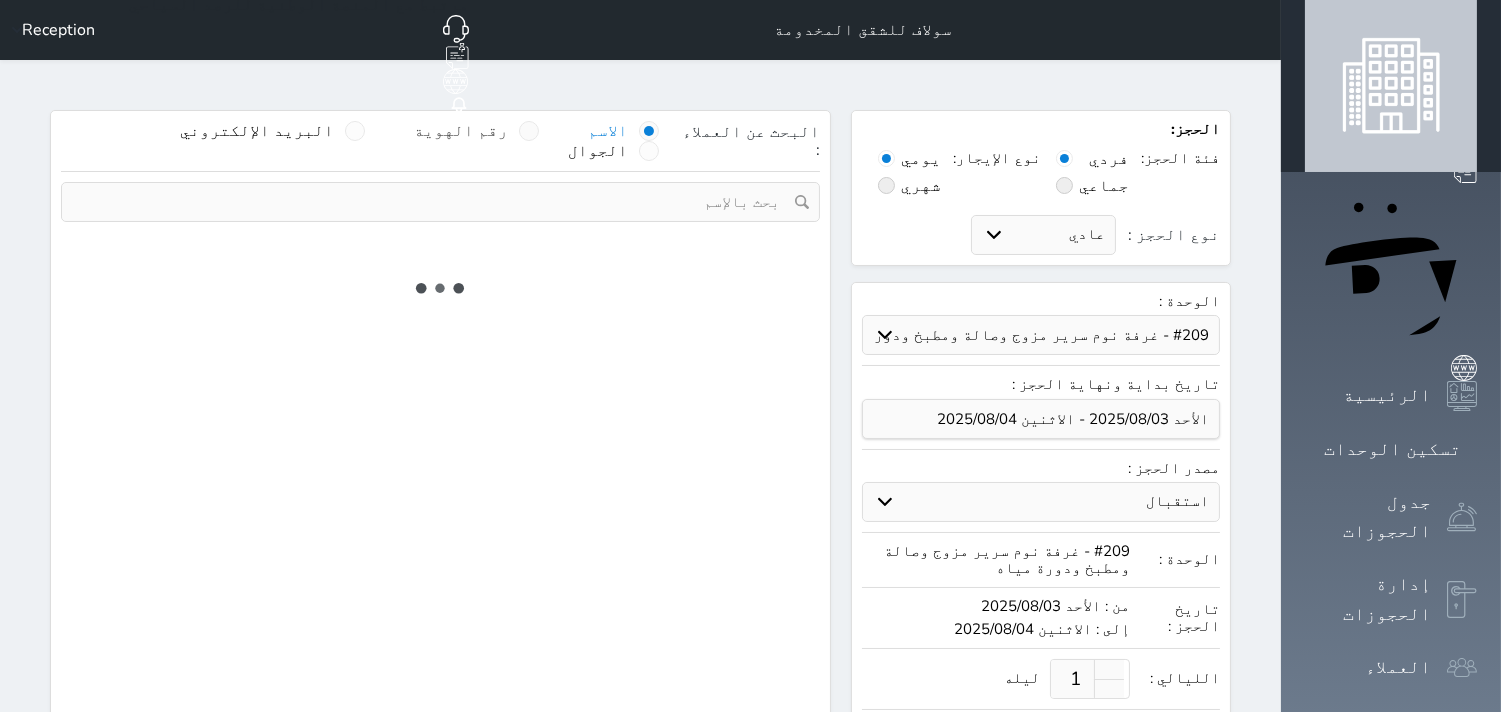select on "1" 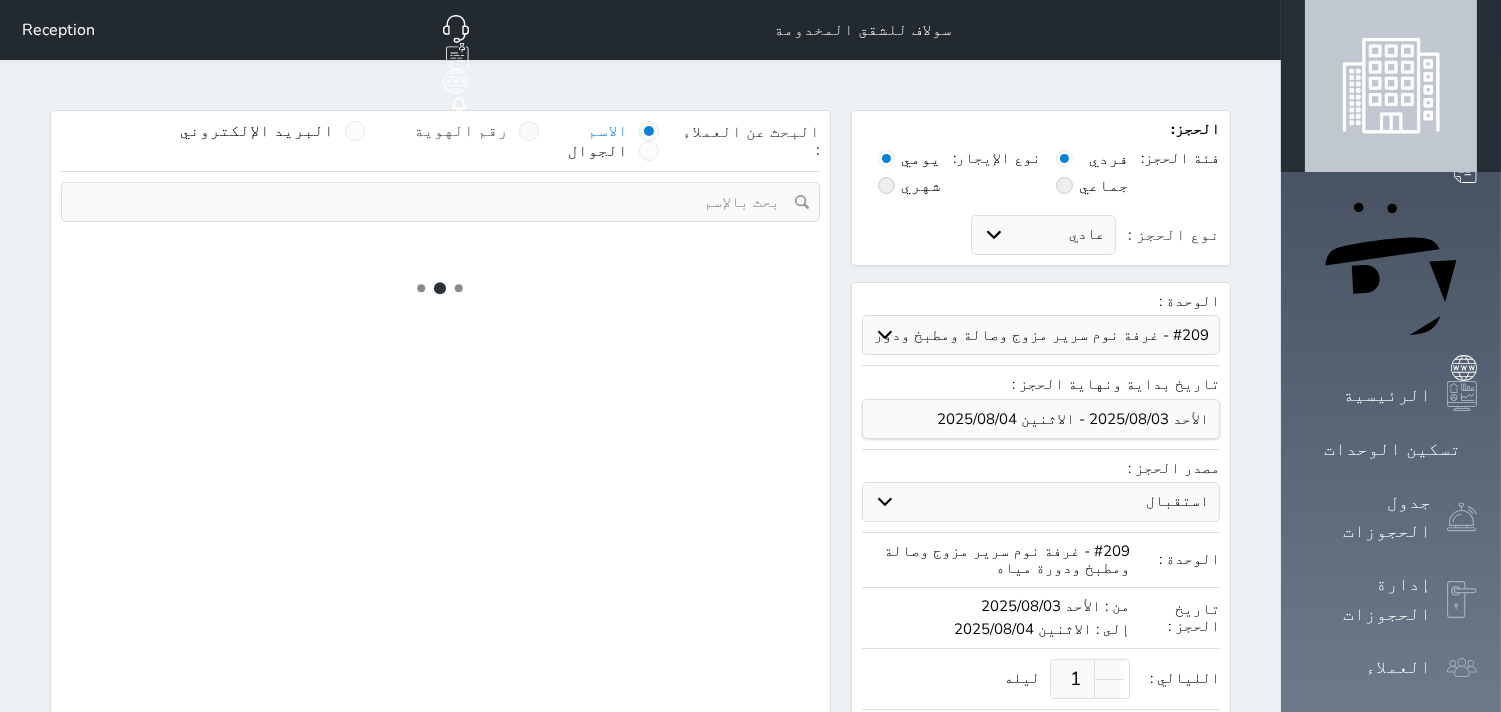 select on "113" 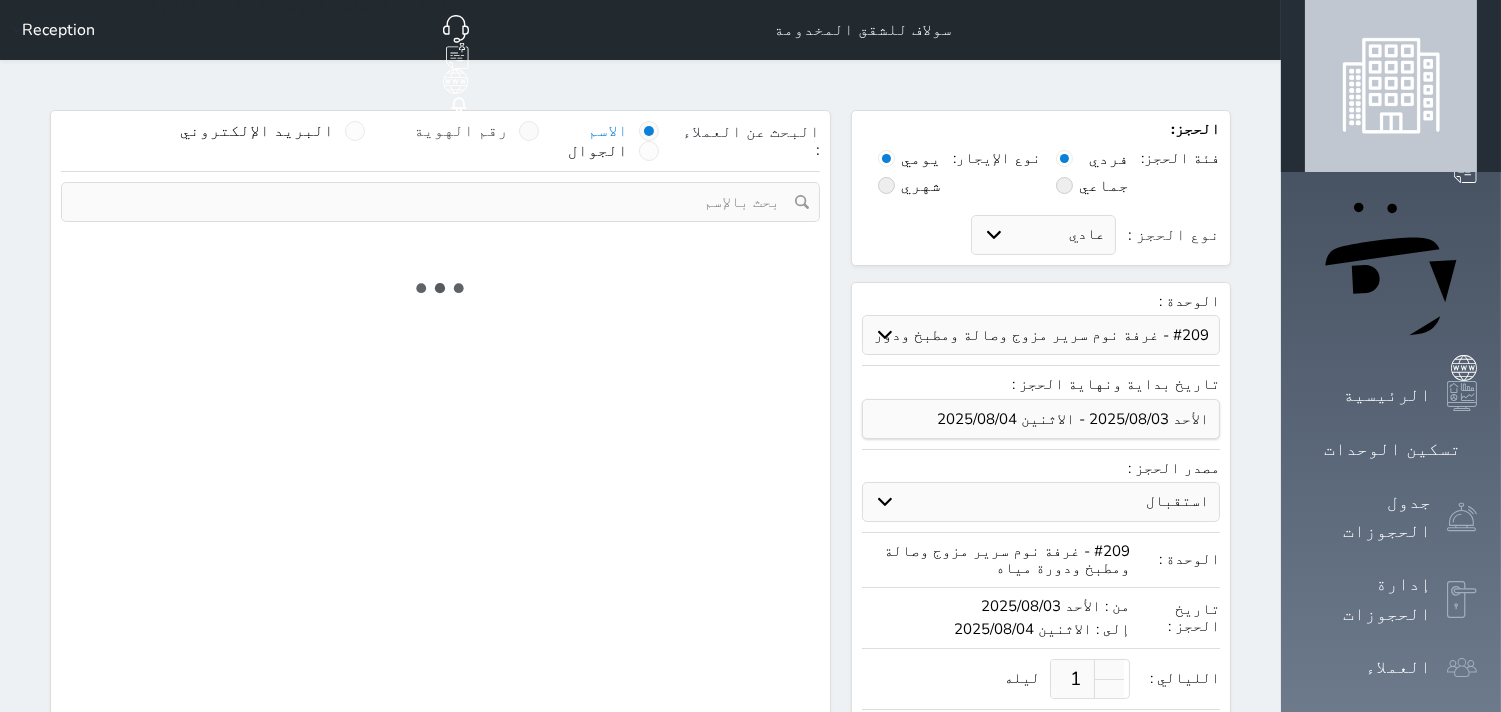 select on "1" 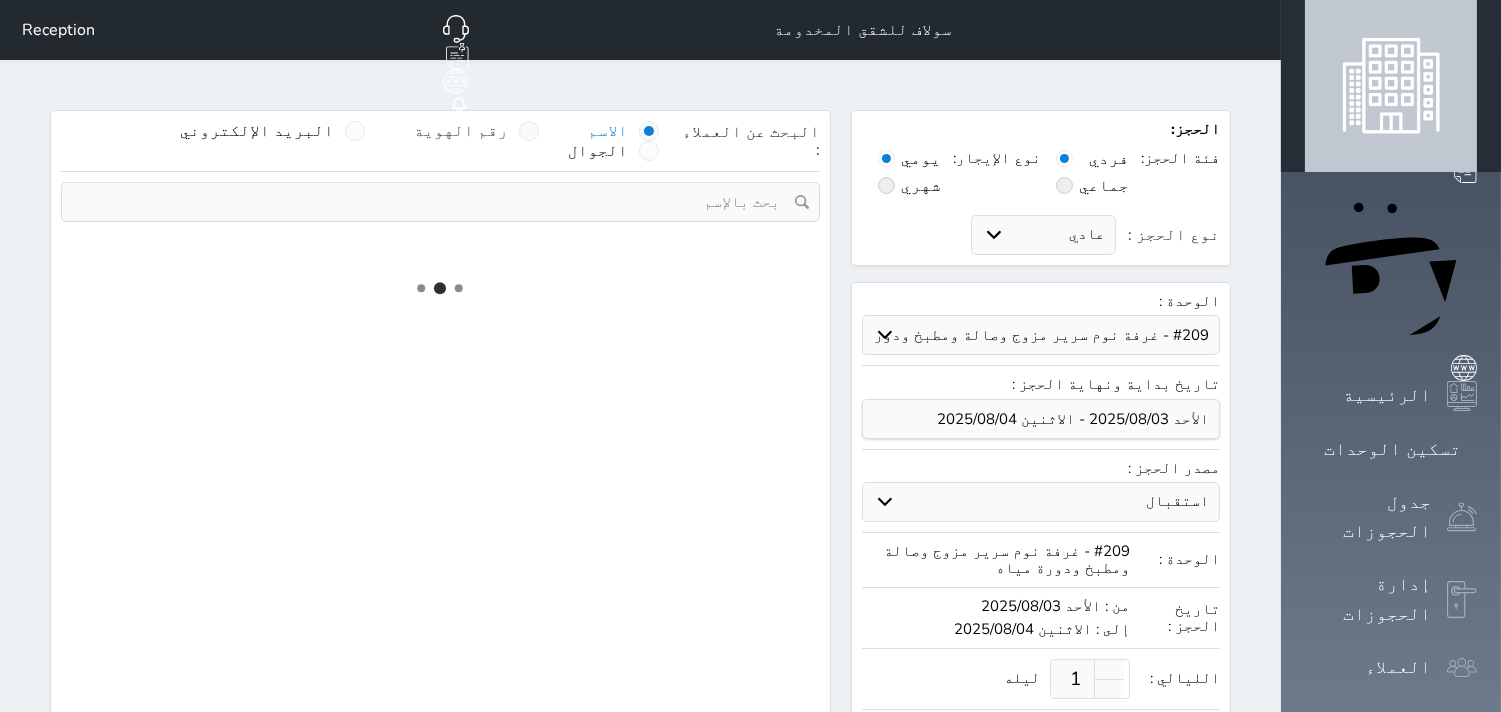 select 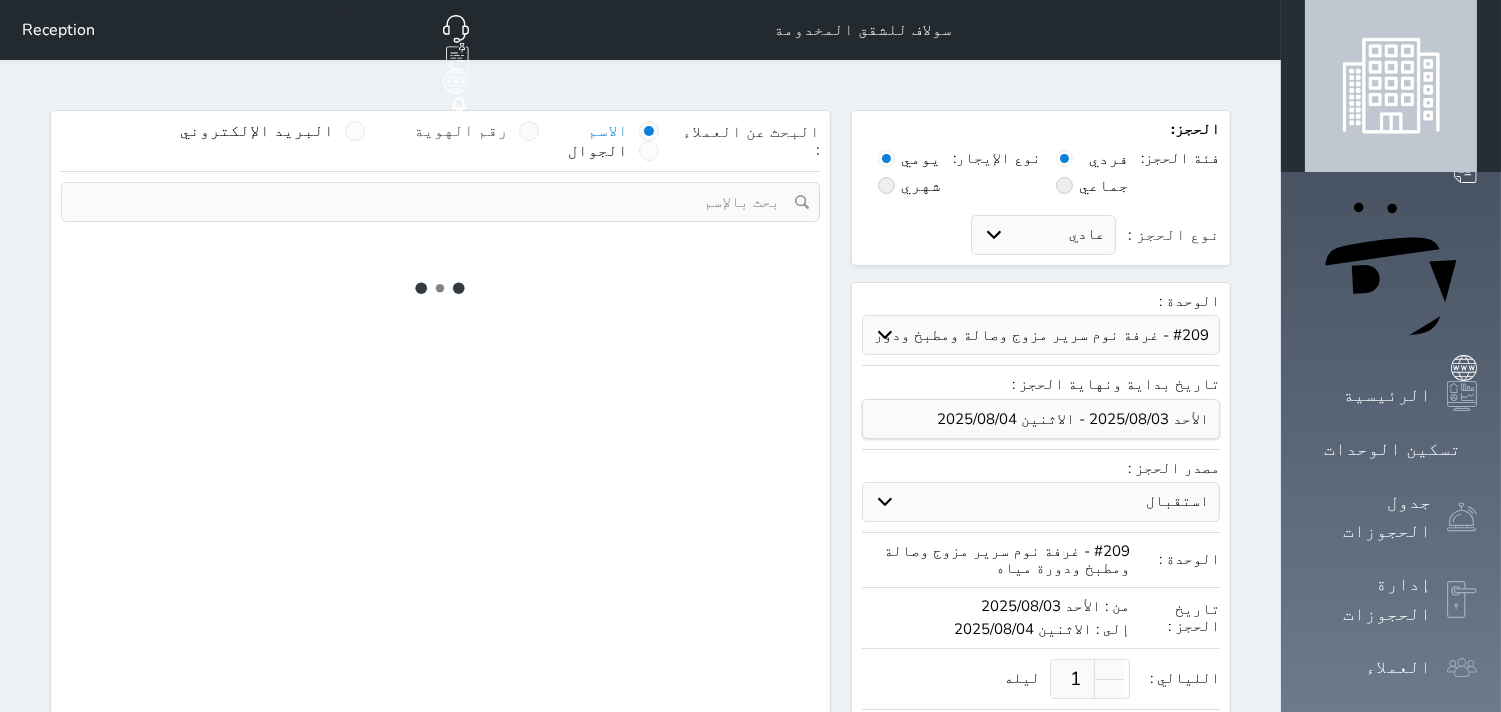 select on "7" 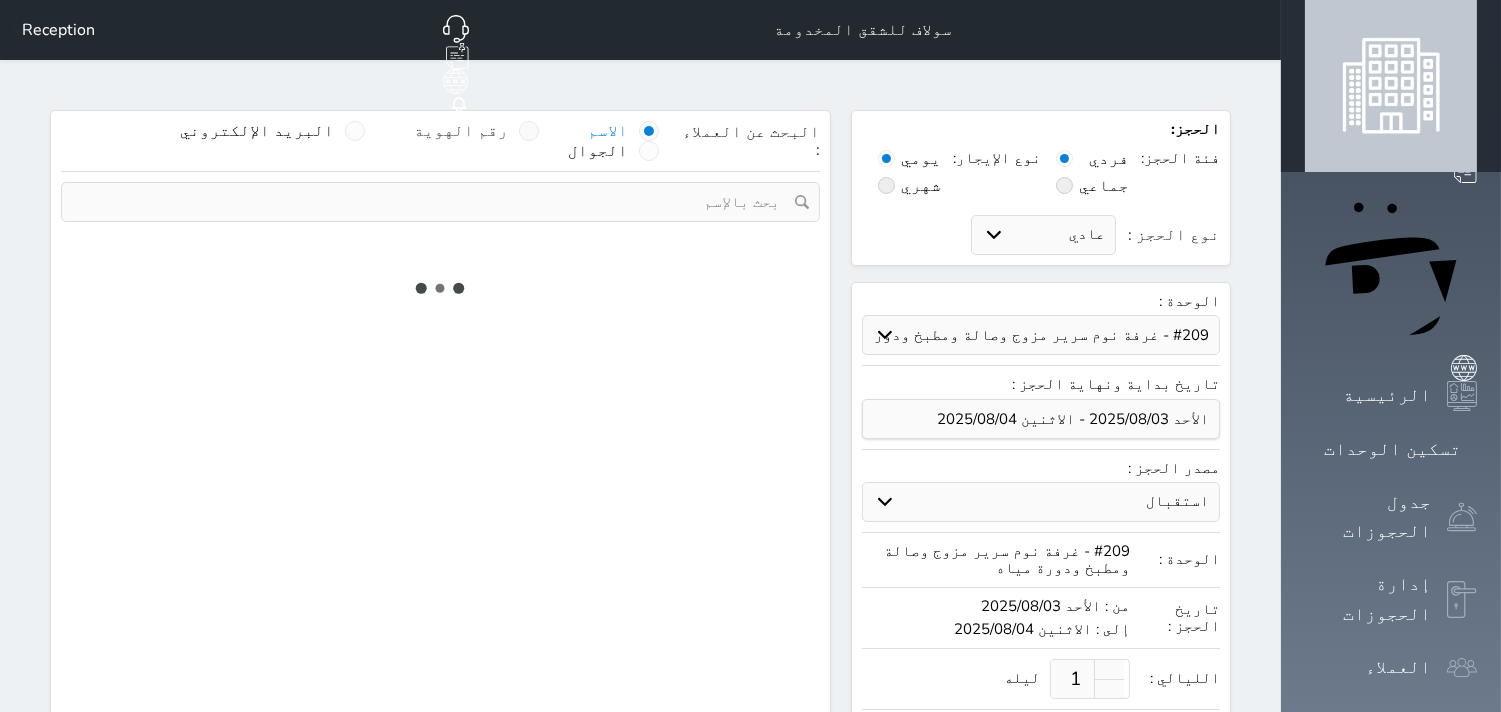 select 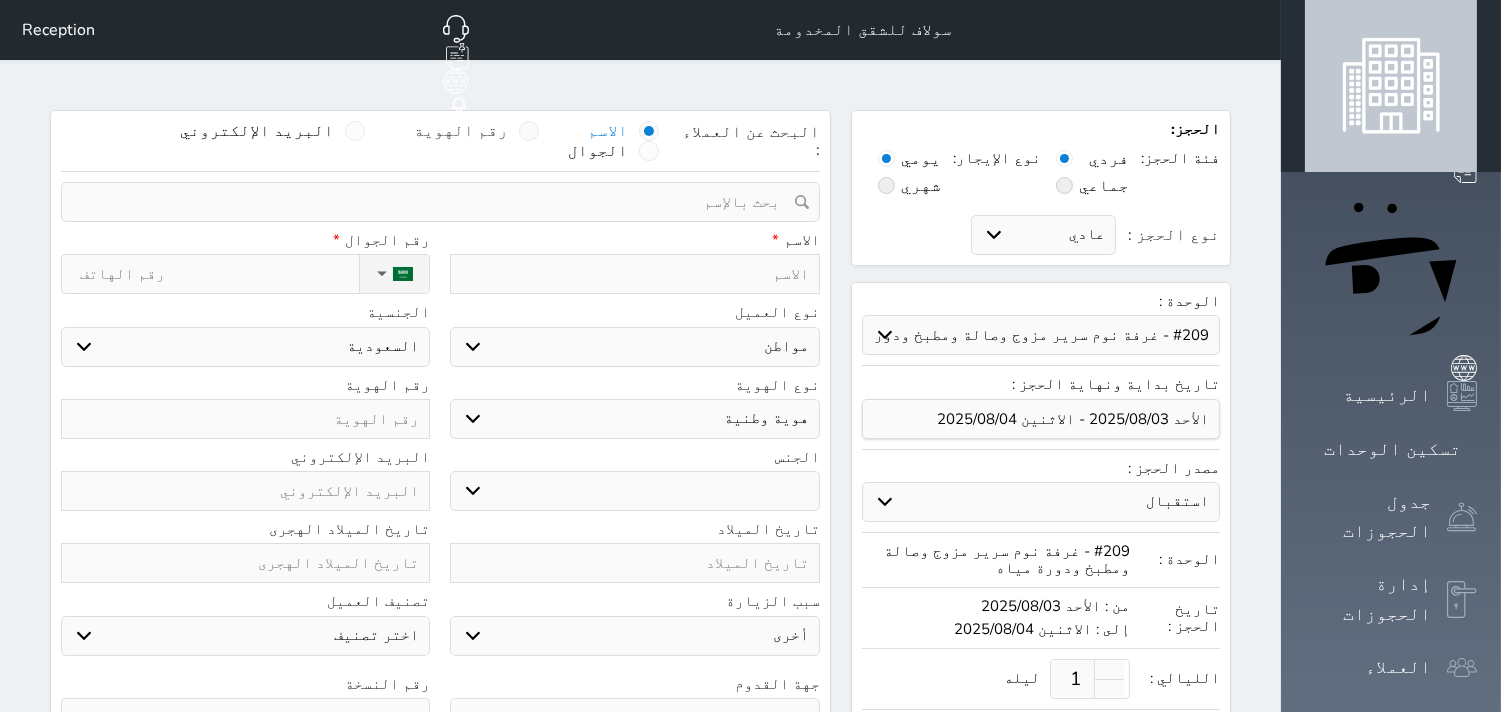 click at bounding box center (529, 131) 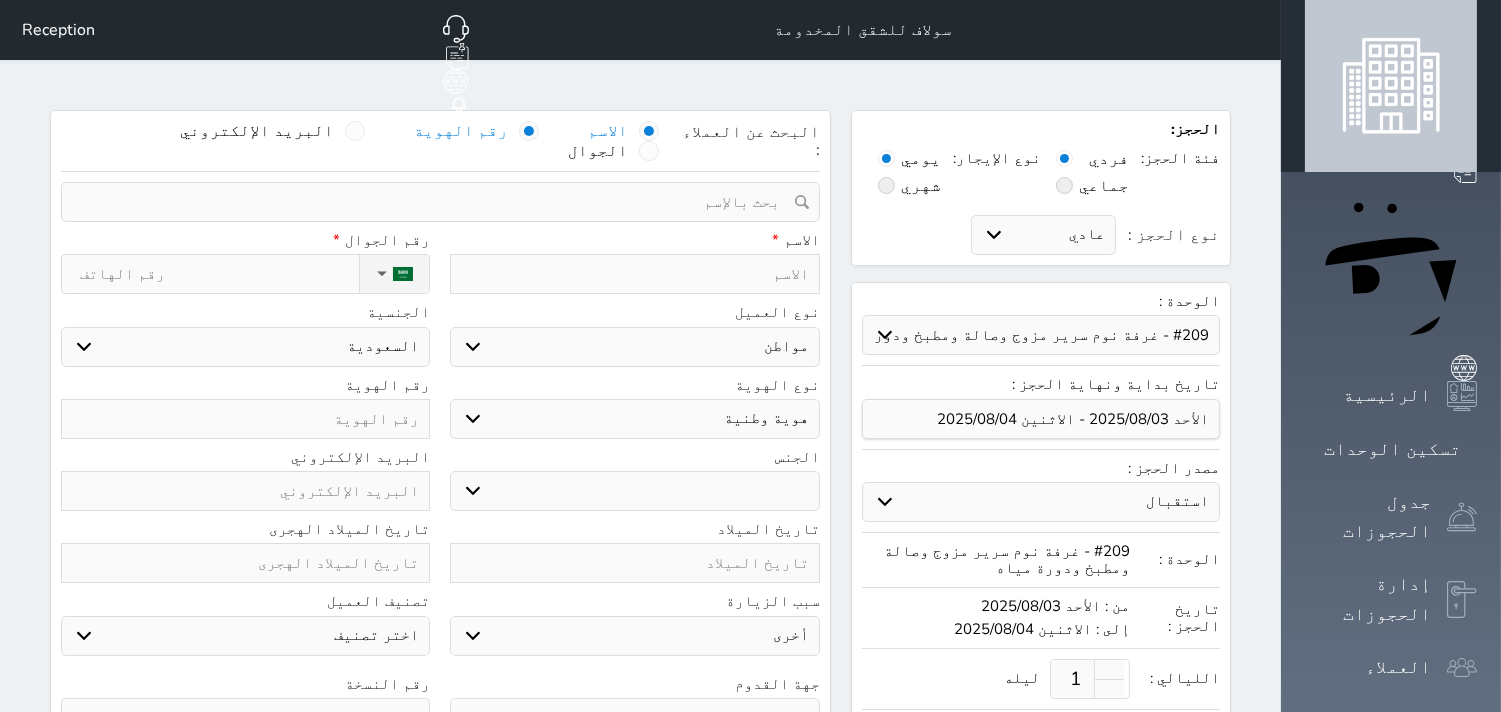 select 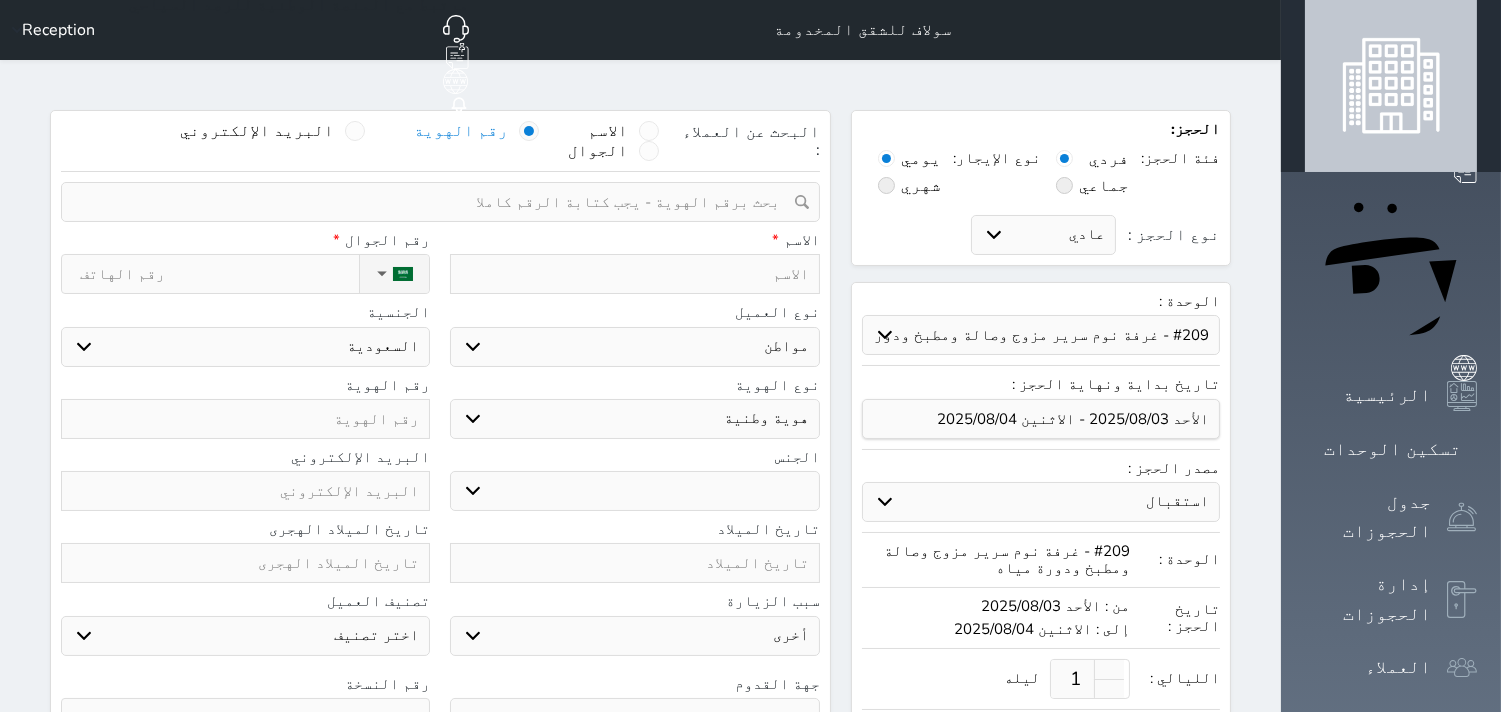 select 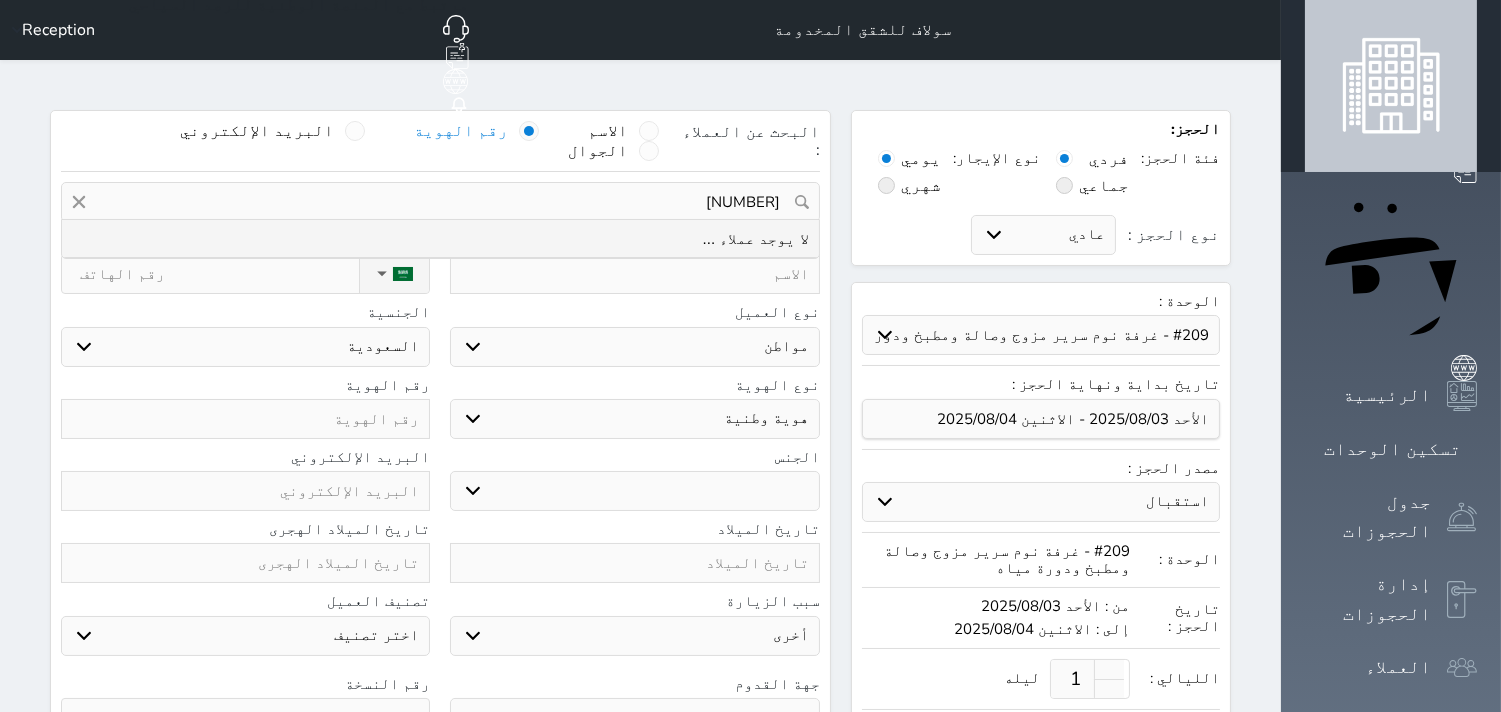 type on "[NUMBER]" 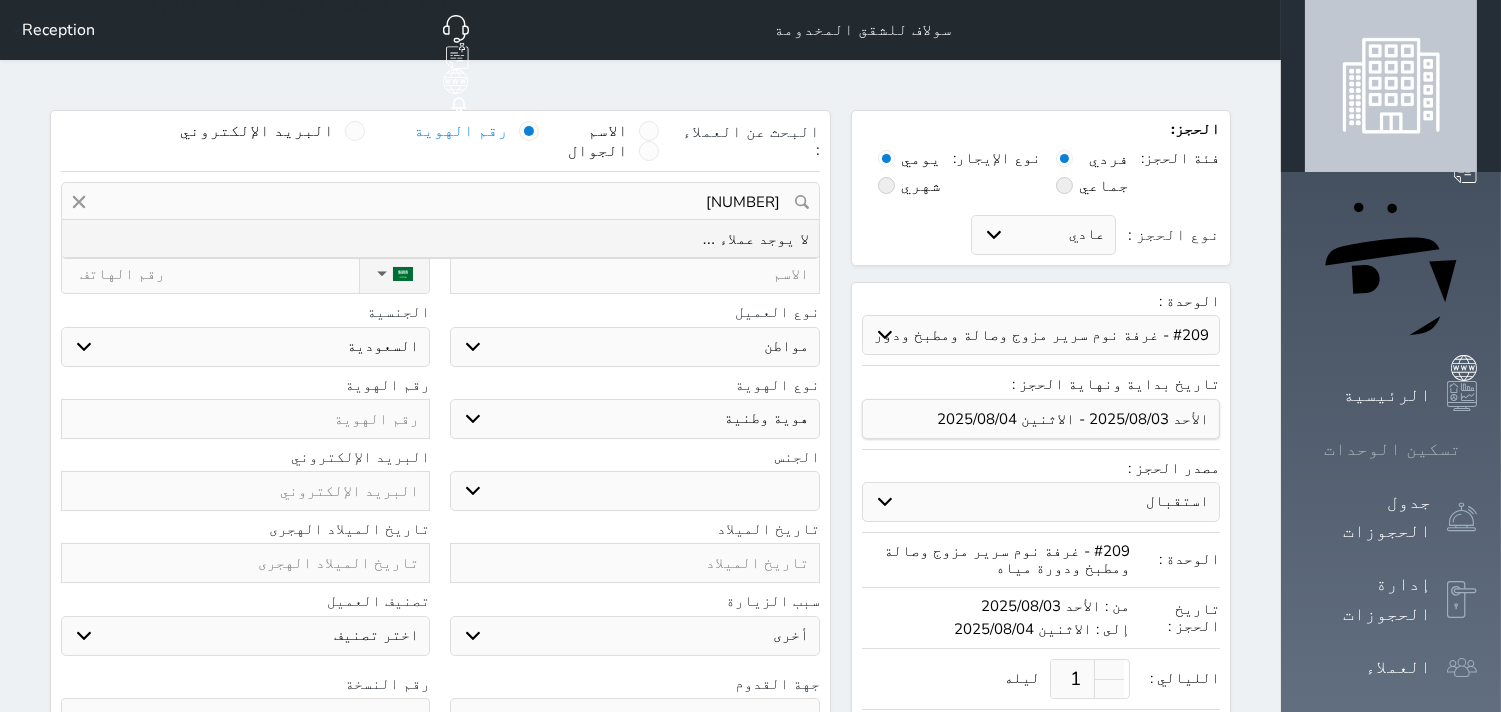 click 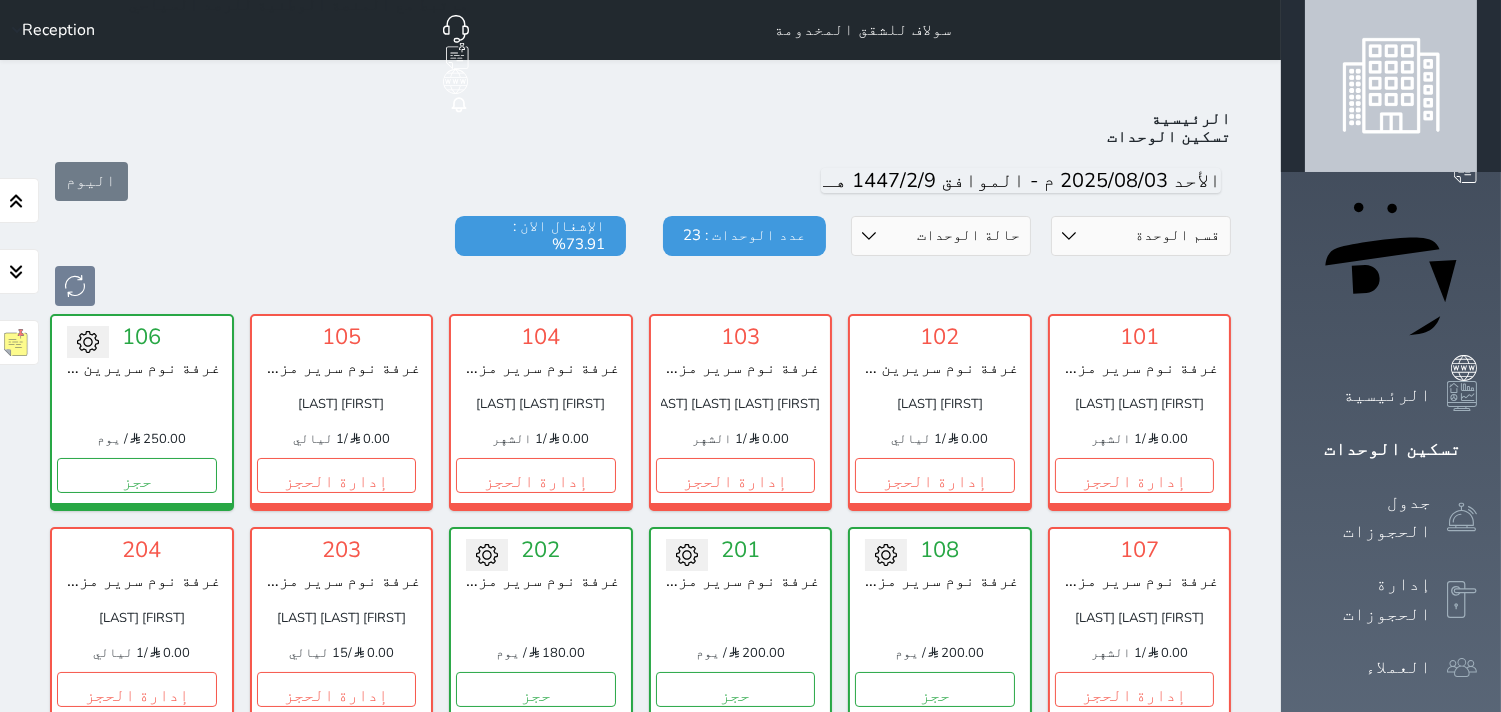 scroll, scrollTop: 77, scrollLeft: 0, axis: vertical 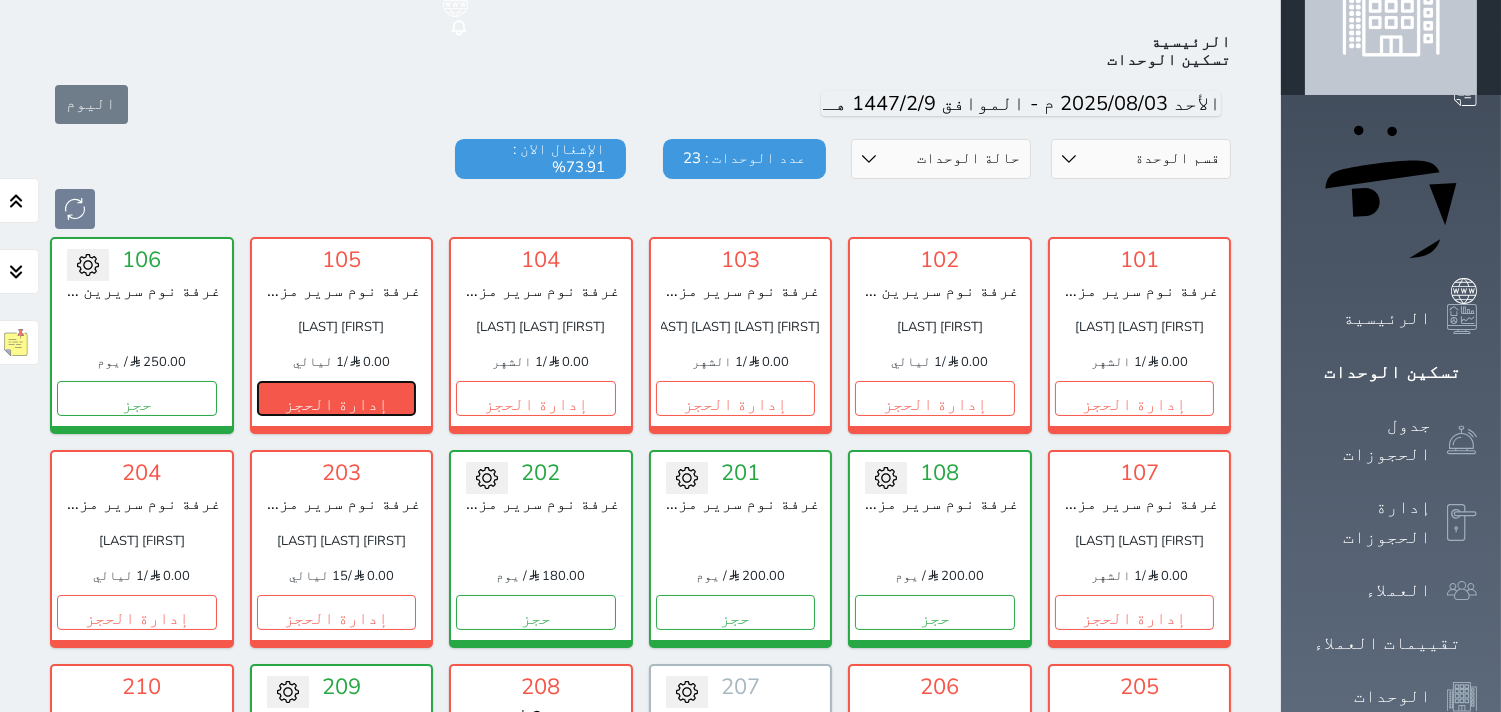 click on "إدارة الحجز" at bounding box center [337, 398] 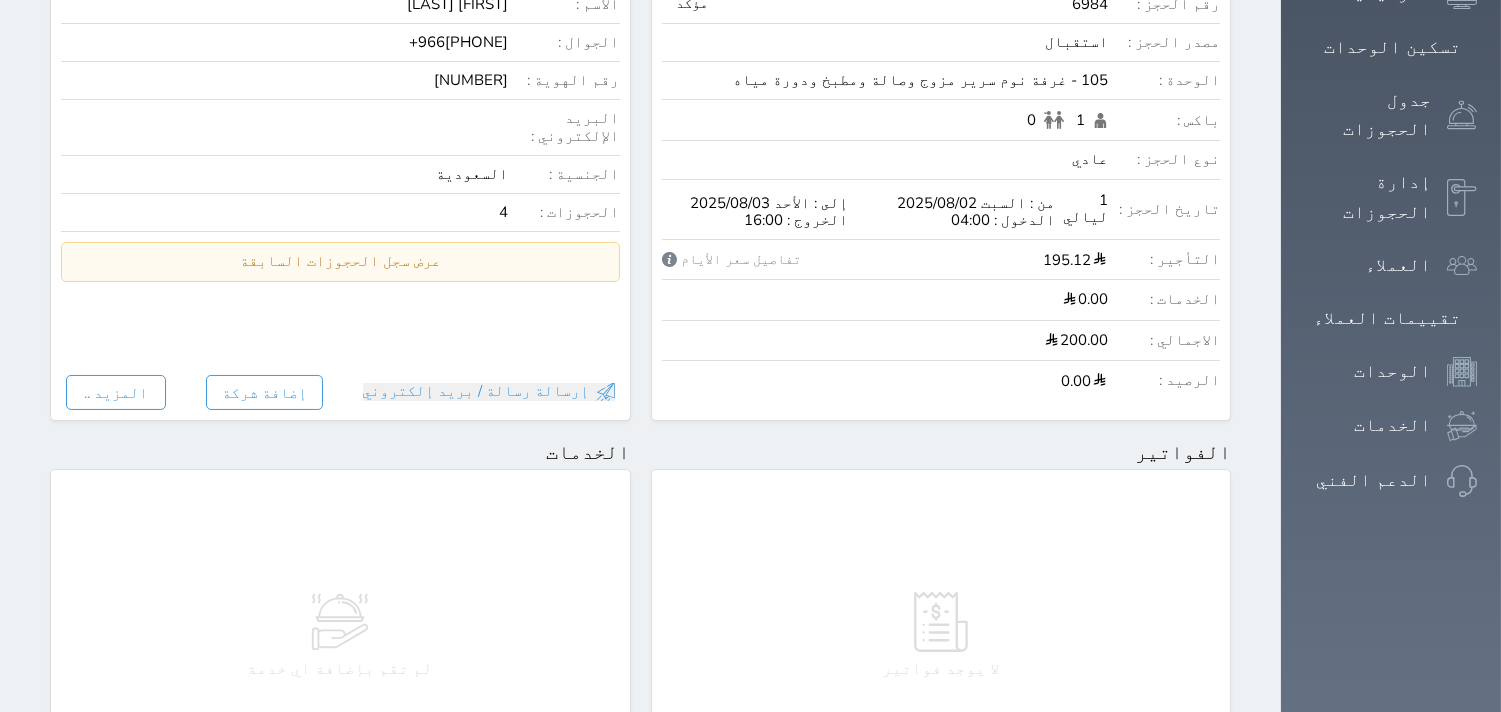 scroll, scrollTop: 0, scrollLeft: 0, axis: both 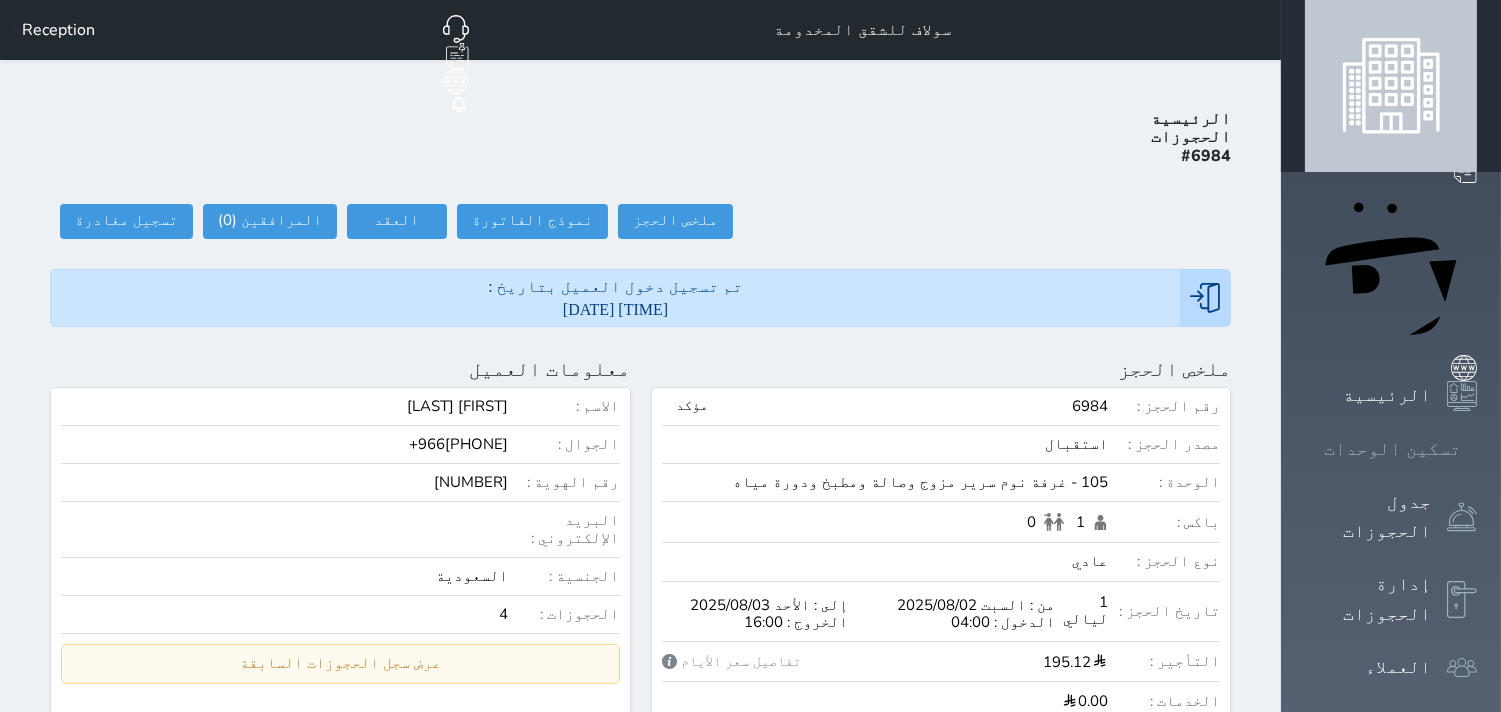 click 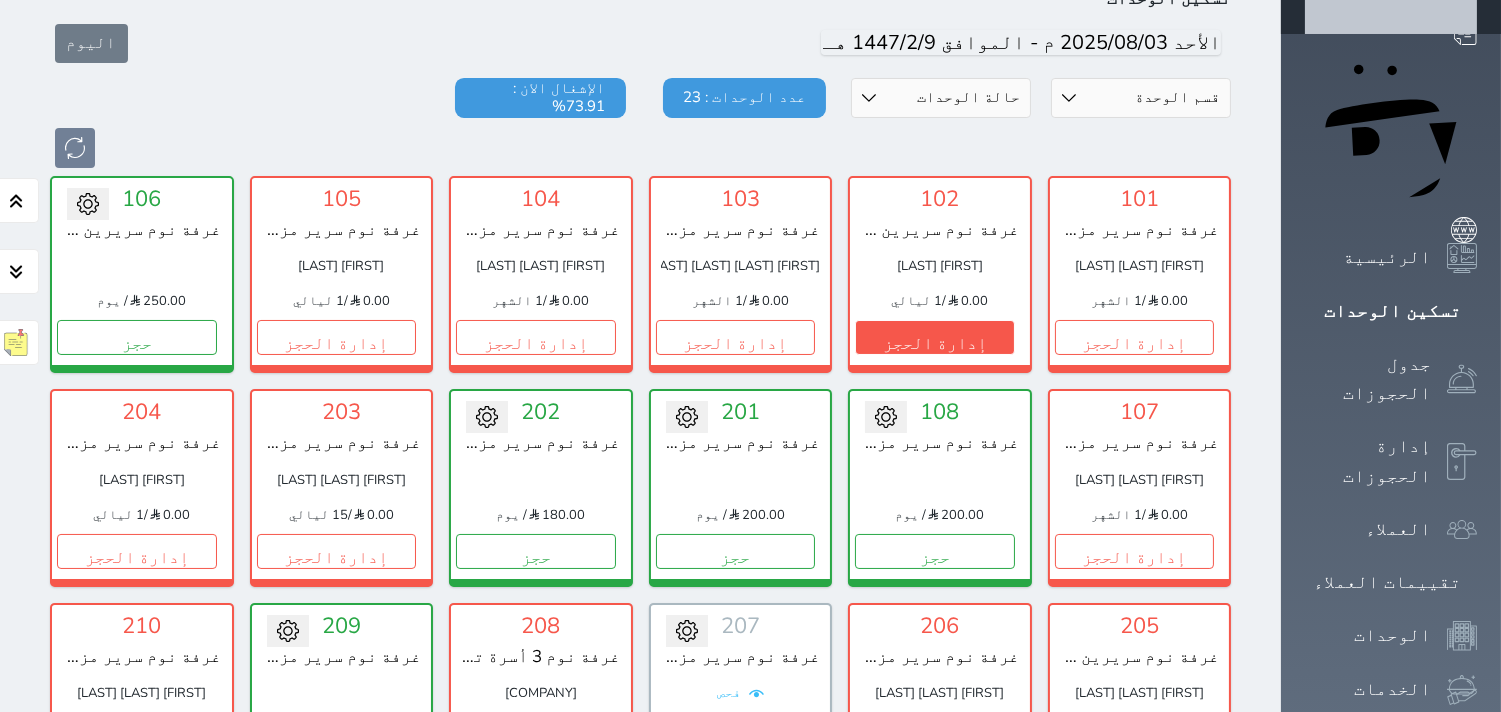 scroll, scrollTop: 177, scrollLeft: 0, axis: vertical 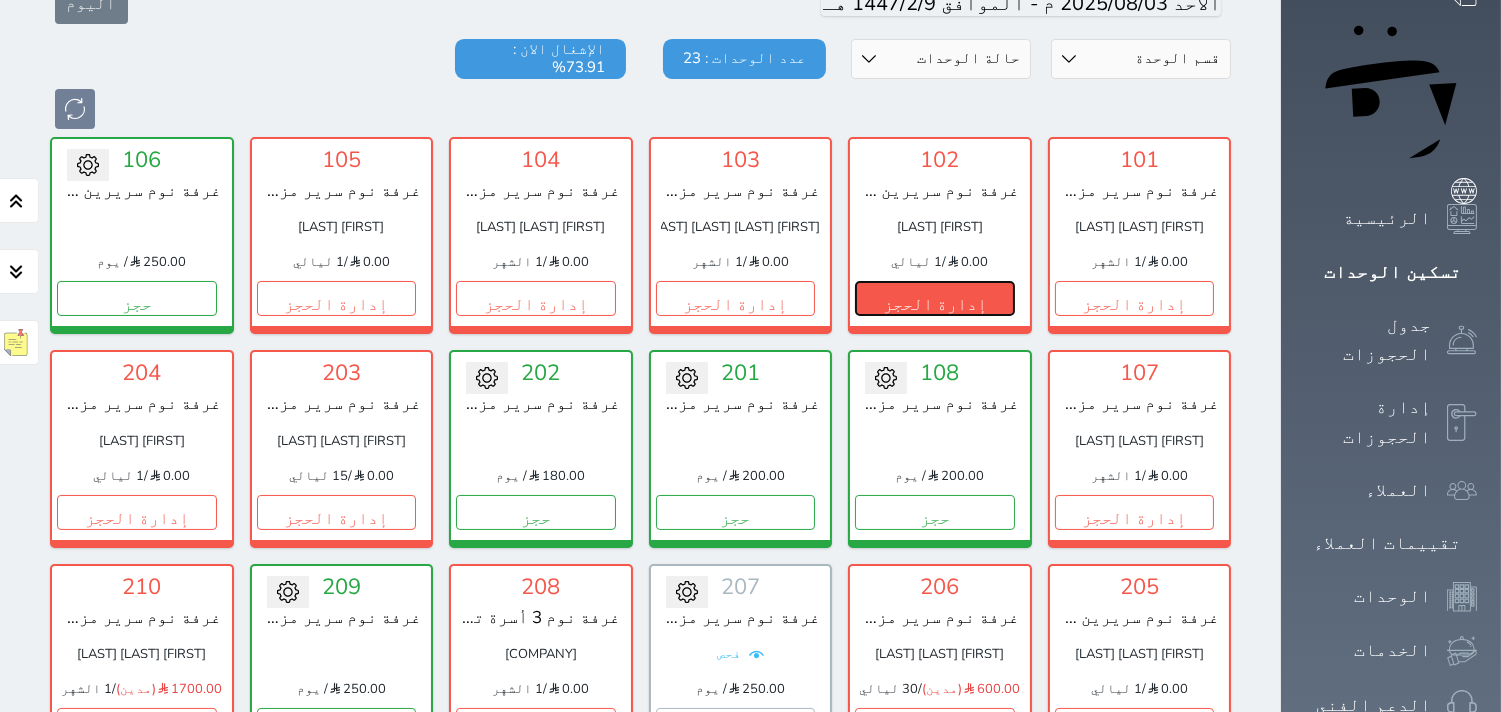 click on "إدارة الحجز" at bounding box center (935, 298) 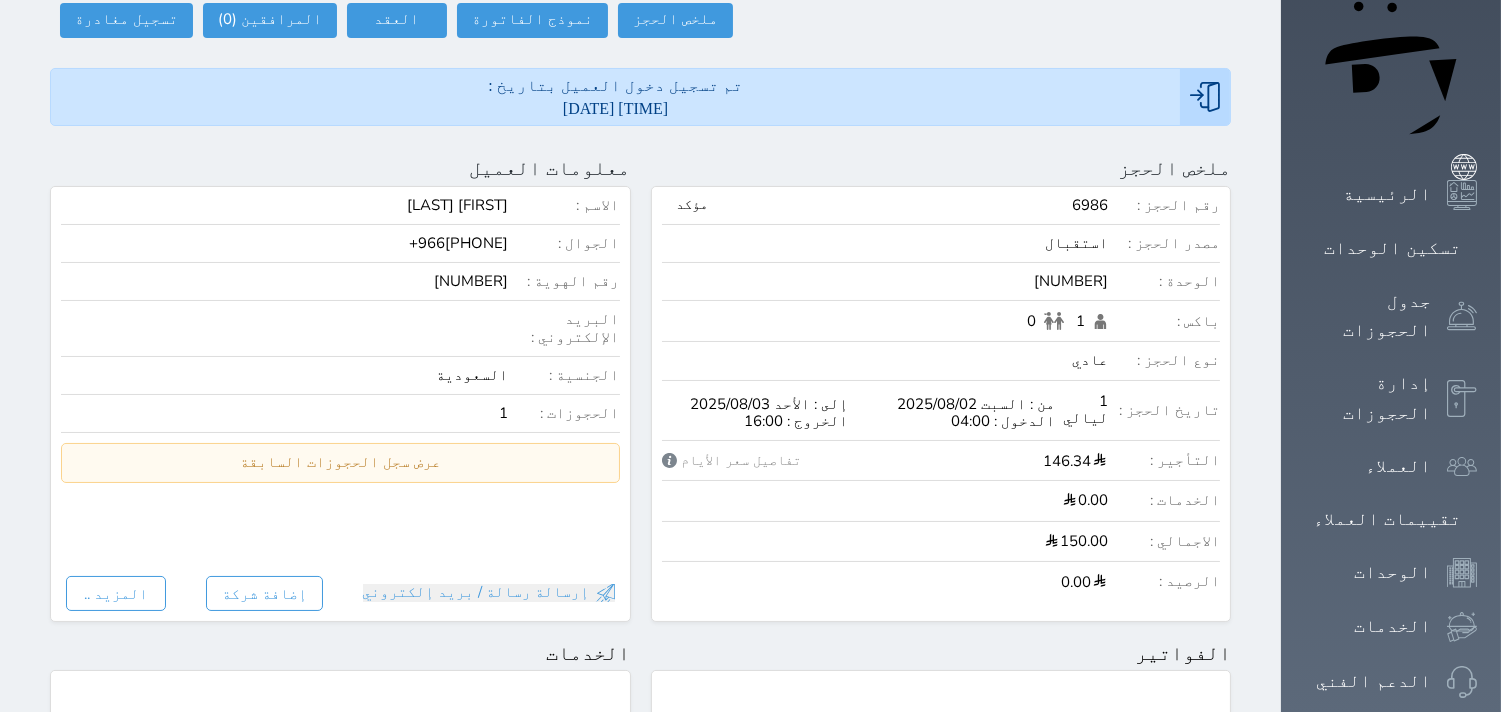 scroll, scrollTop: 0, scrollLeft: 0, axis: both 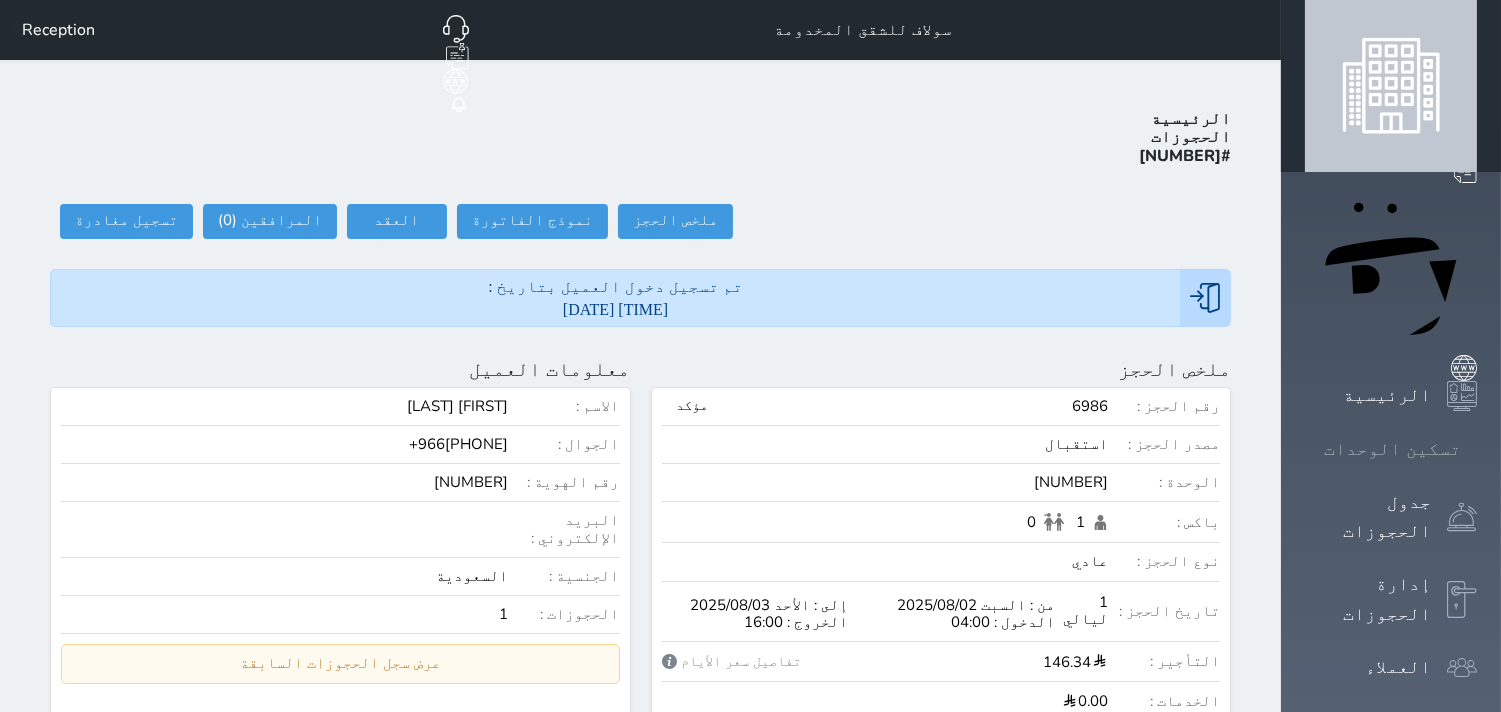 click 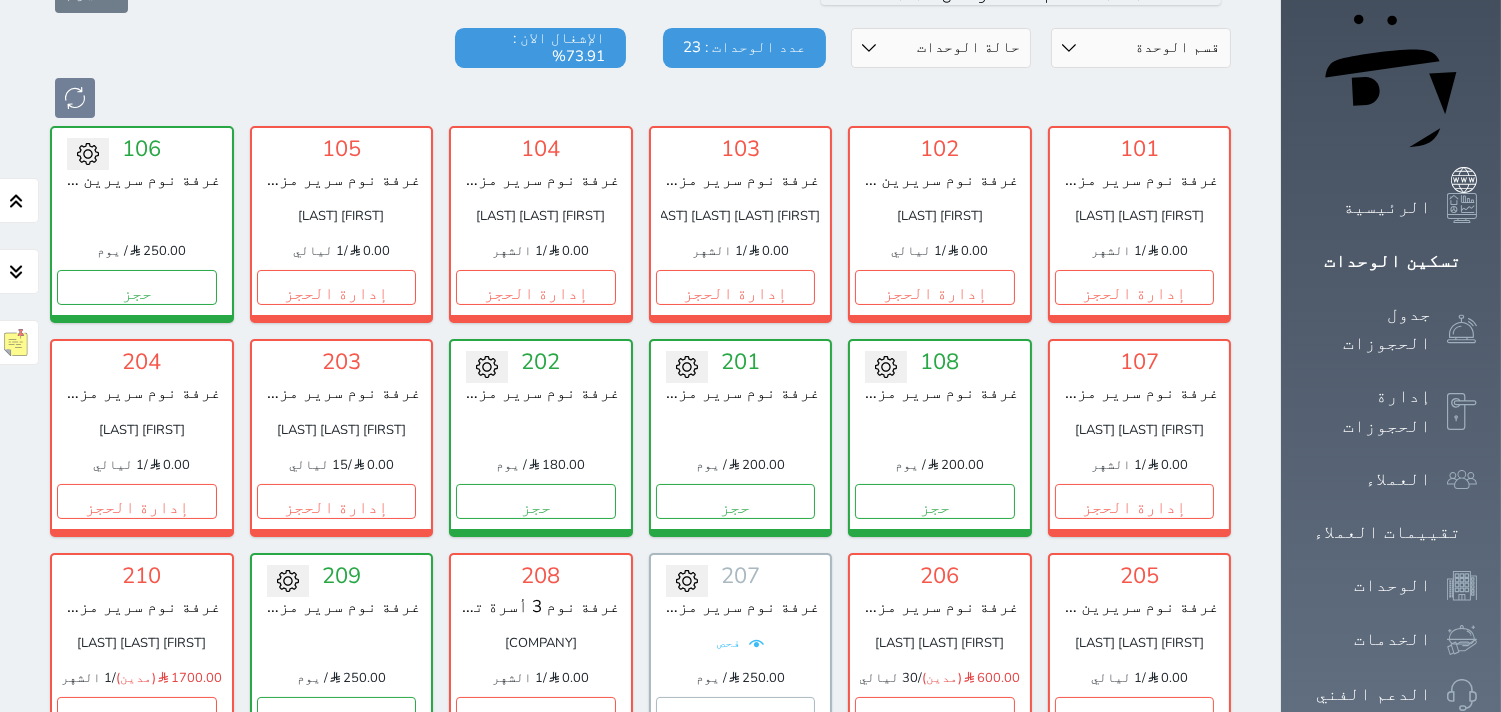 scroll, scrollTop: 300, scrollLeft: 0, axis: vertical 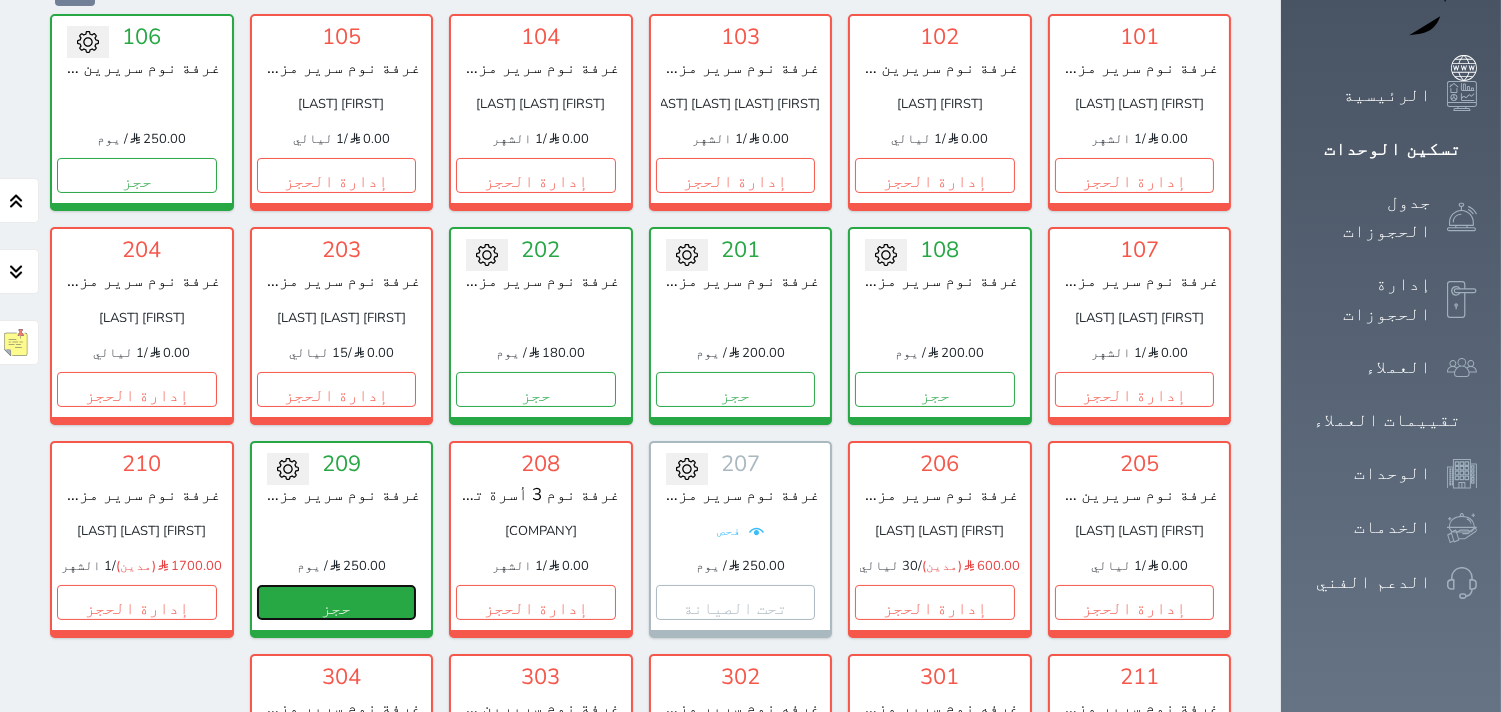 click on "حجز" at bounding box center (337, 602) 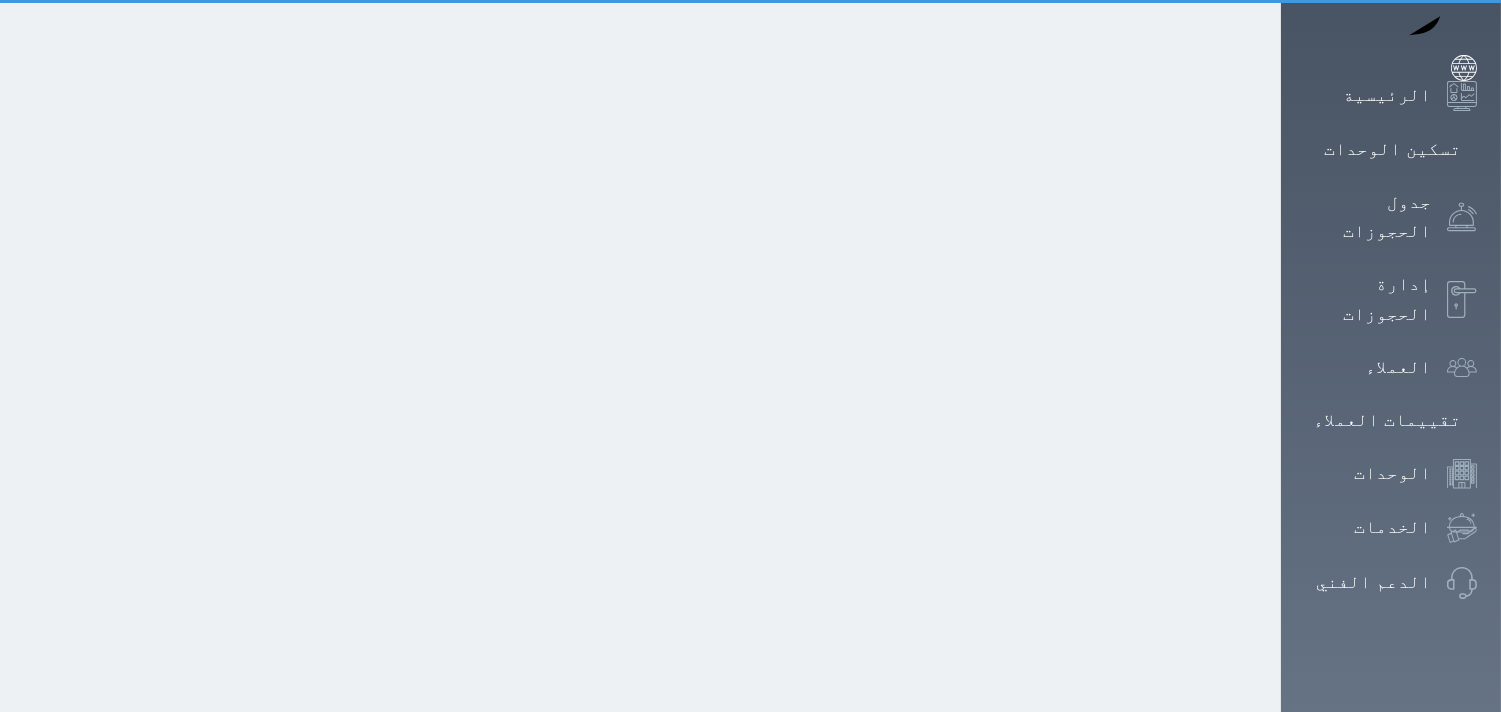 scroll, scrollTop: 38, scrollLeft: 0, axis: vertical 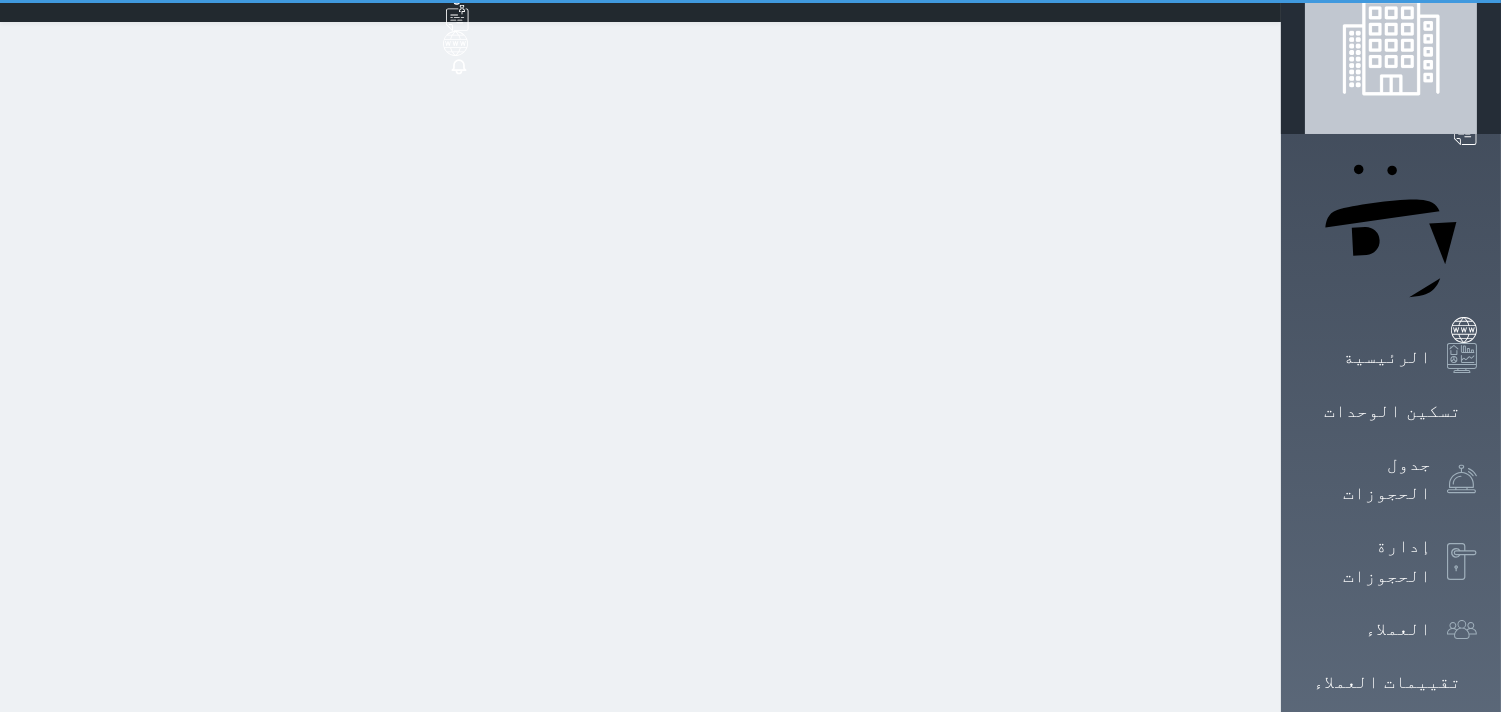 select on "1" 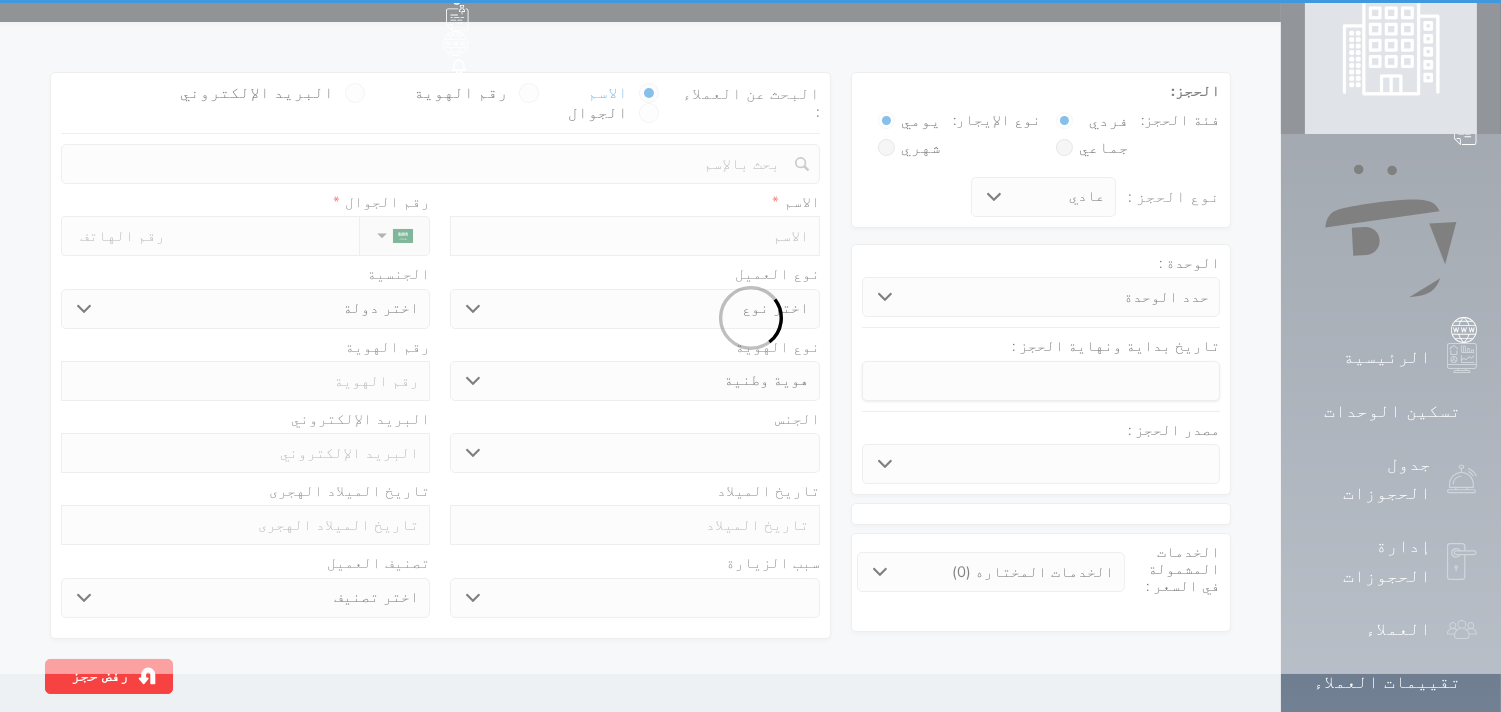 scroll, scrollTop: 0, scrollLeft: 0, axis: both 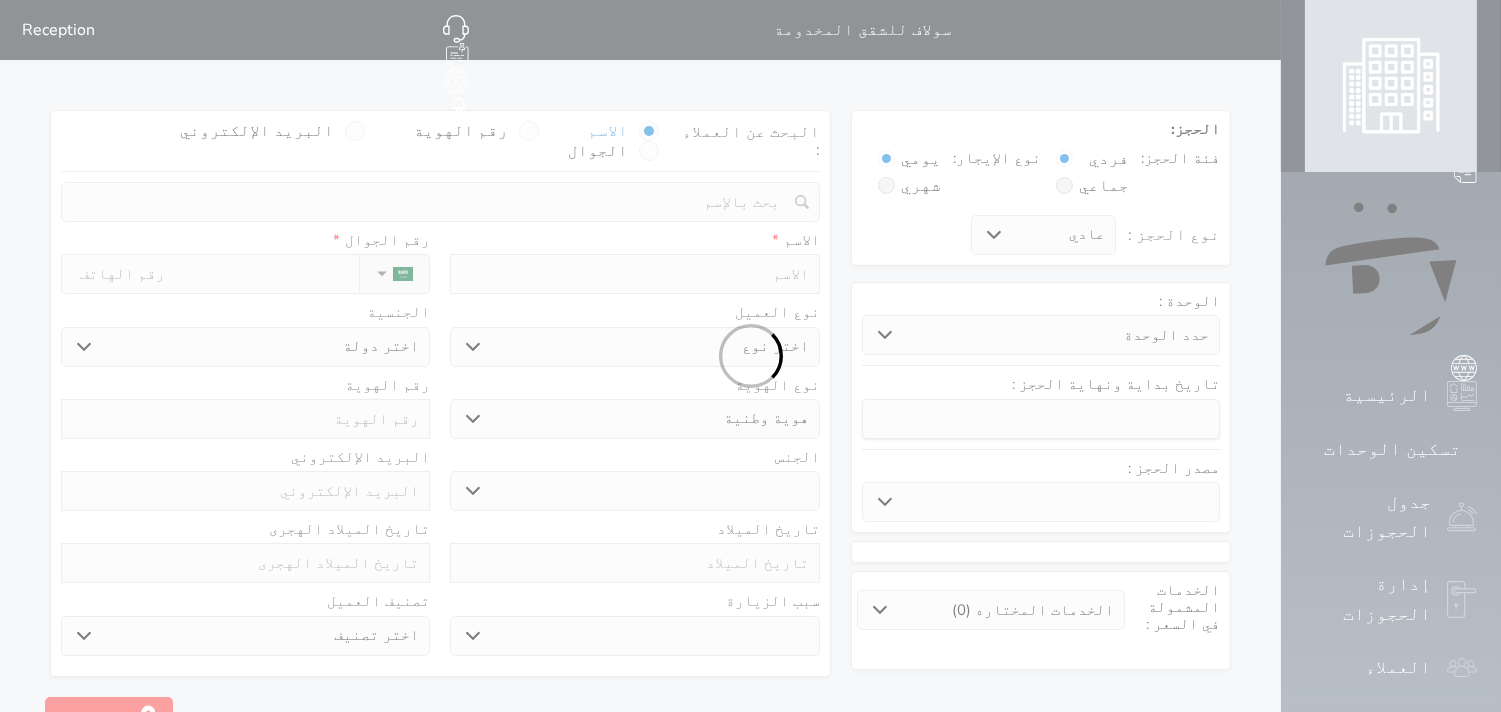 select 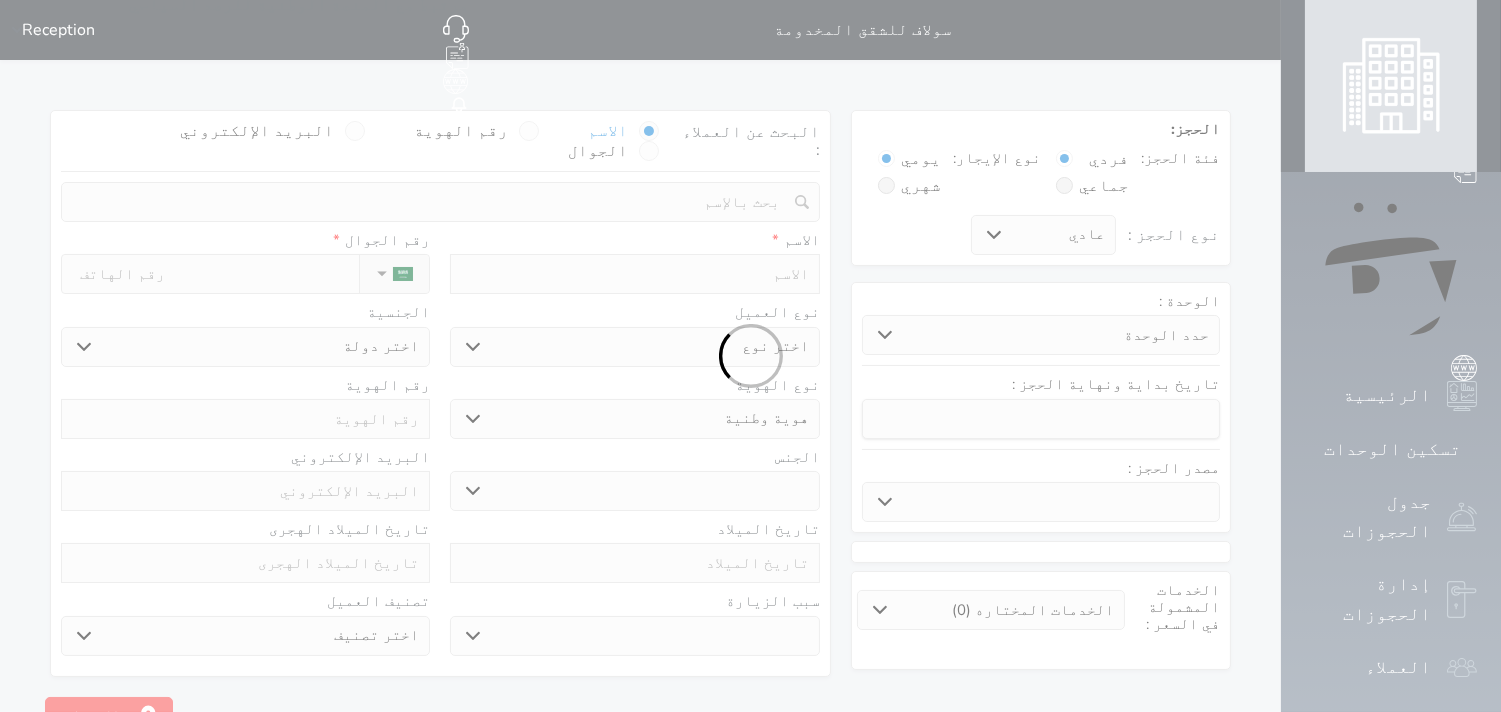select 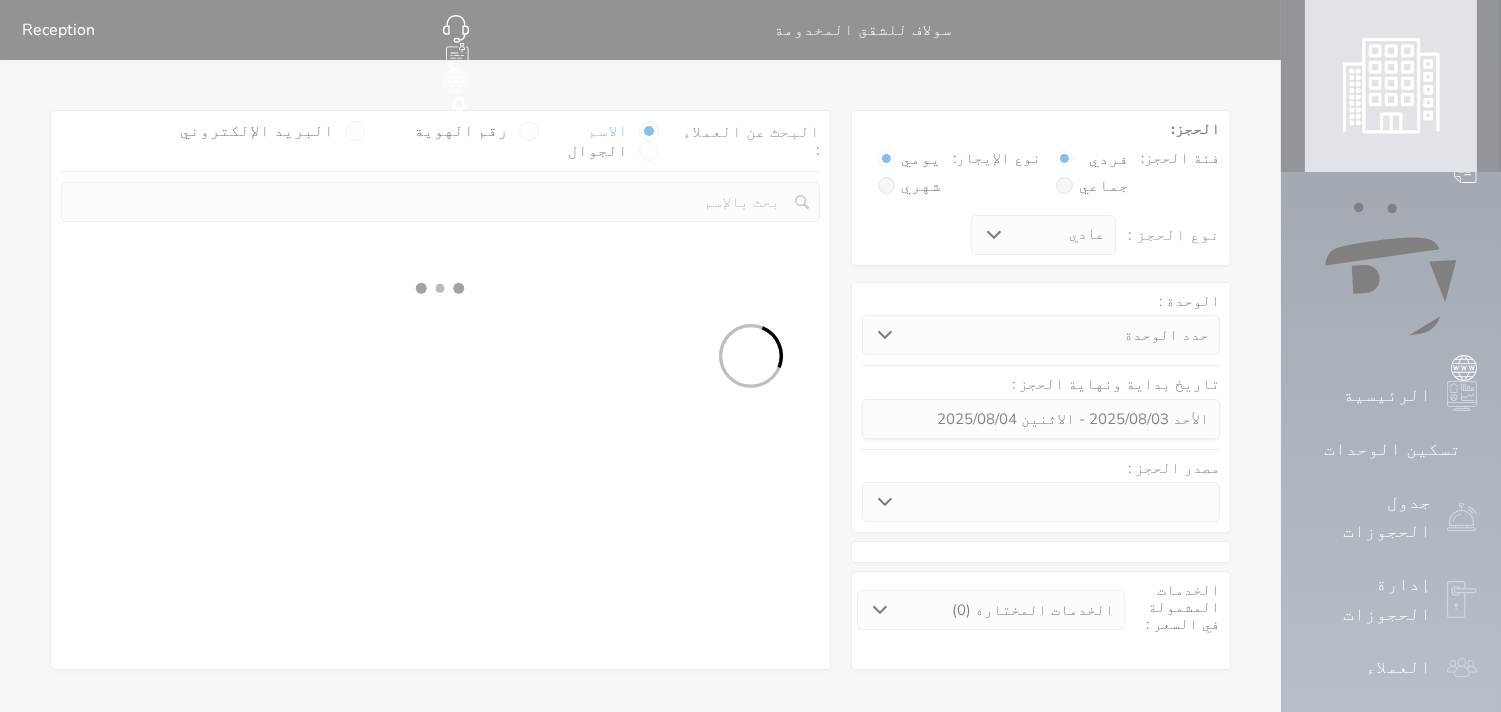 select 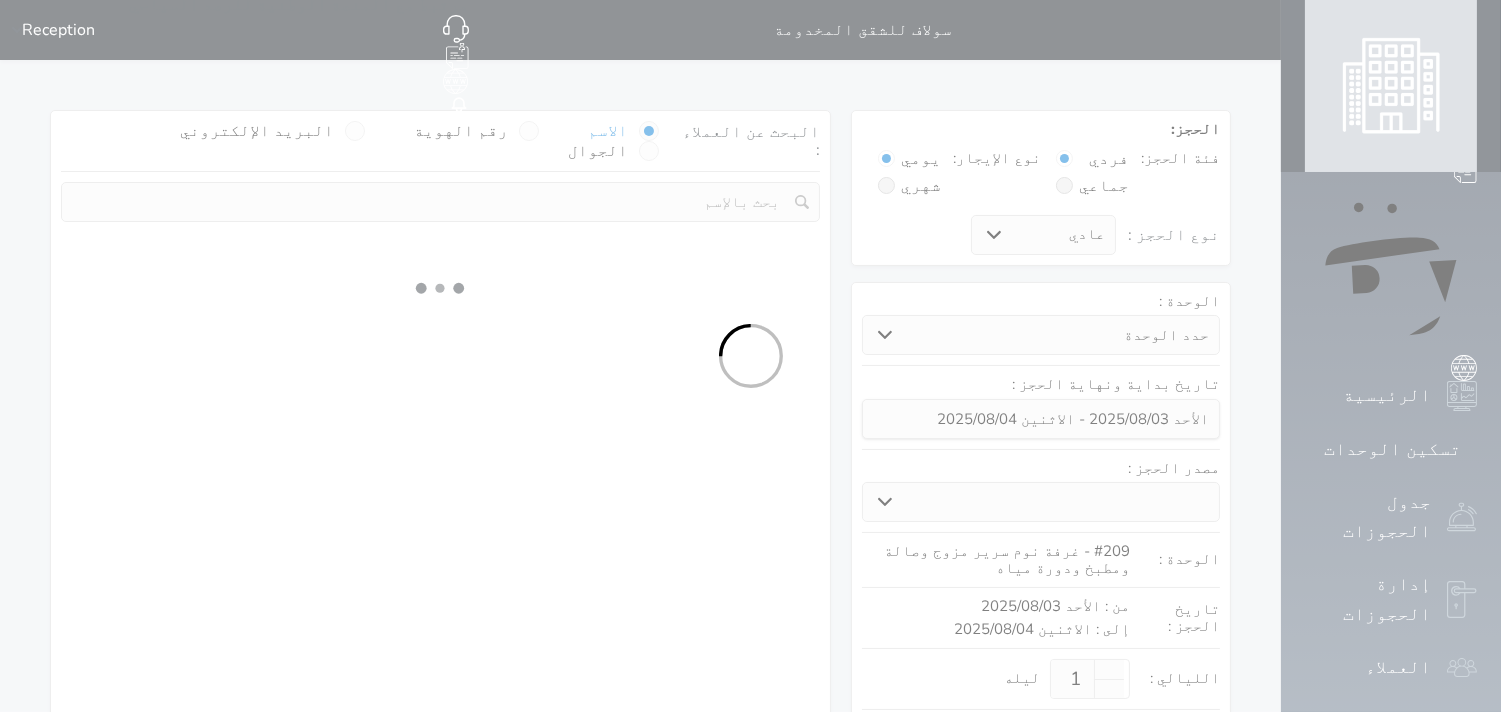 select on "1" 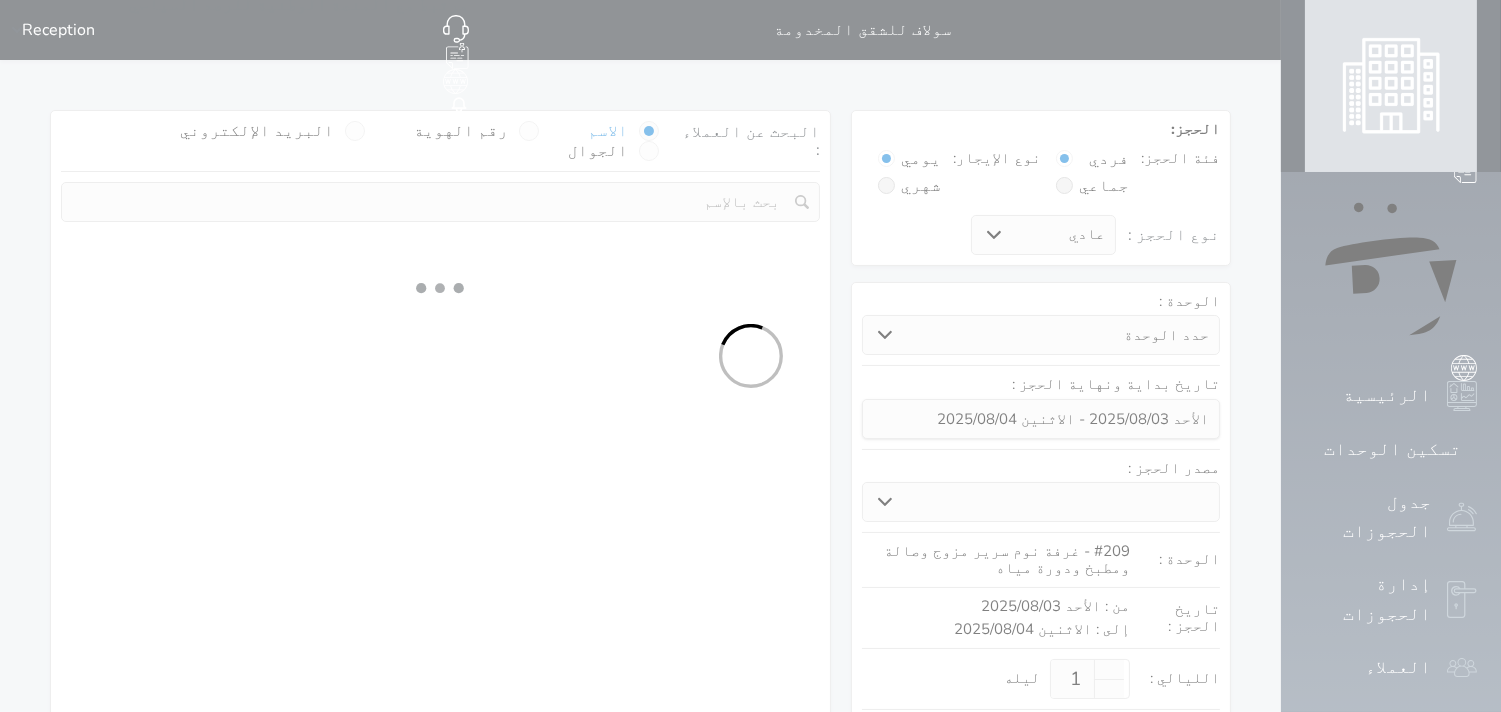 select on "113" 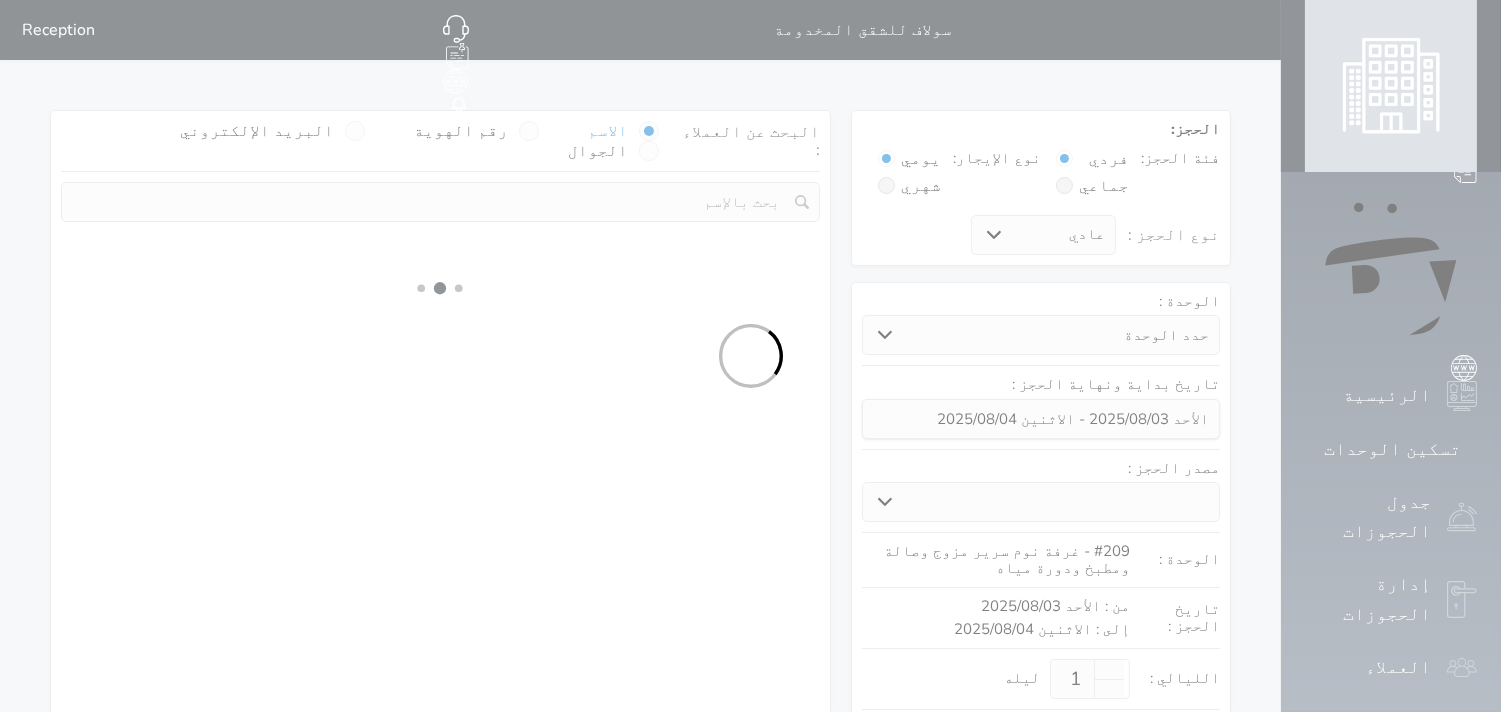 select on "1" 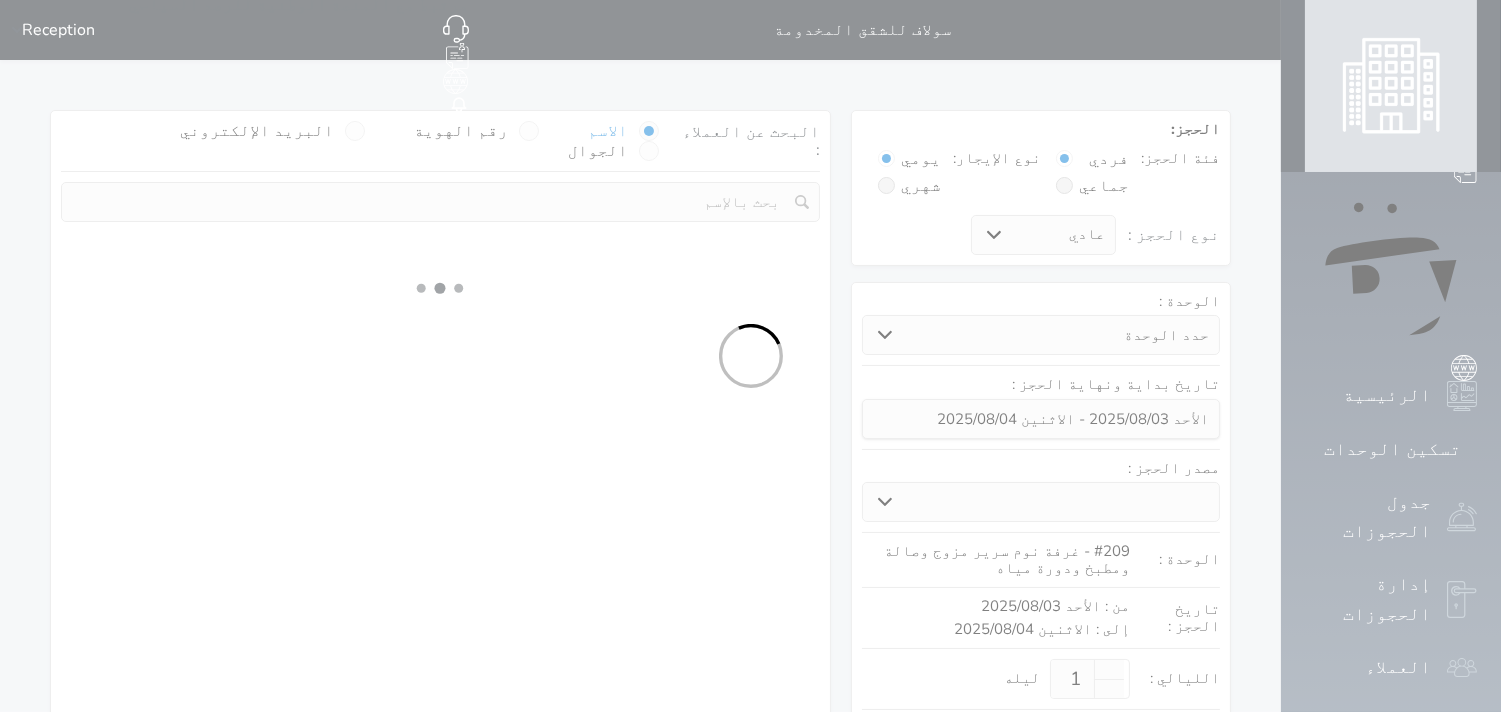 select 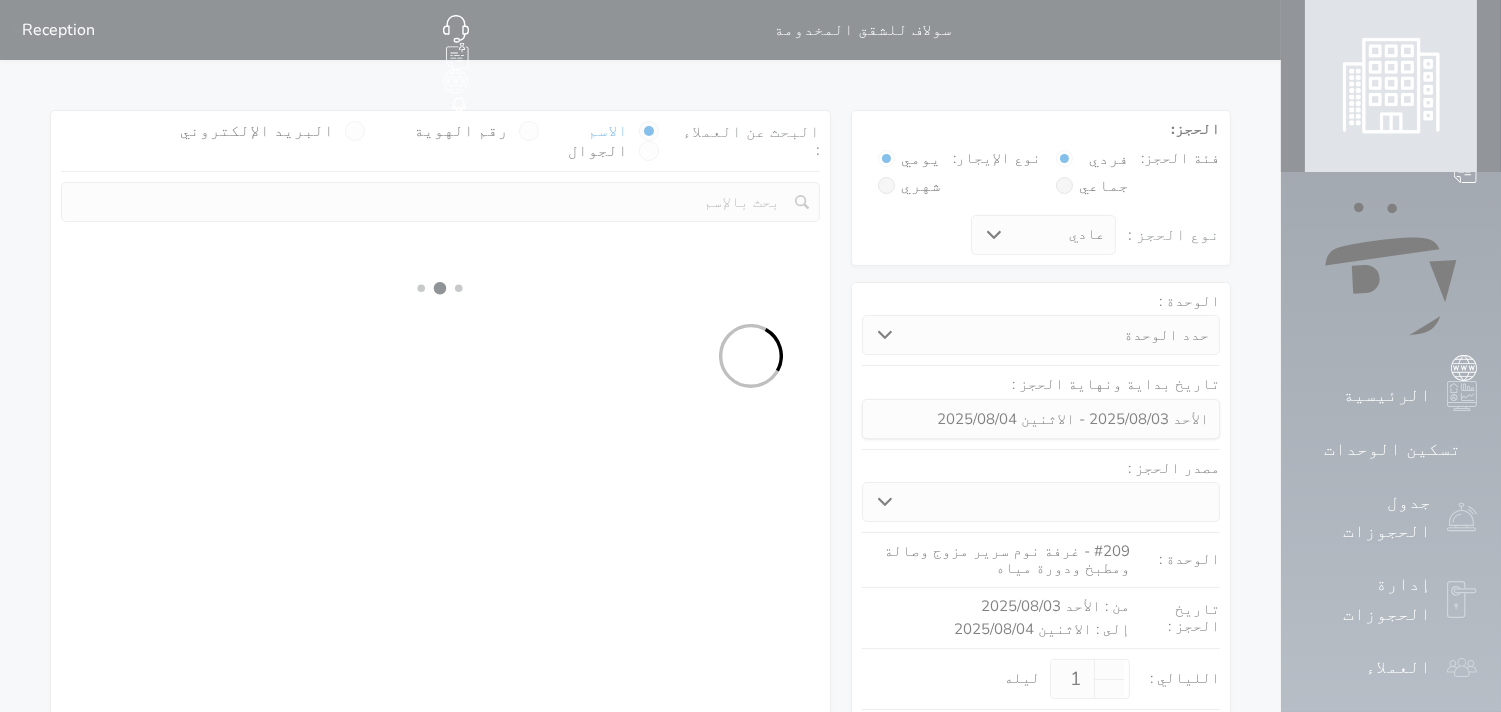 select on "7" 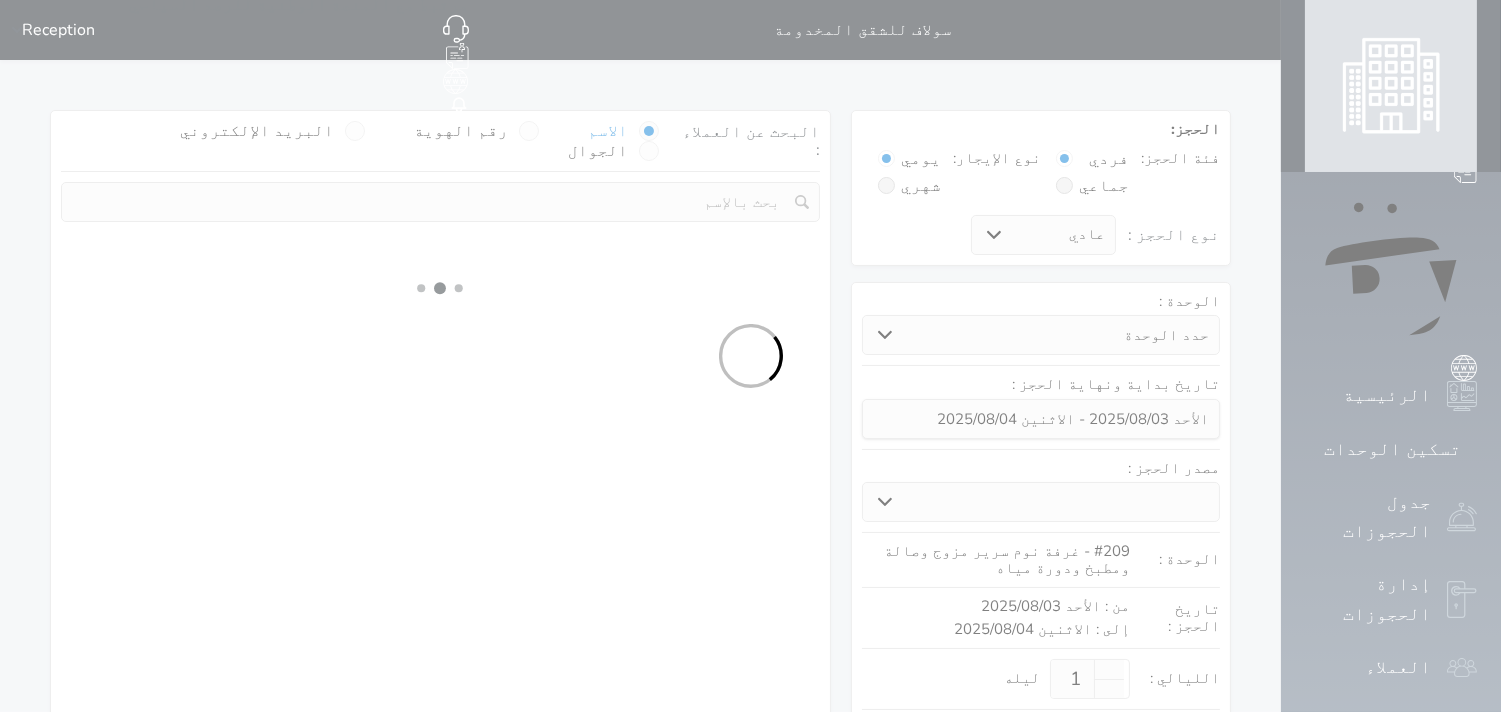 select 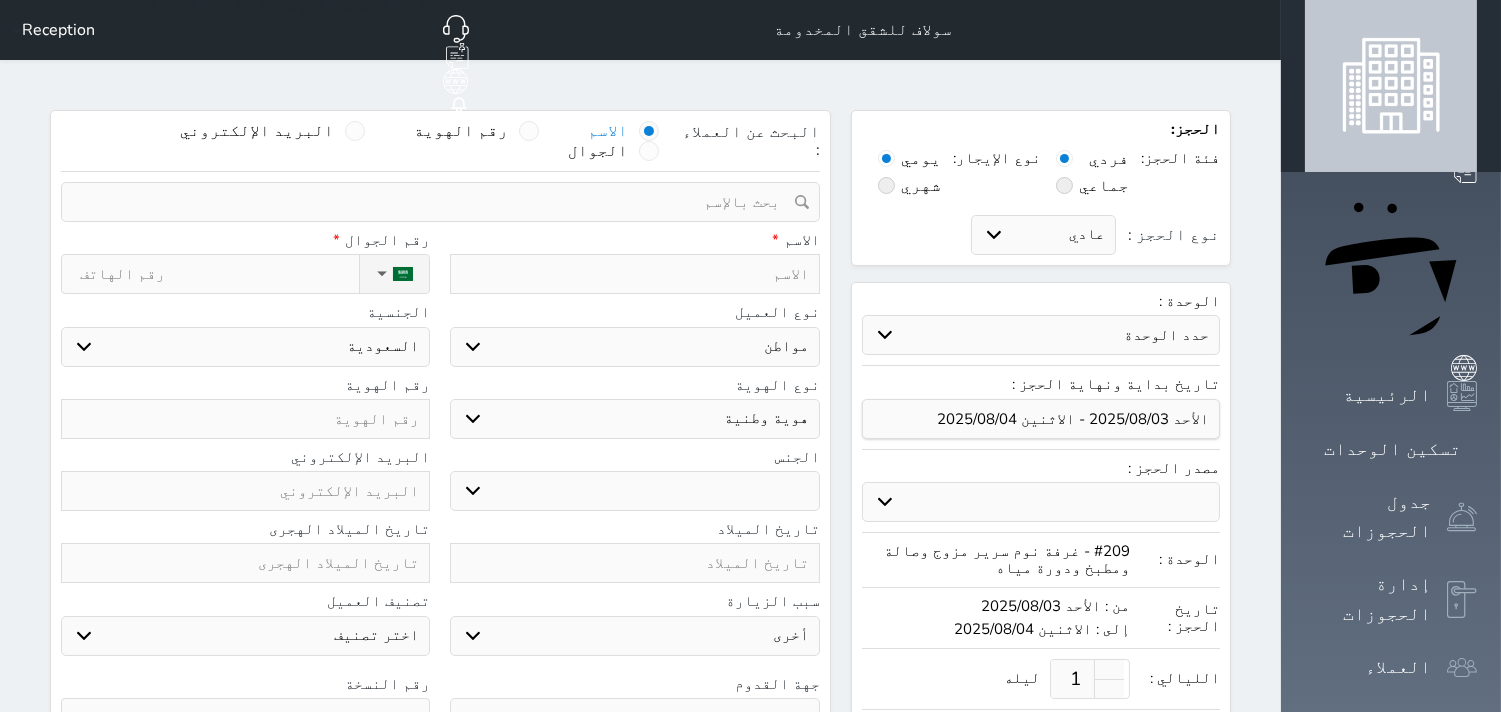 select 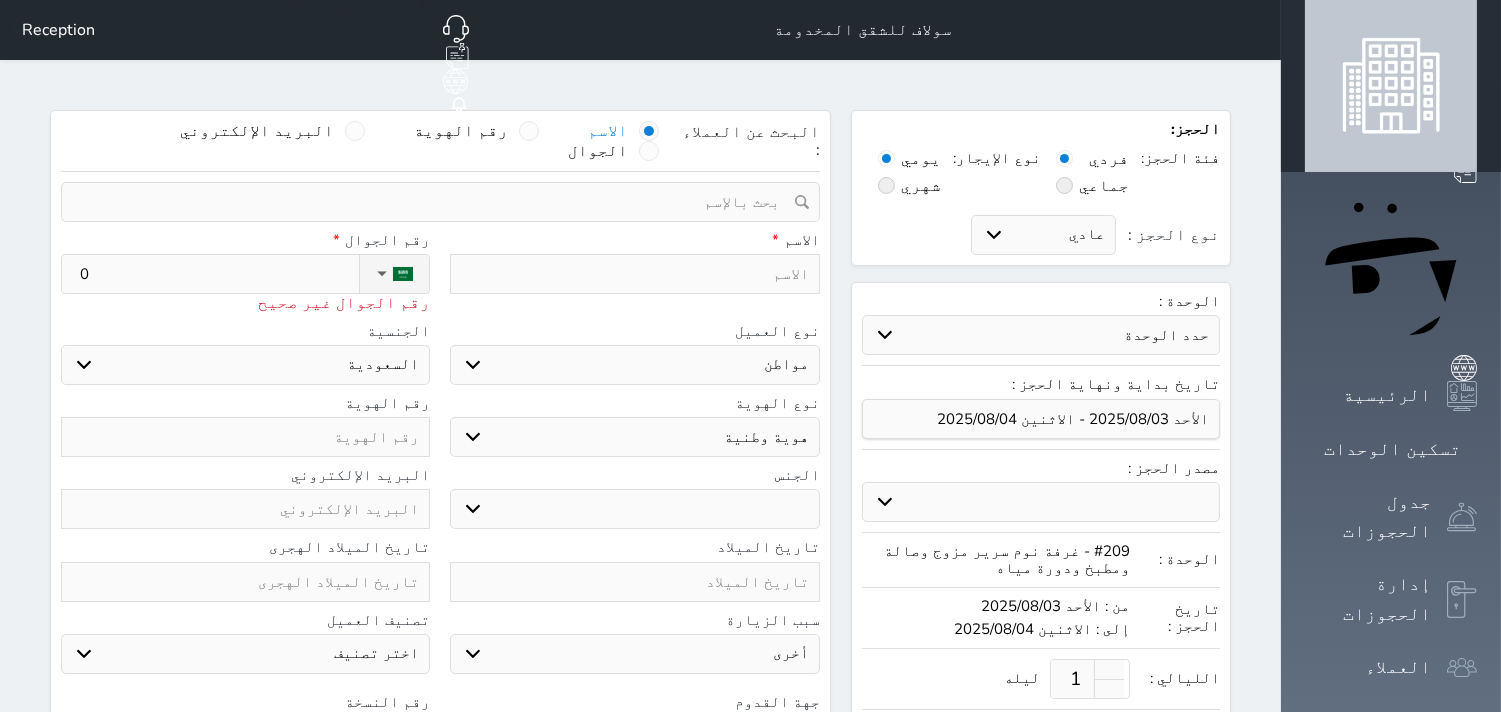 type on "05" 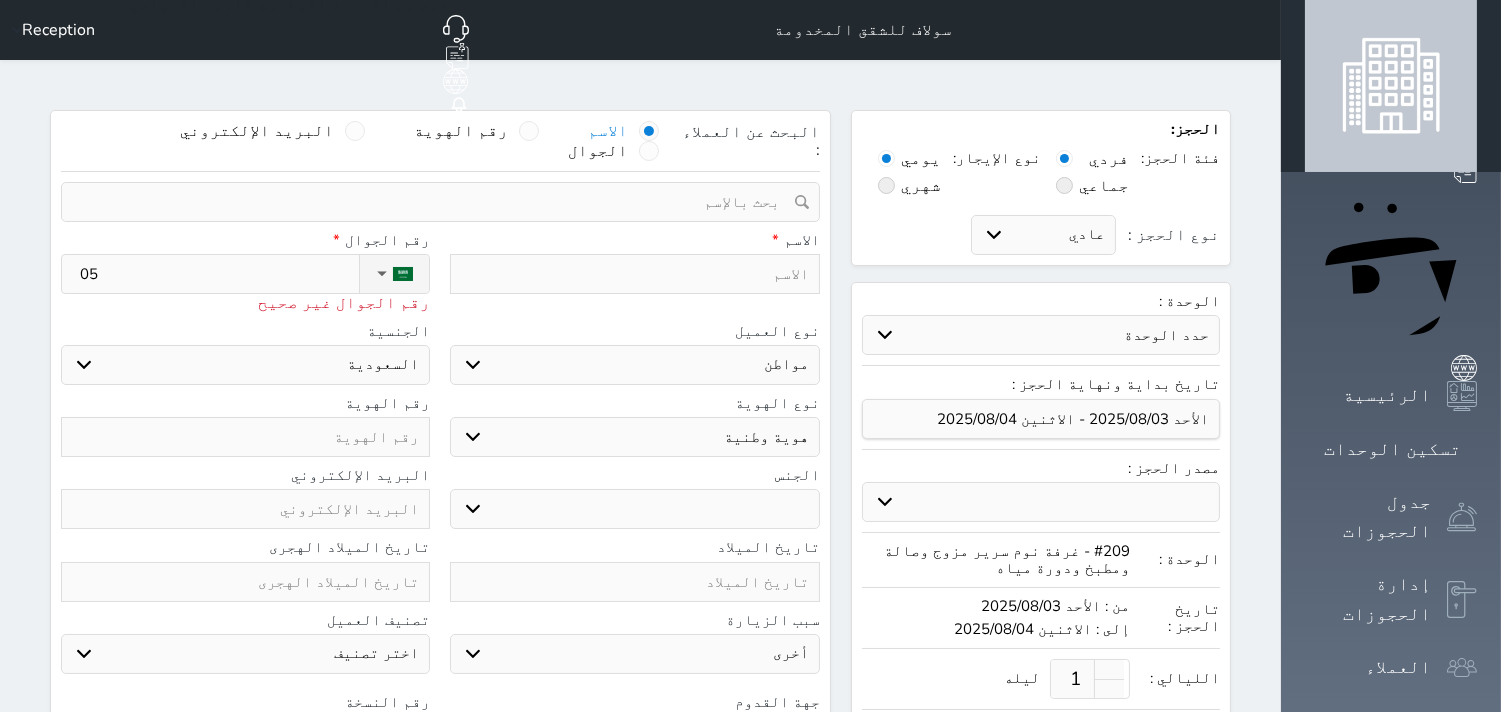type on "055" 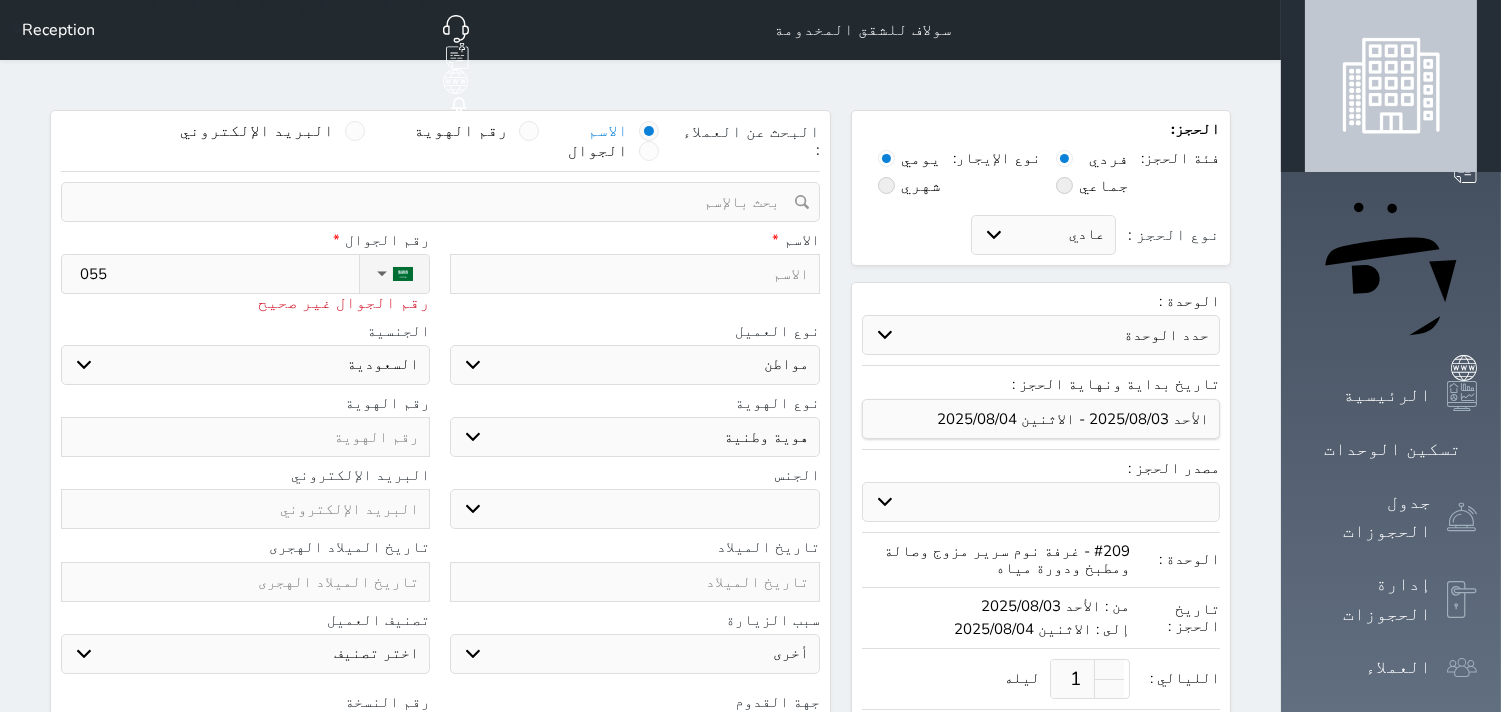 type on "0550" 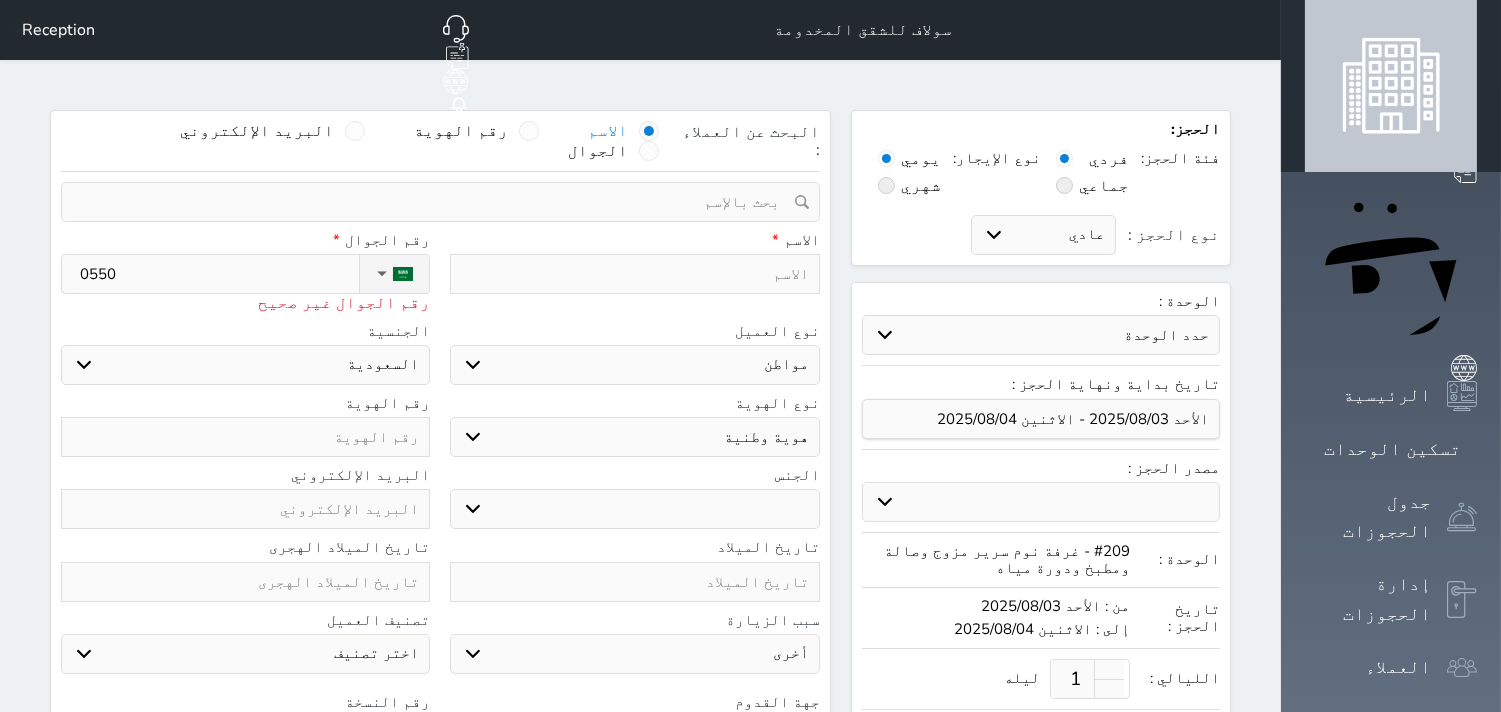 type on "05504" 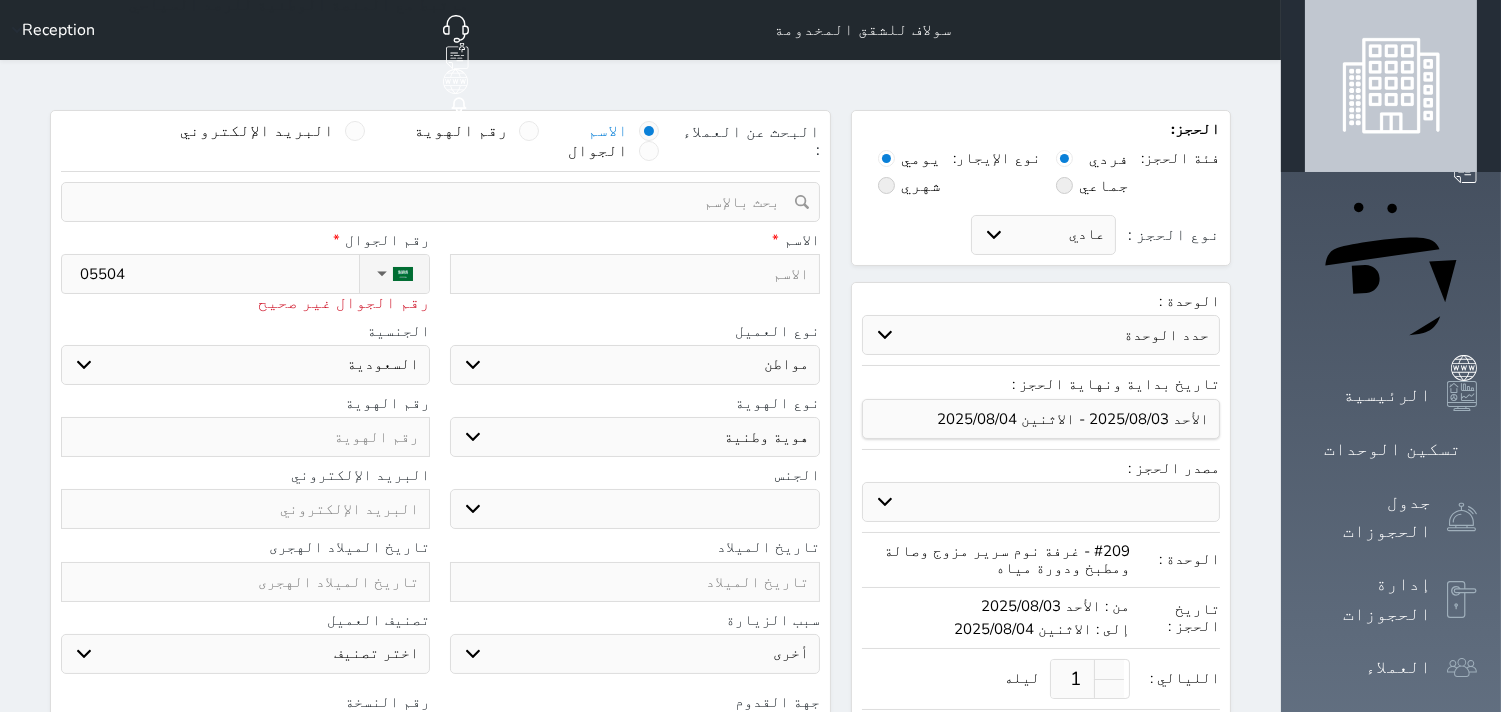 type on "[NUMBER]" 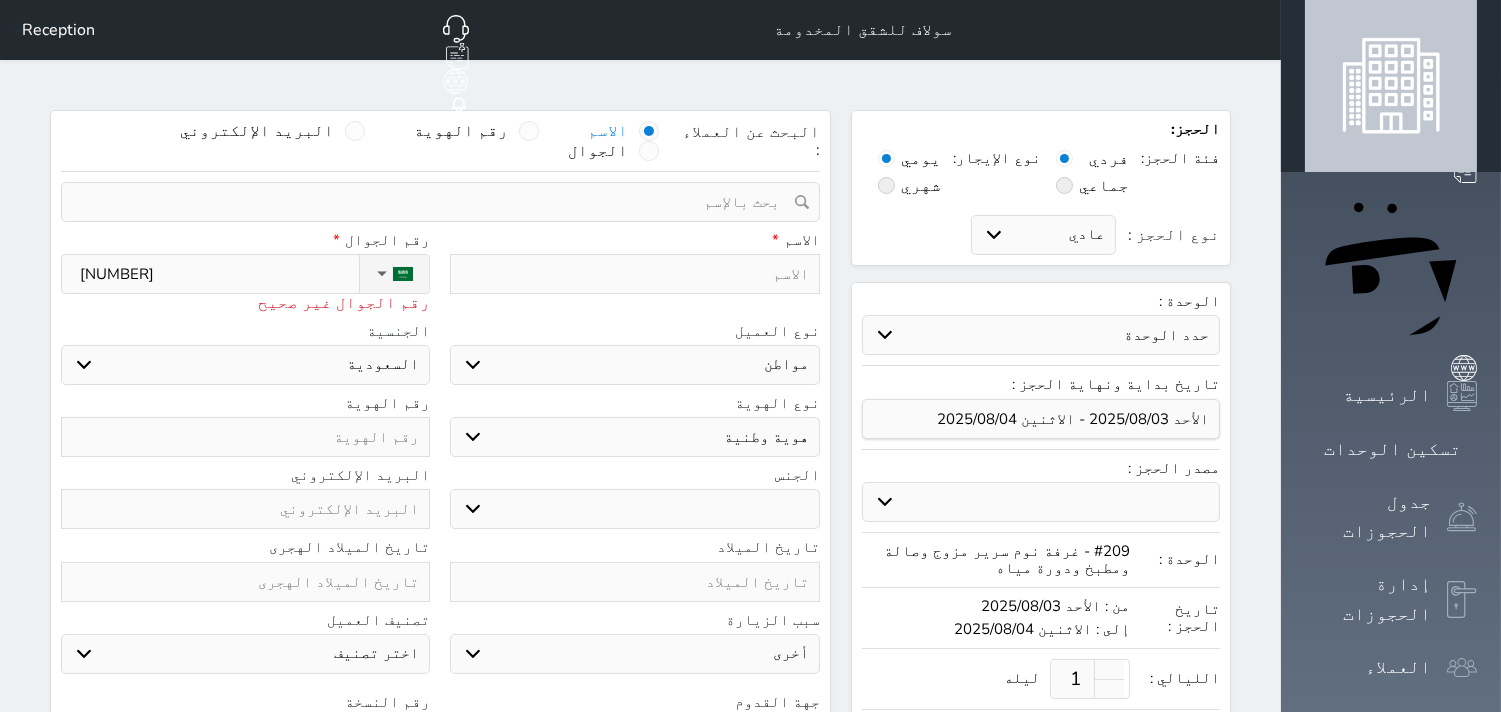 type on "[NUMBER]" 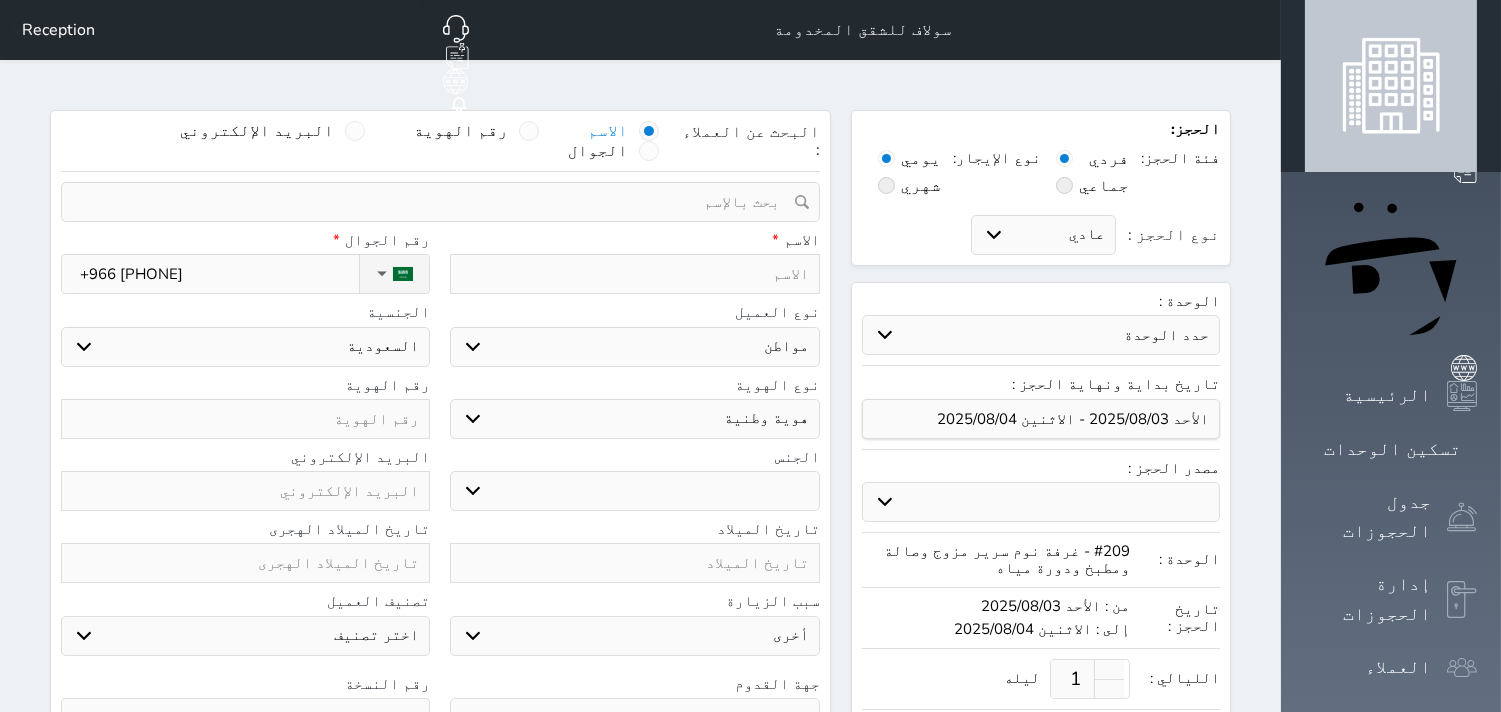 type on "+966 [PHONE]" 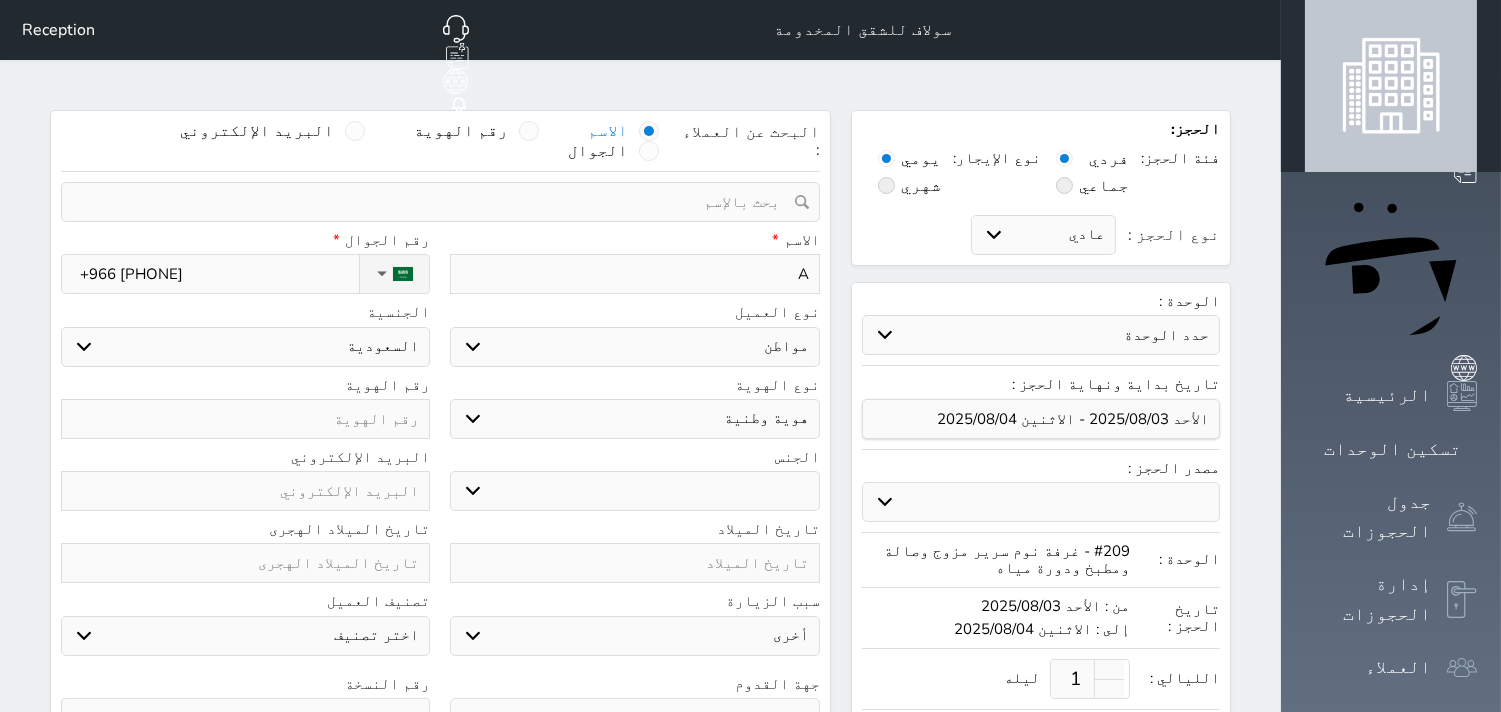 type on "AB" 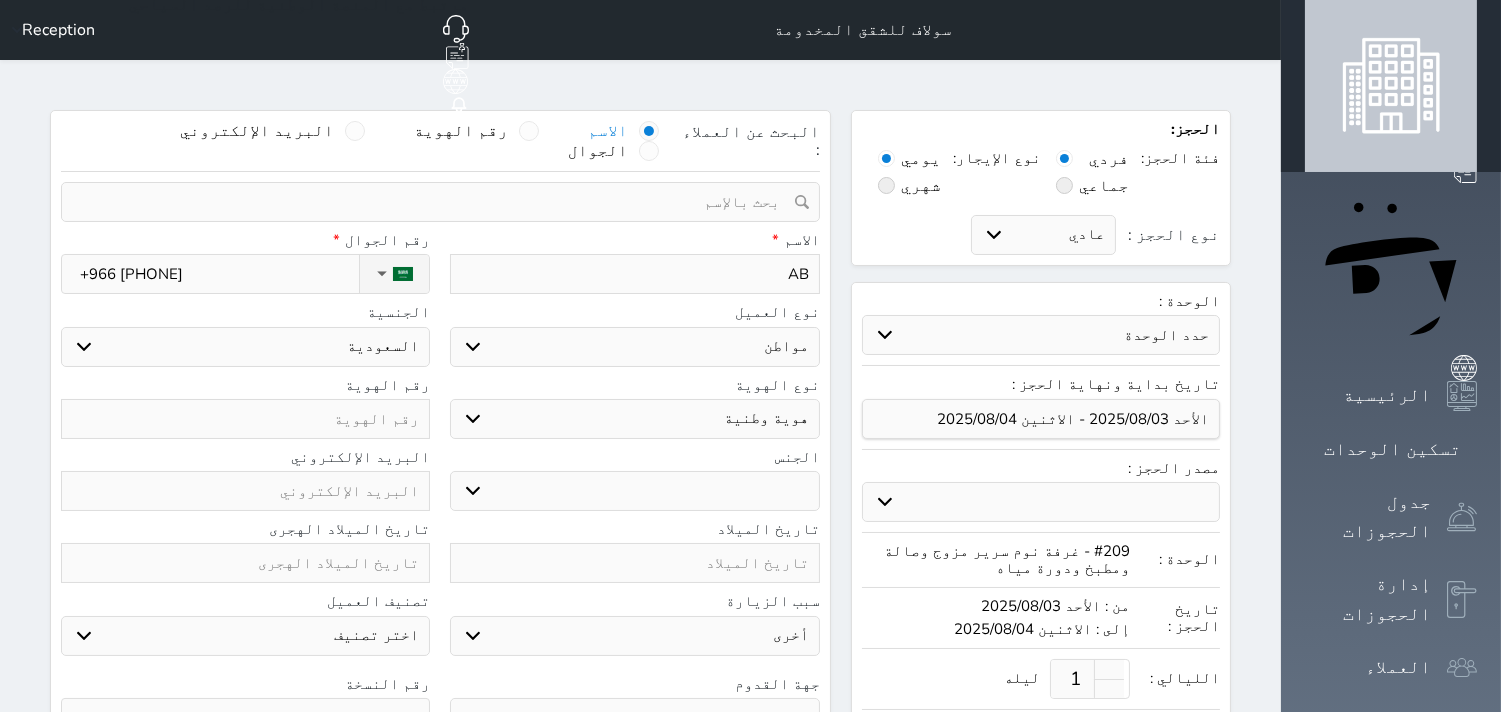 type on "ABD" 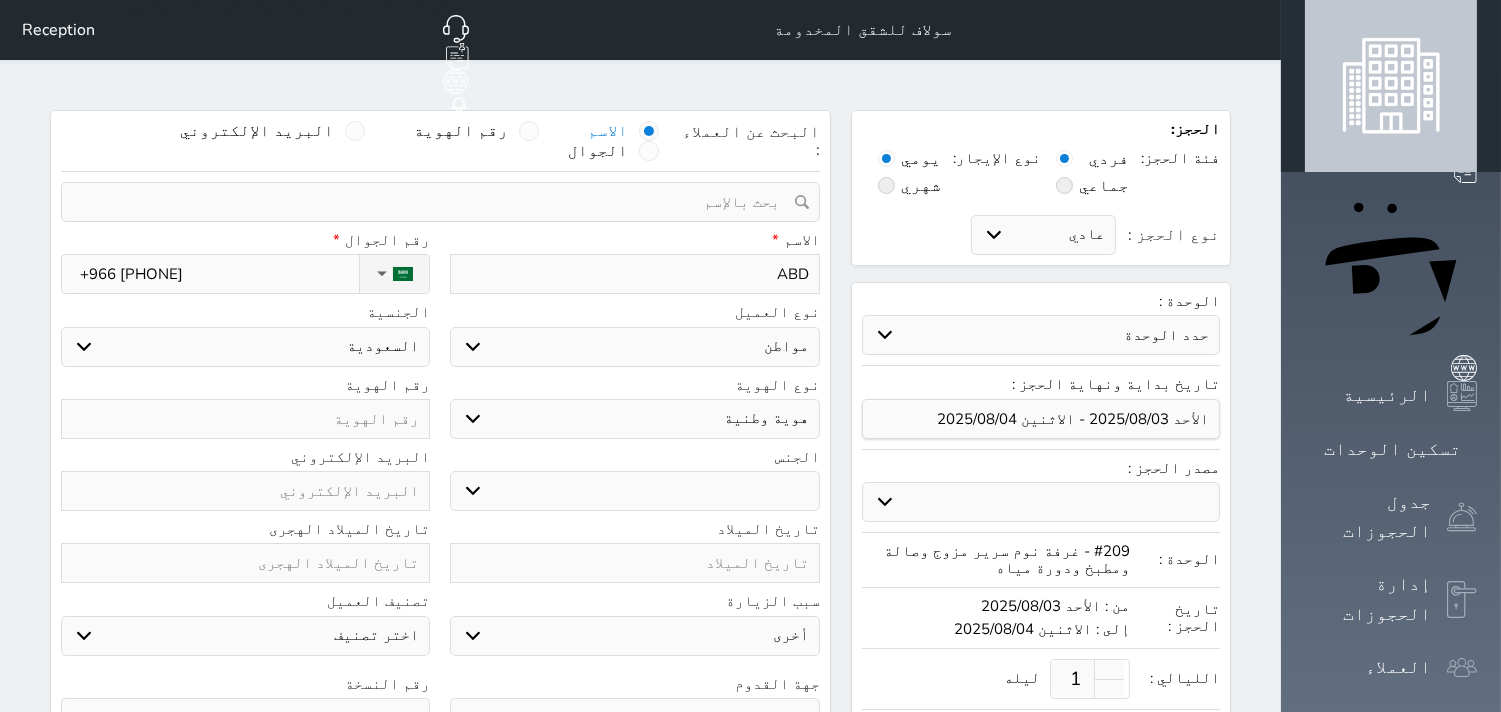 type on "ABDU" 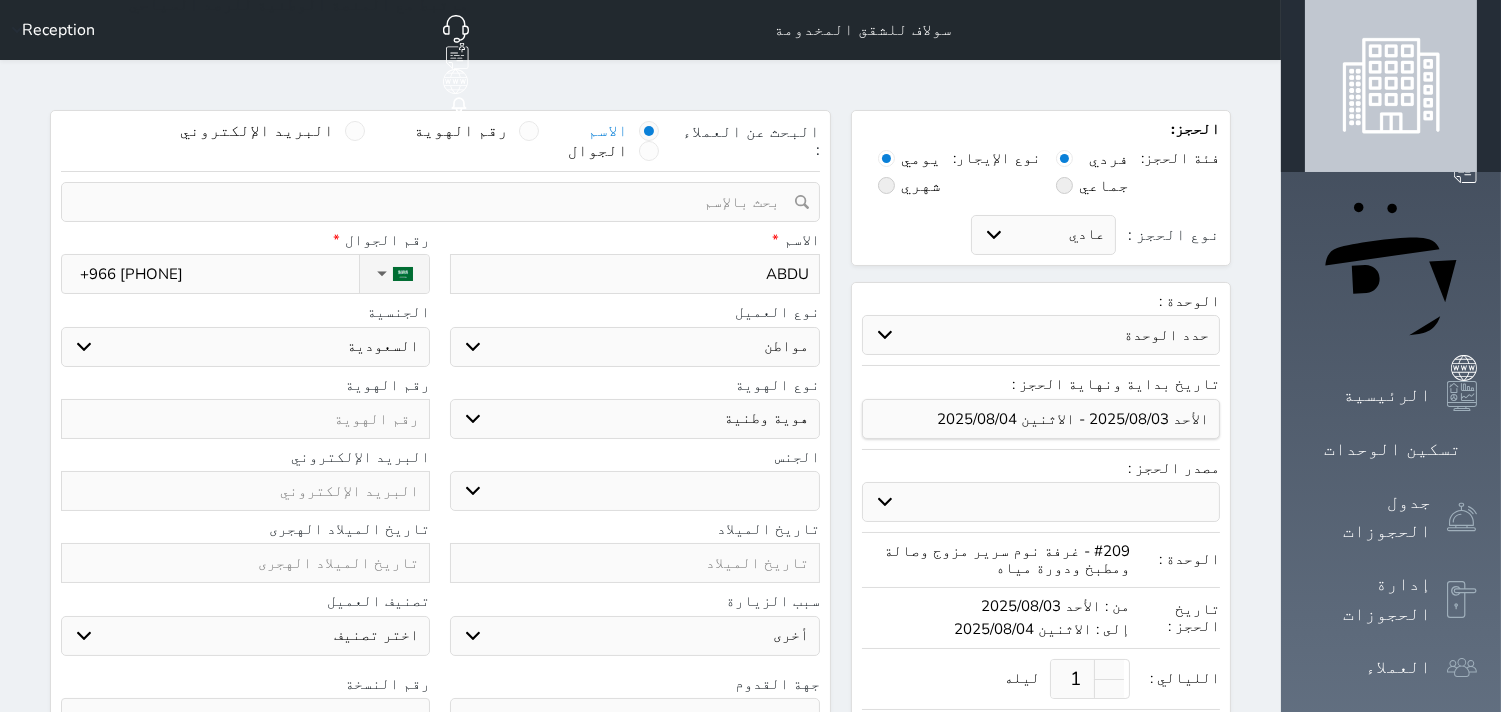 type on "ABDUL" 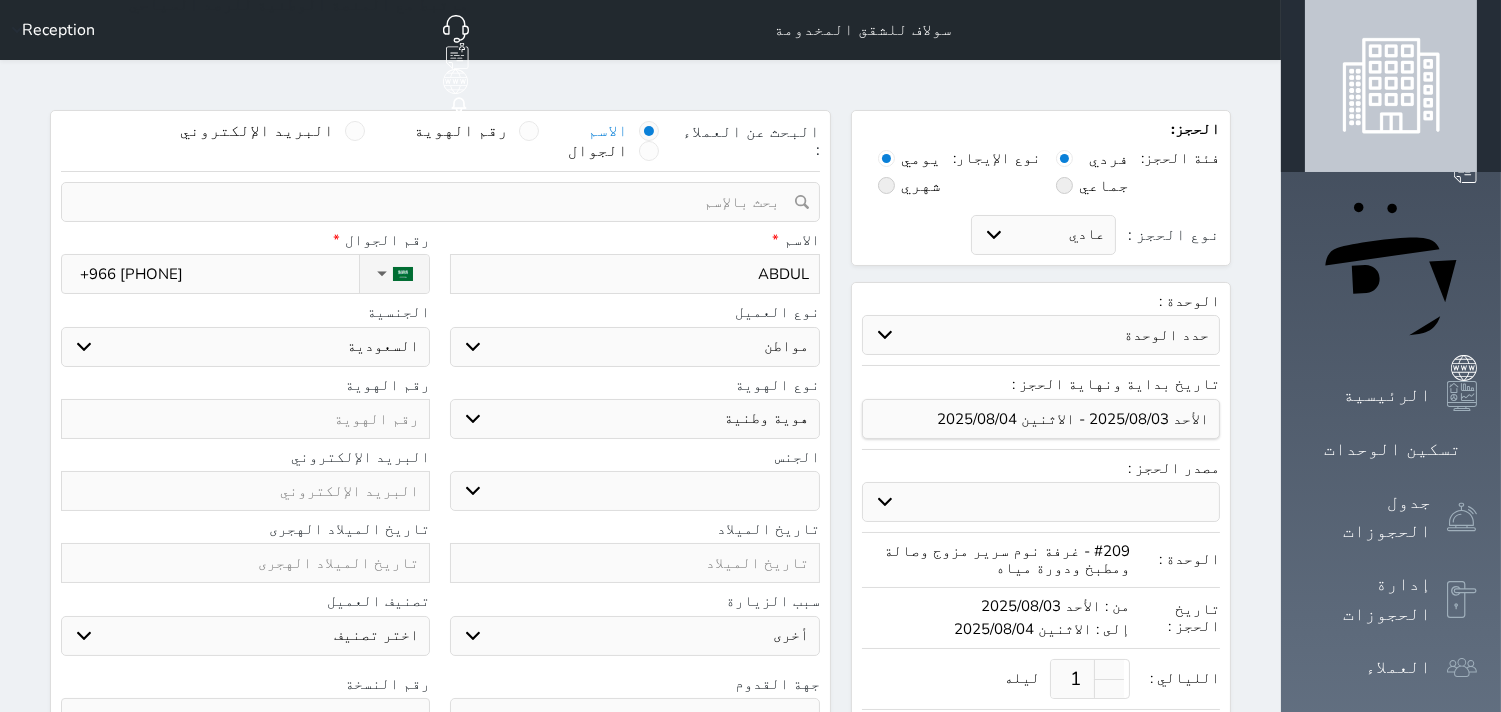 type on "[NAME]" 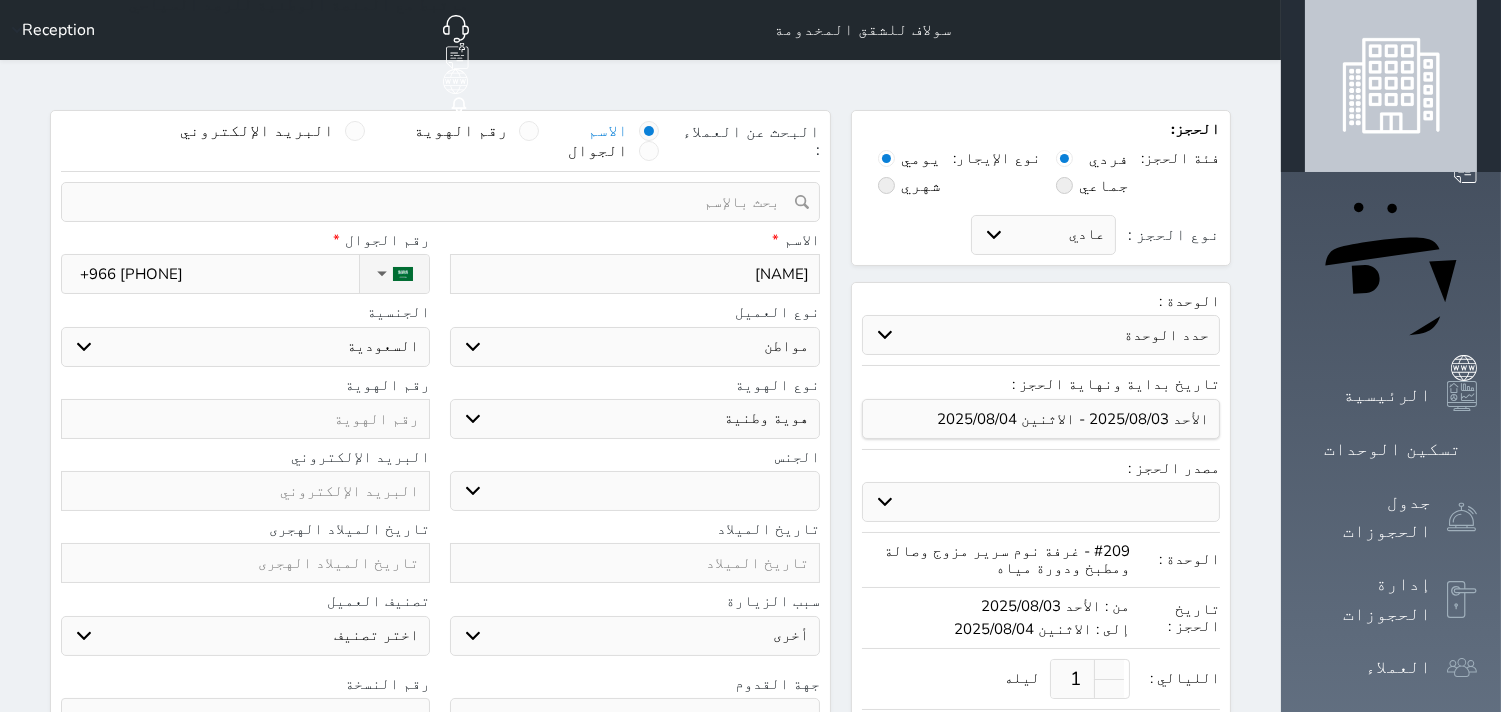 type on "[NAME]" 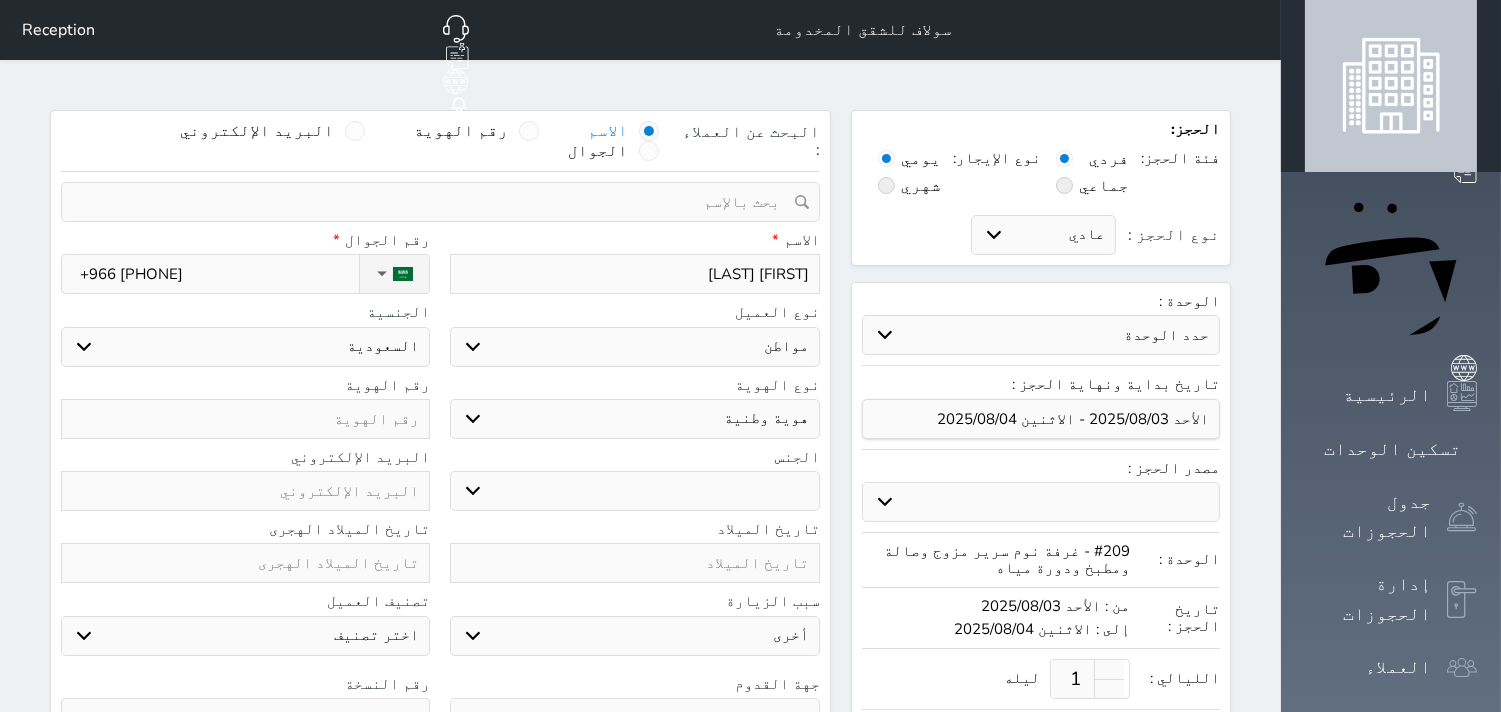type on "[FIRST] [LAST]" 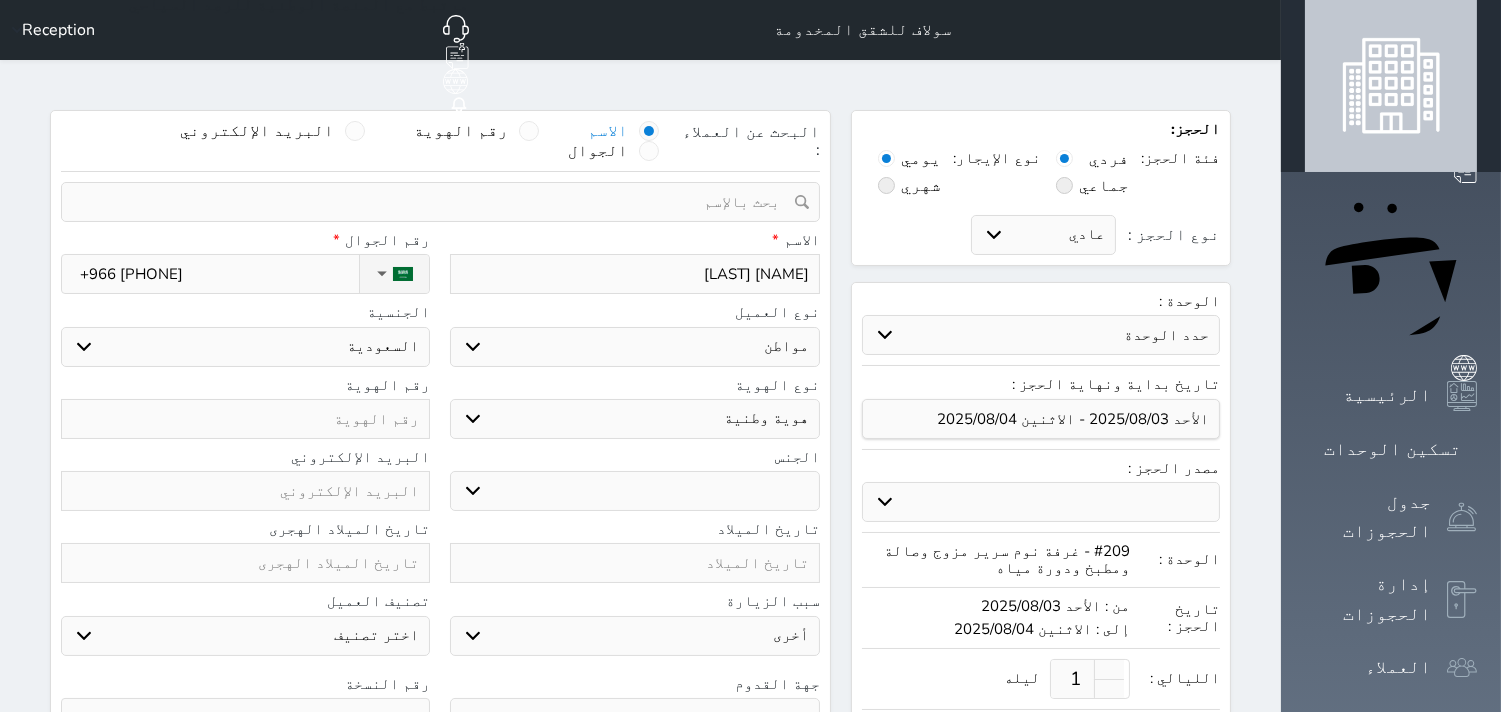 type on "[FIRST] [LAST]" 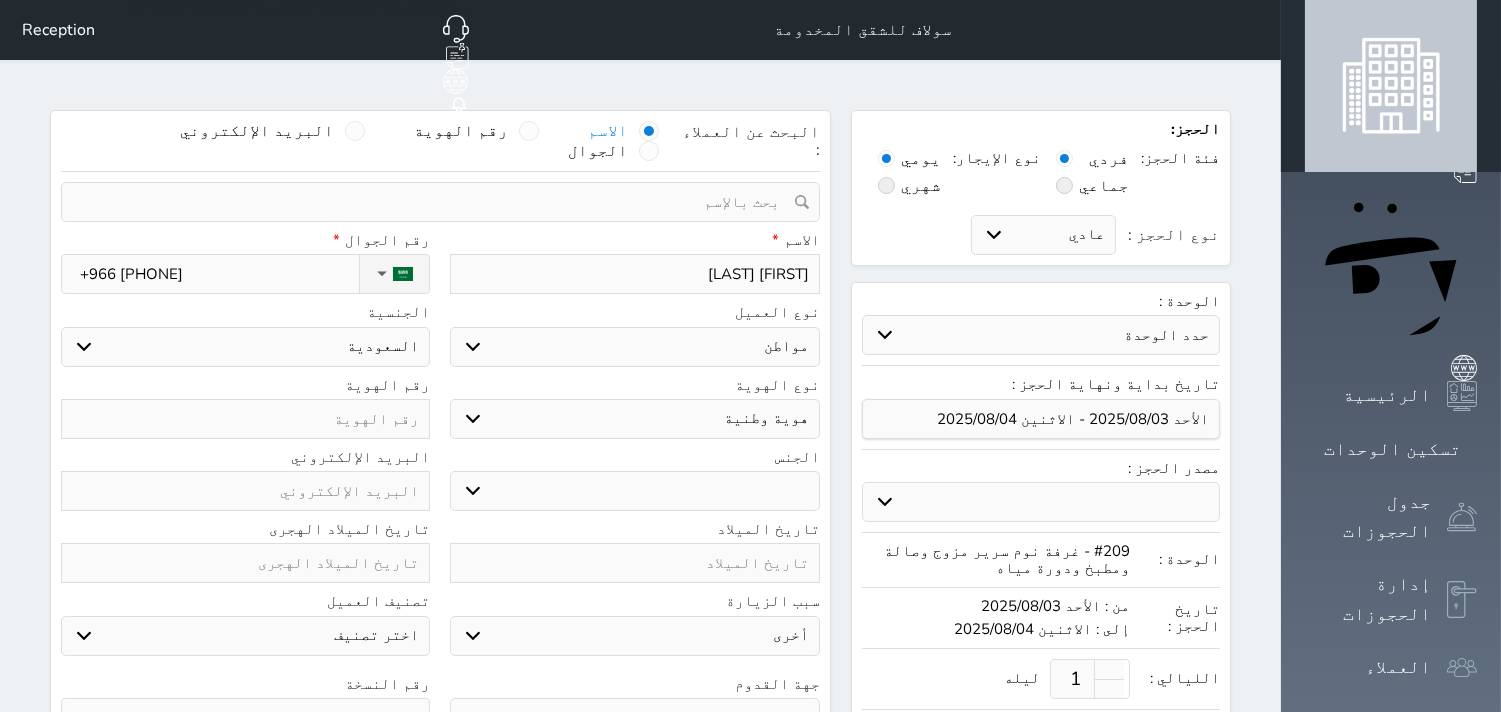 type on "[FIRST] [LAST]" 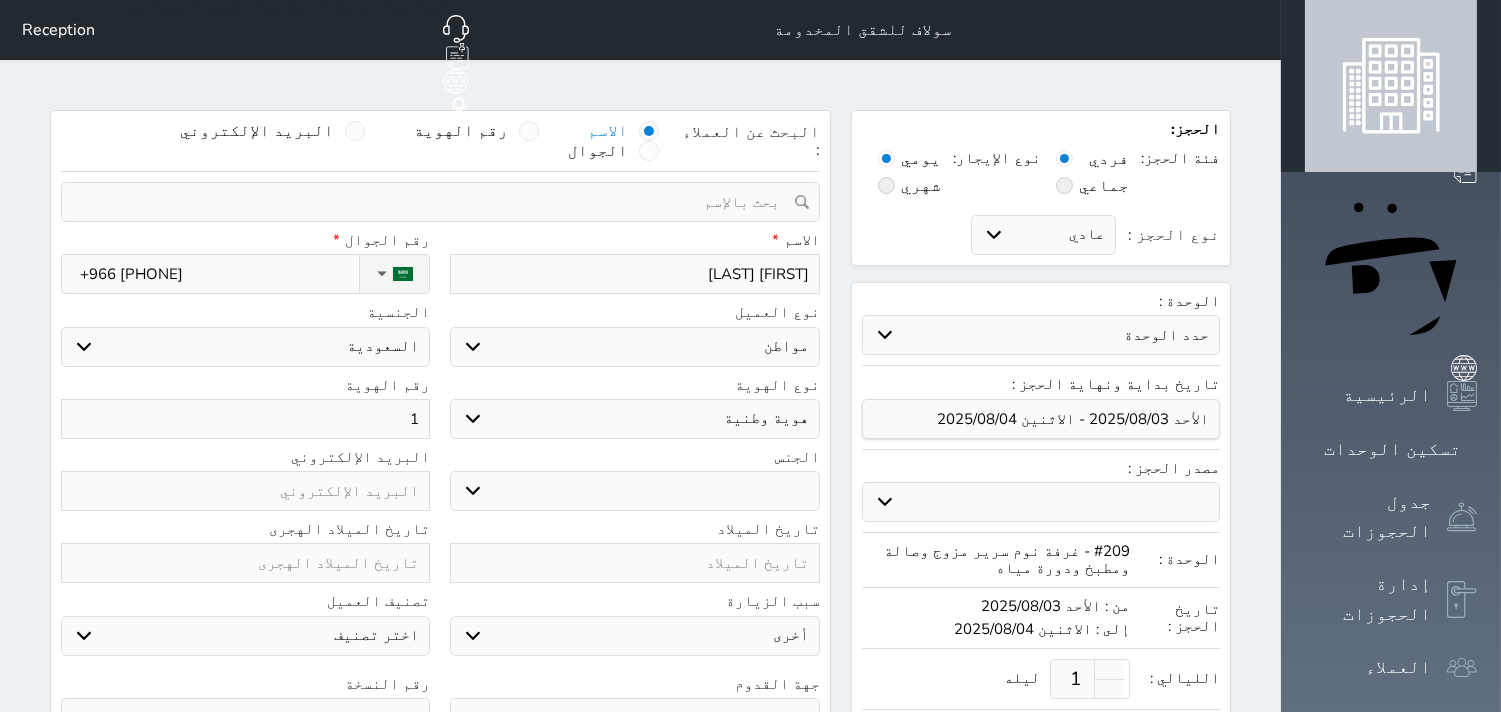 type on "10" 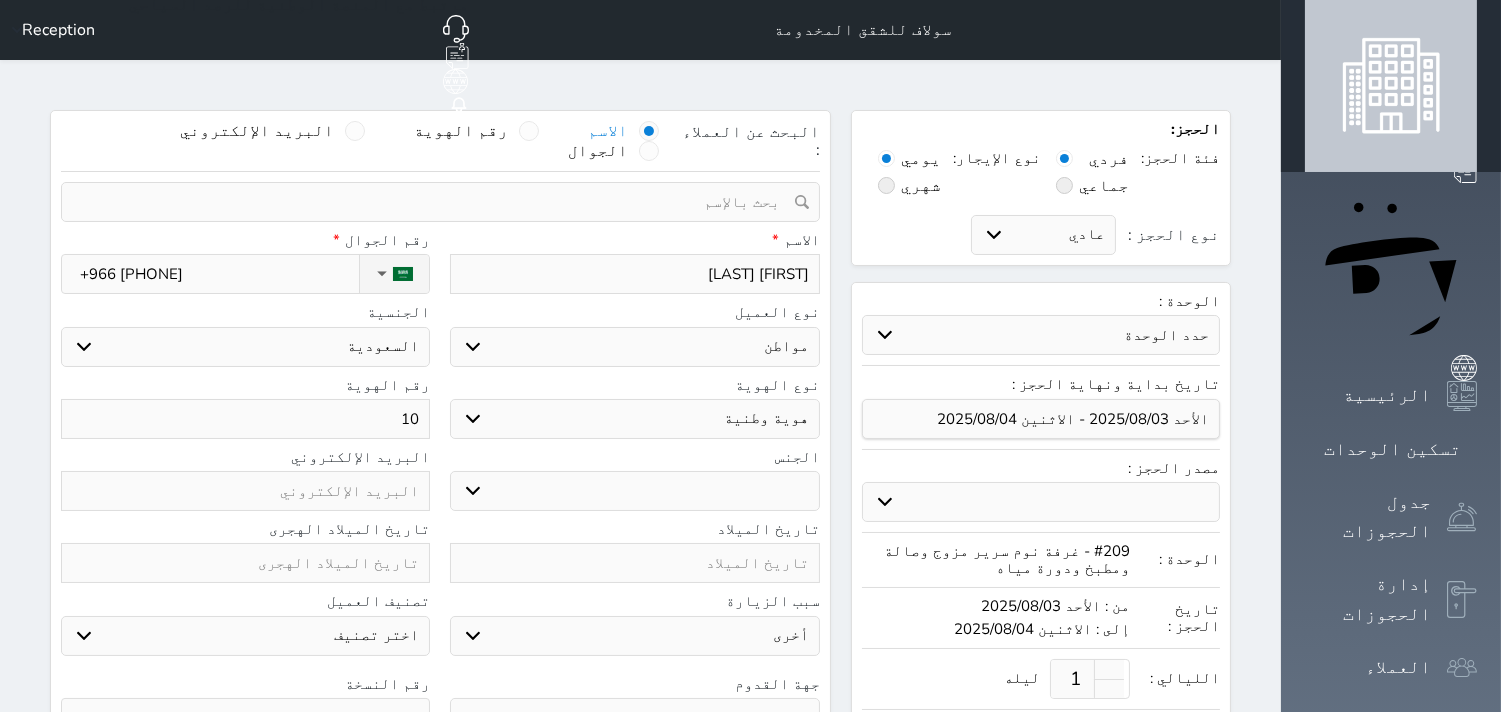 type on "107" 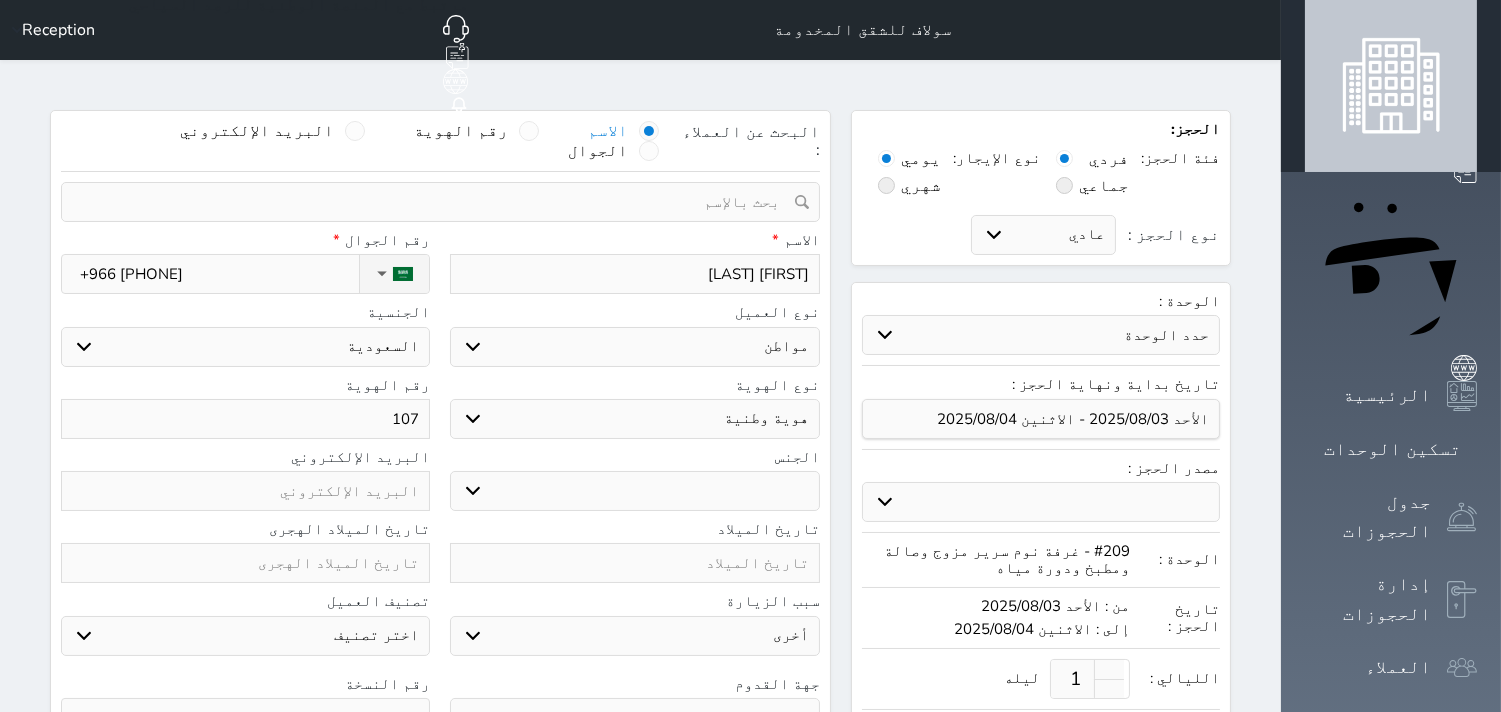 type on "1079" 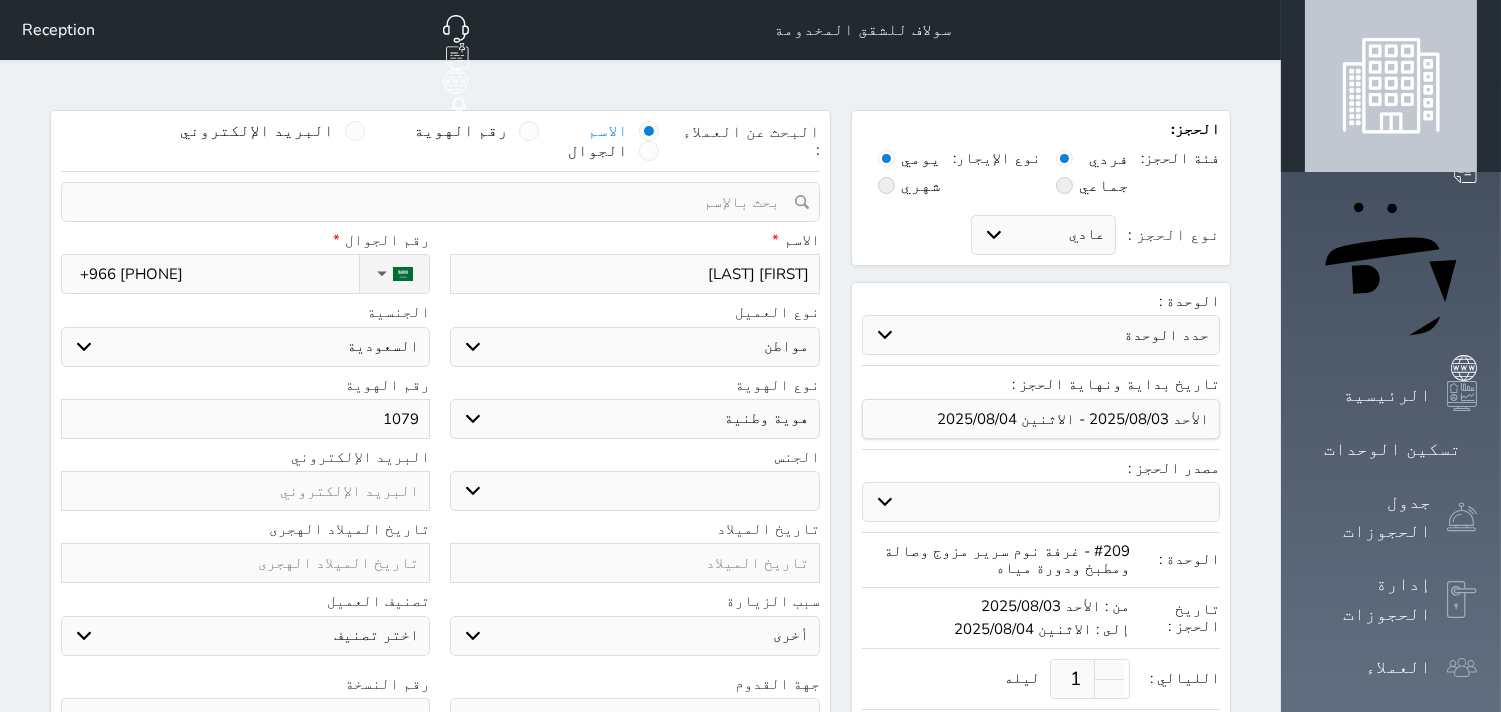 type on "[NUMBER]" 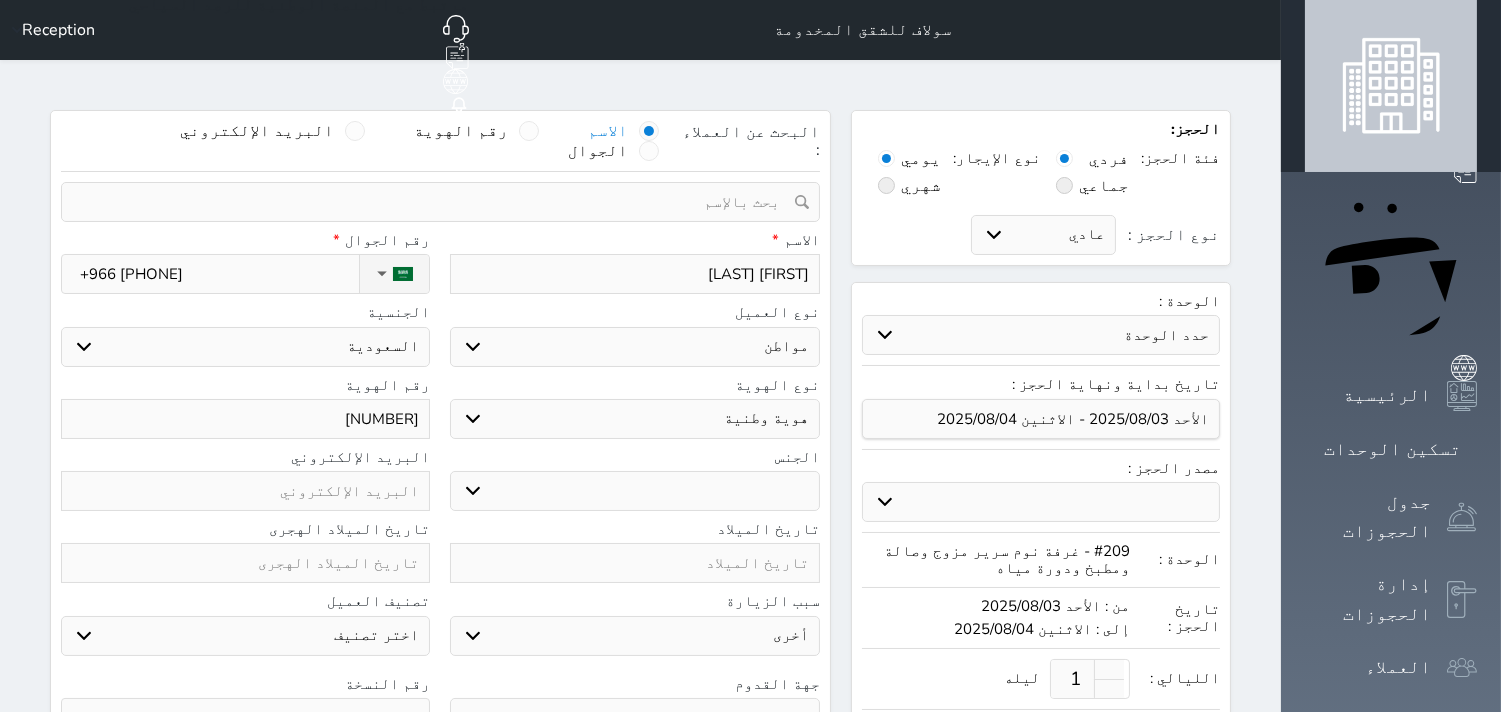 type on "[NUMBER]" 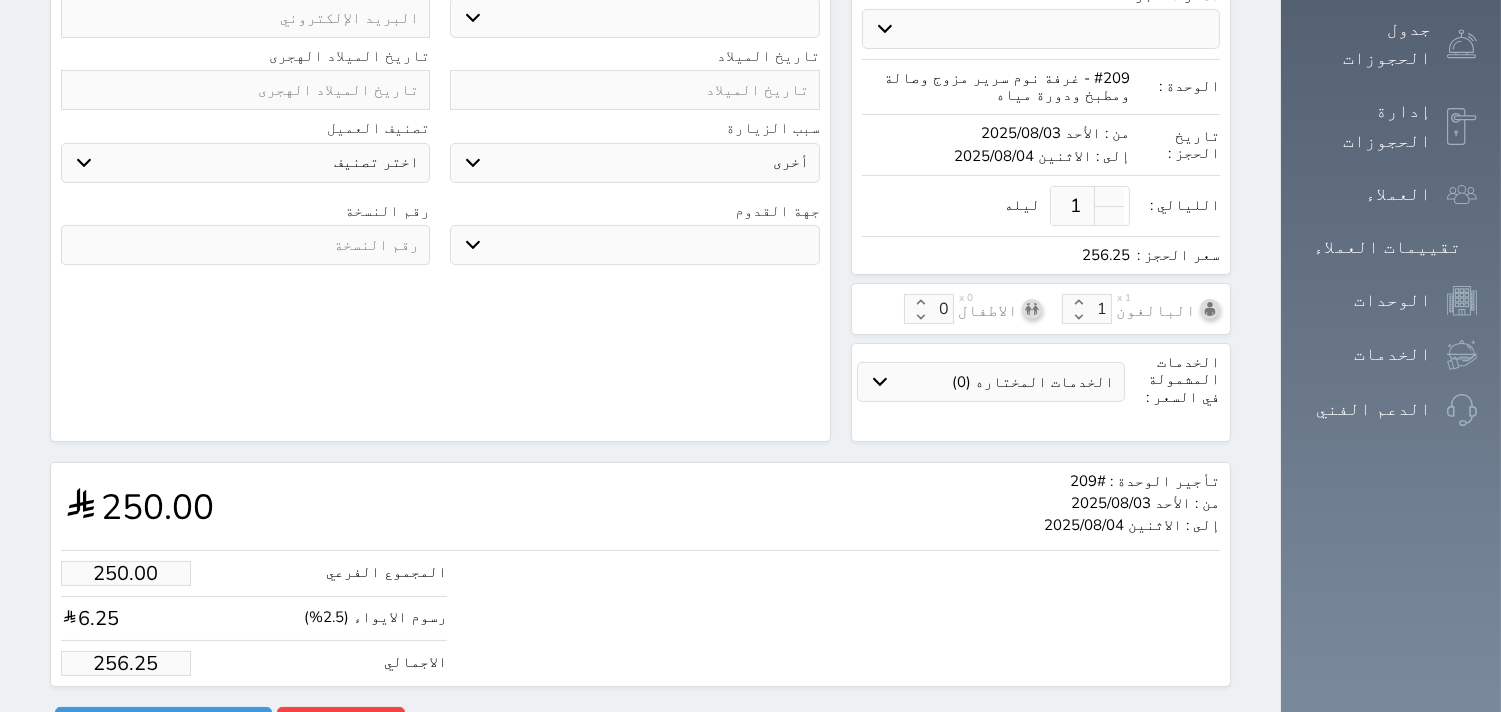 scroll, scrollTop: 362, scrollLeft: 0, axis: vertical 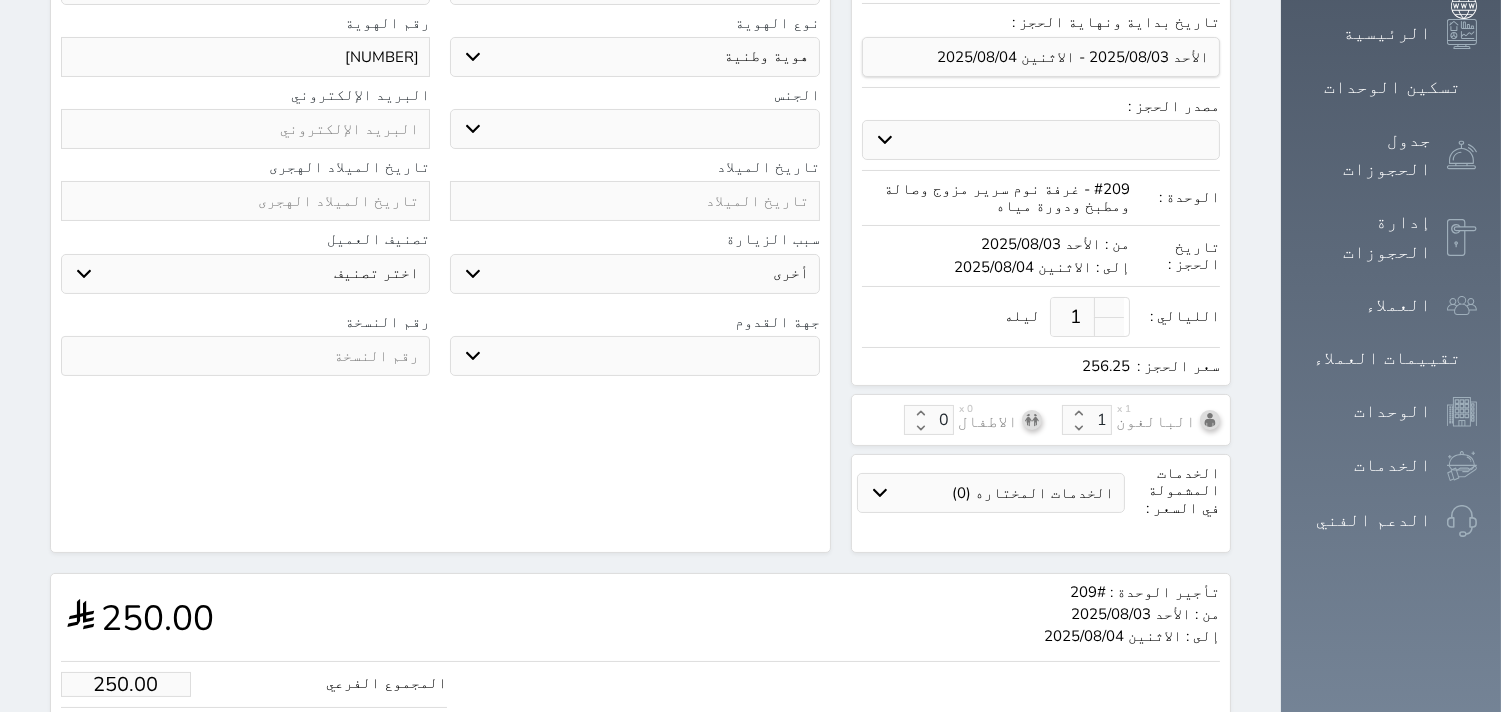type on "[NUMBER]" 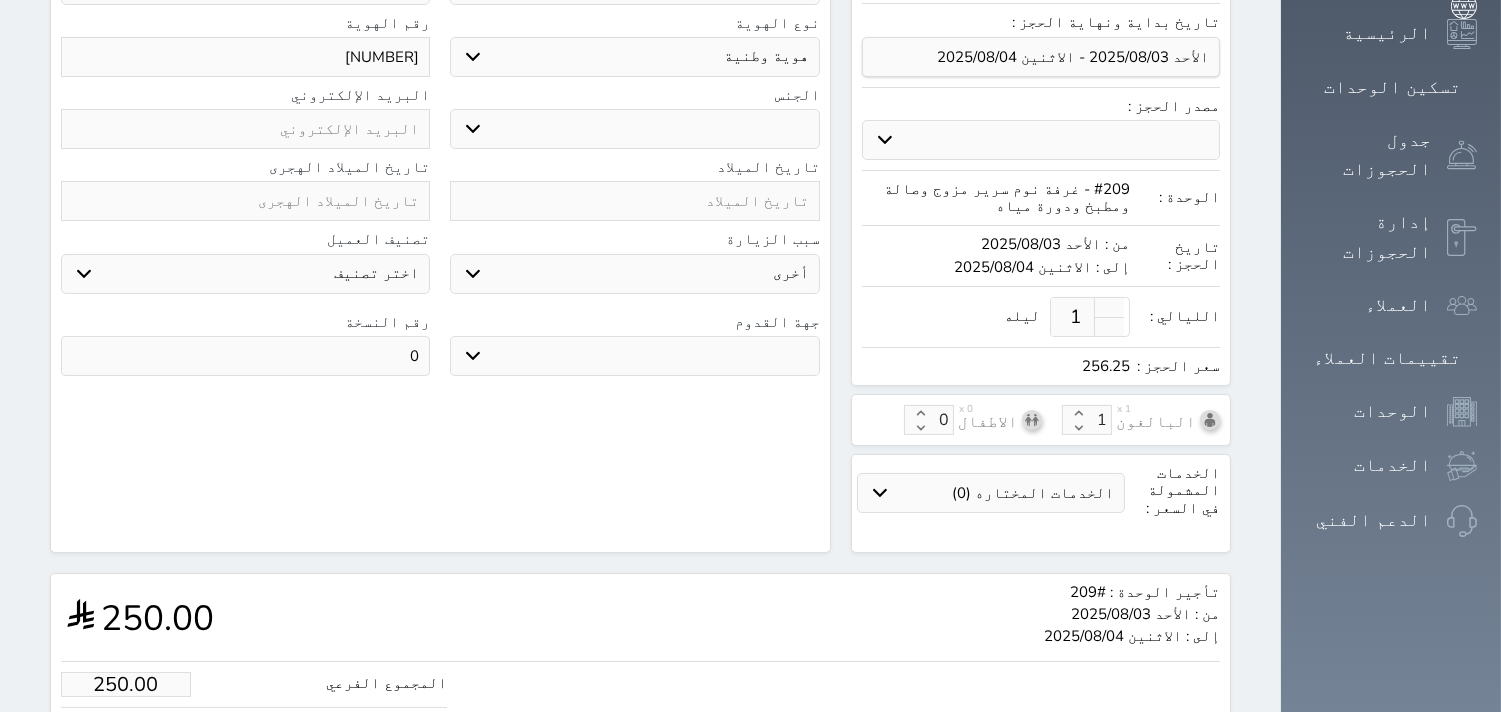 select 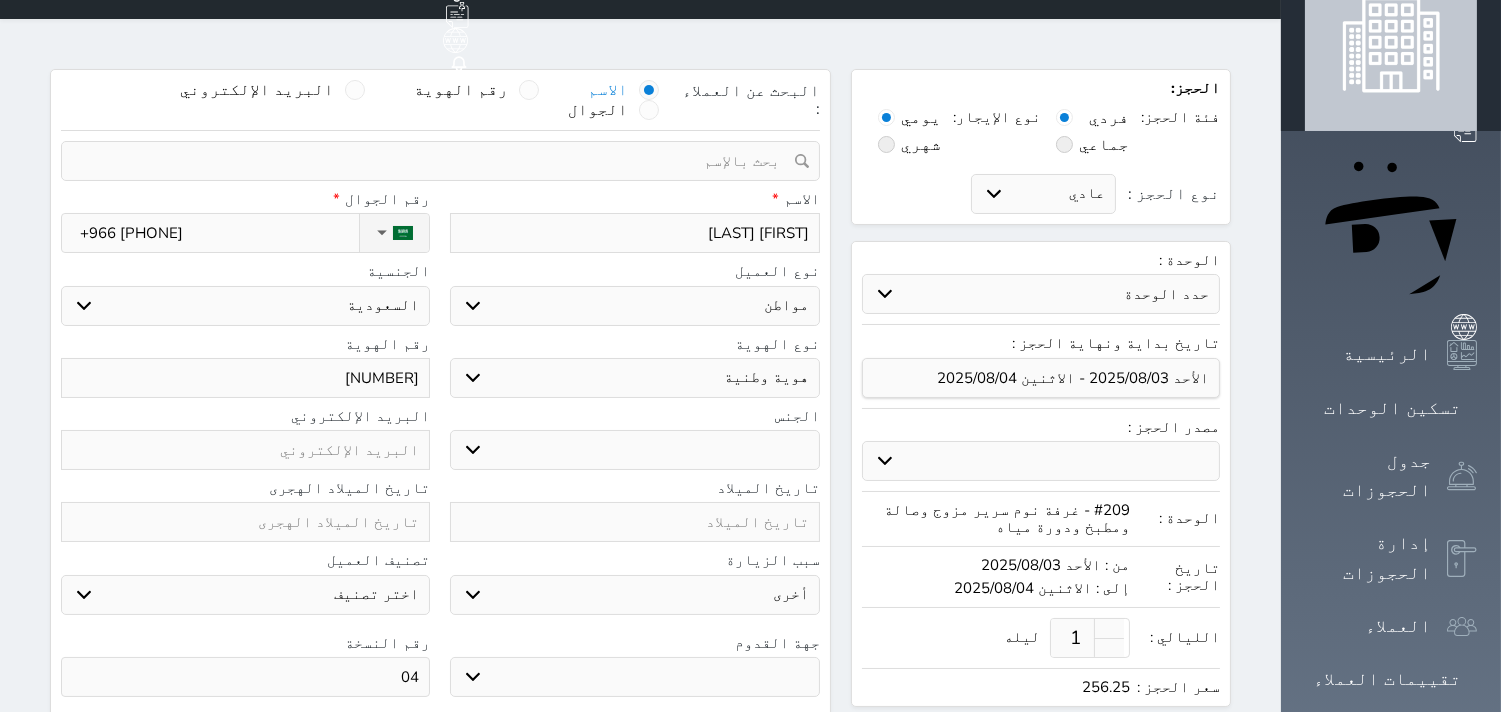 scroll, scrollTop: 28, scrollLeft: 0, axis: vertical 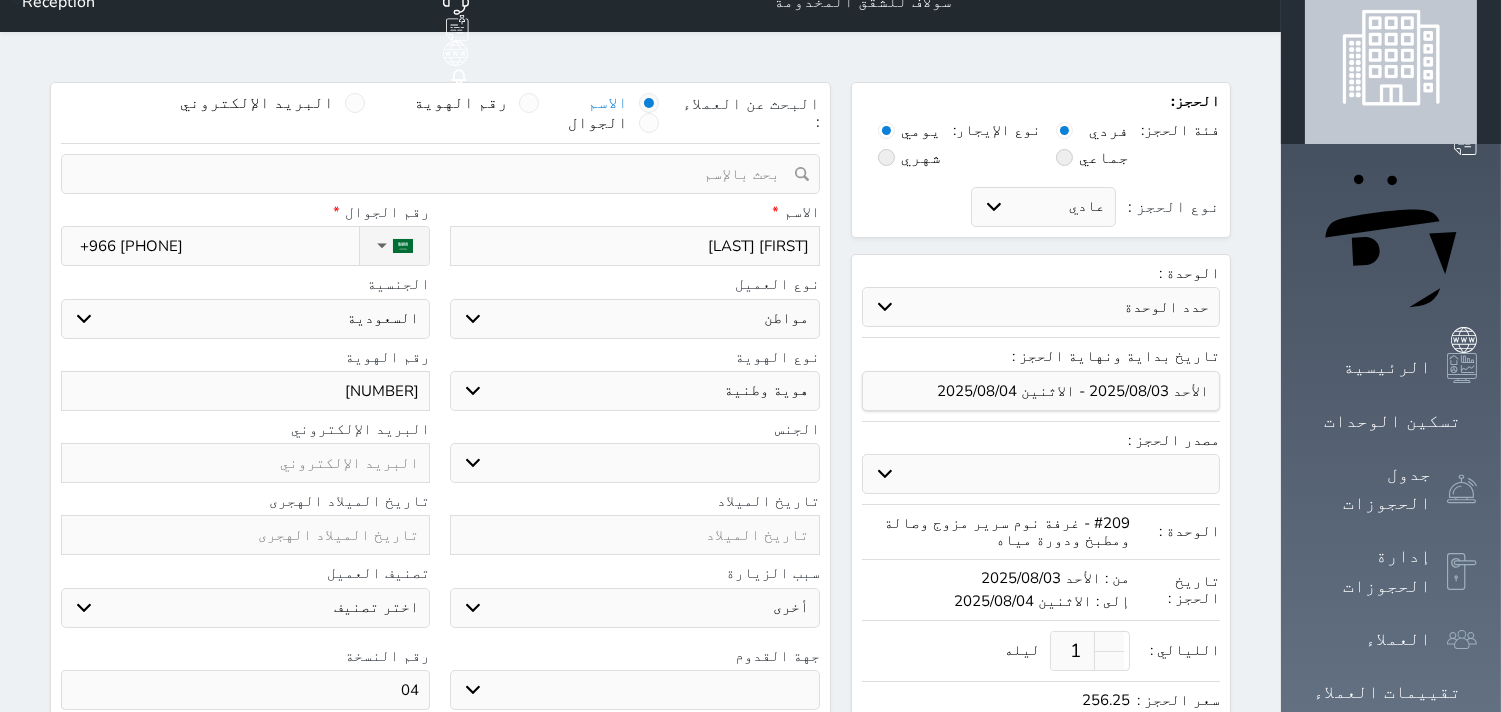type on "04" 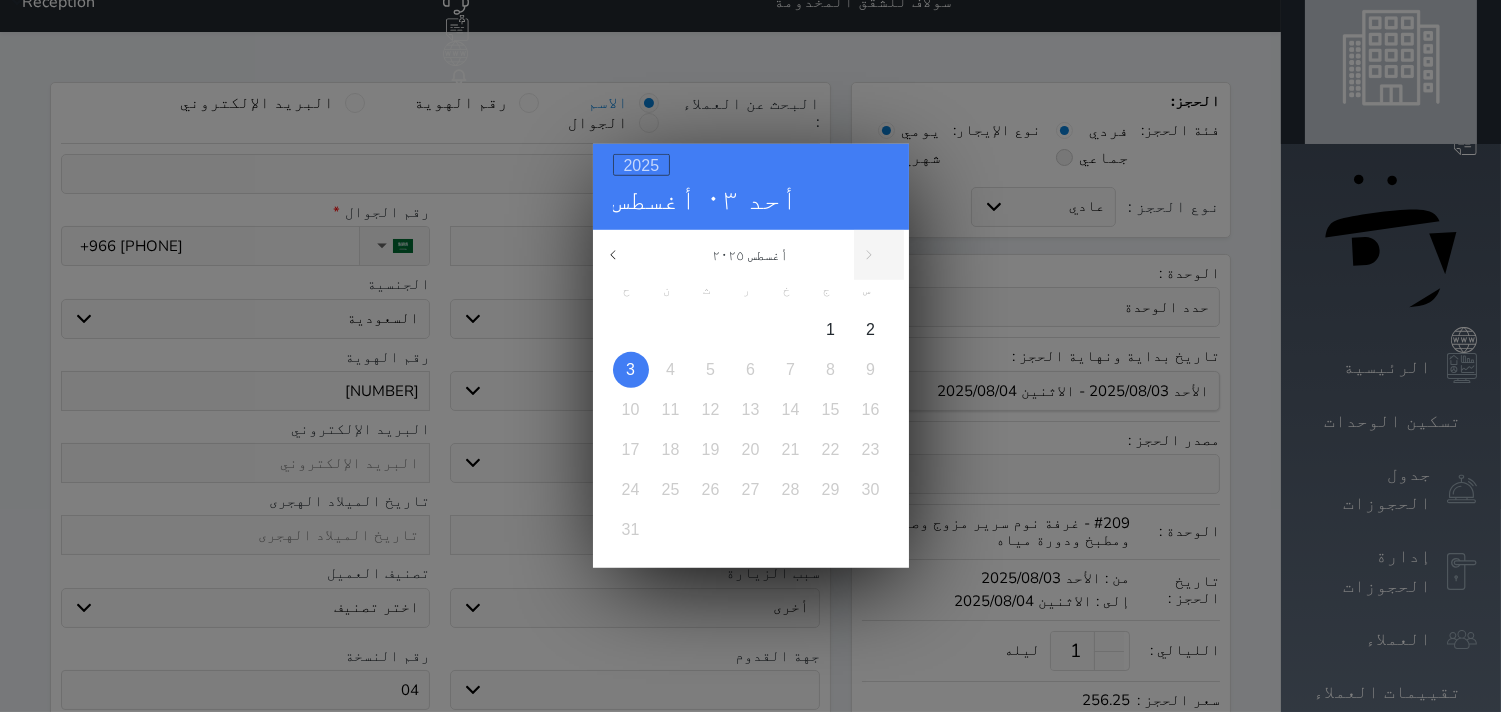 click on "2025" at bounding box center (642, 165) 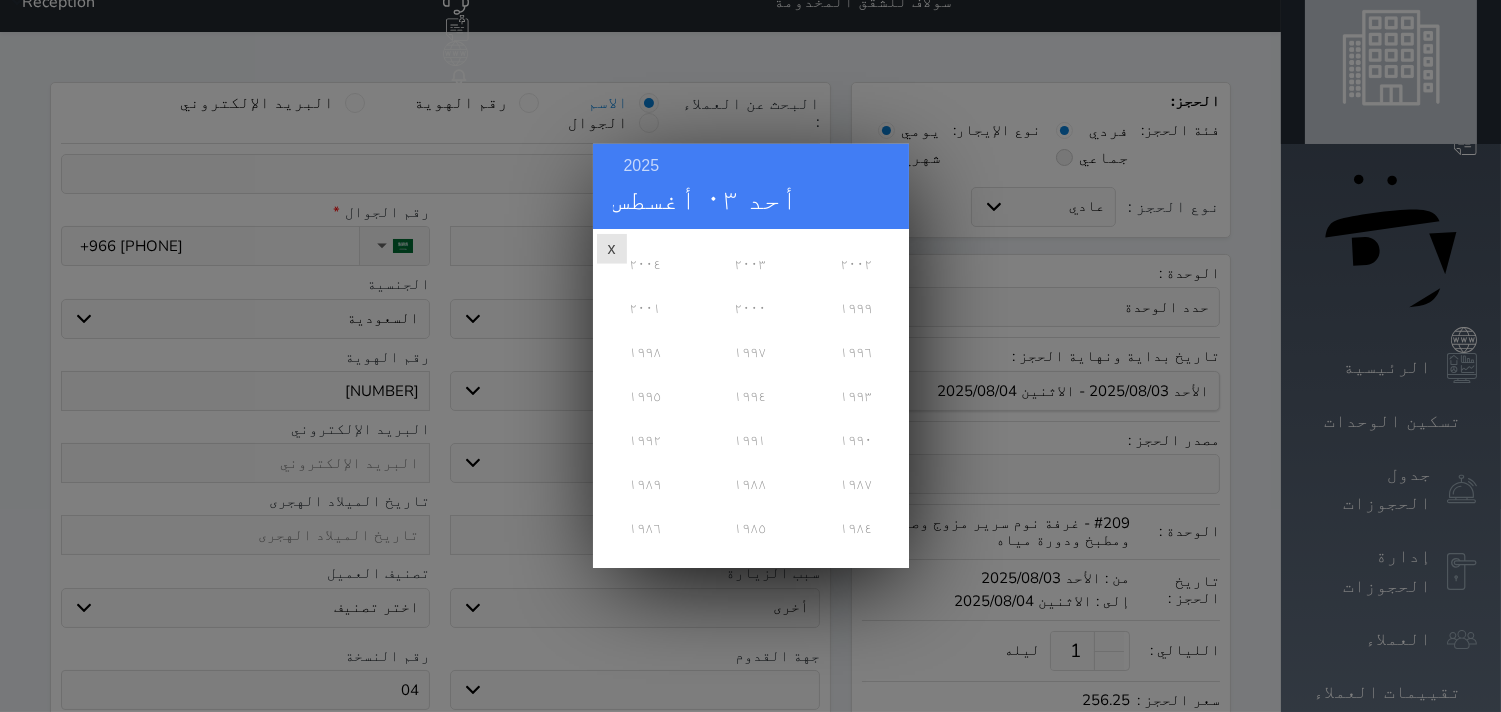 scroll, scrollTop: 333, scrollLeft: 0, axis: vertical 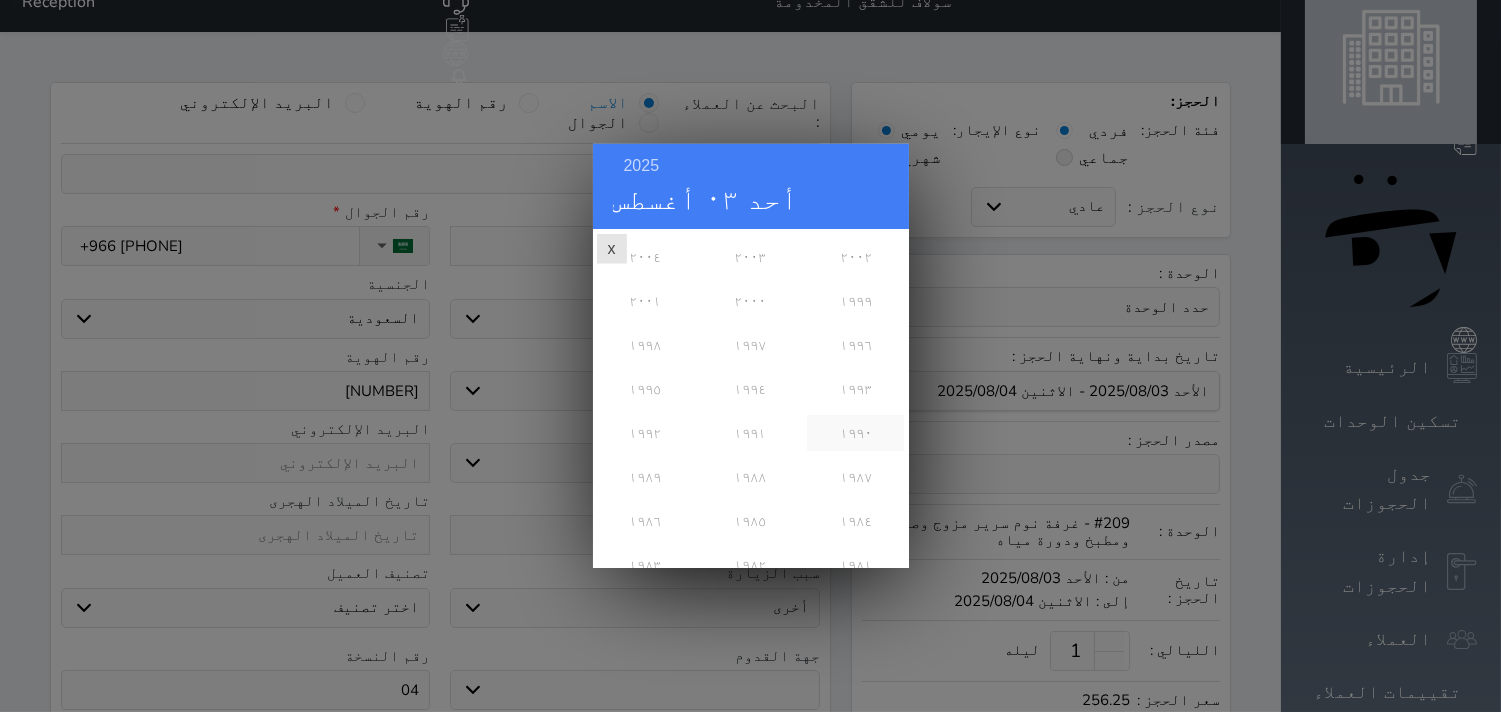 click on "١٩٩٠" at bounding box center (855, 433) 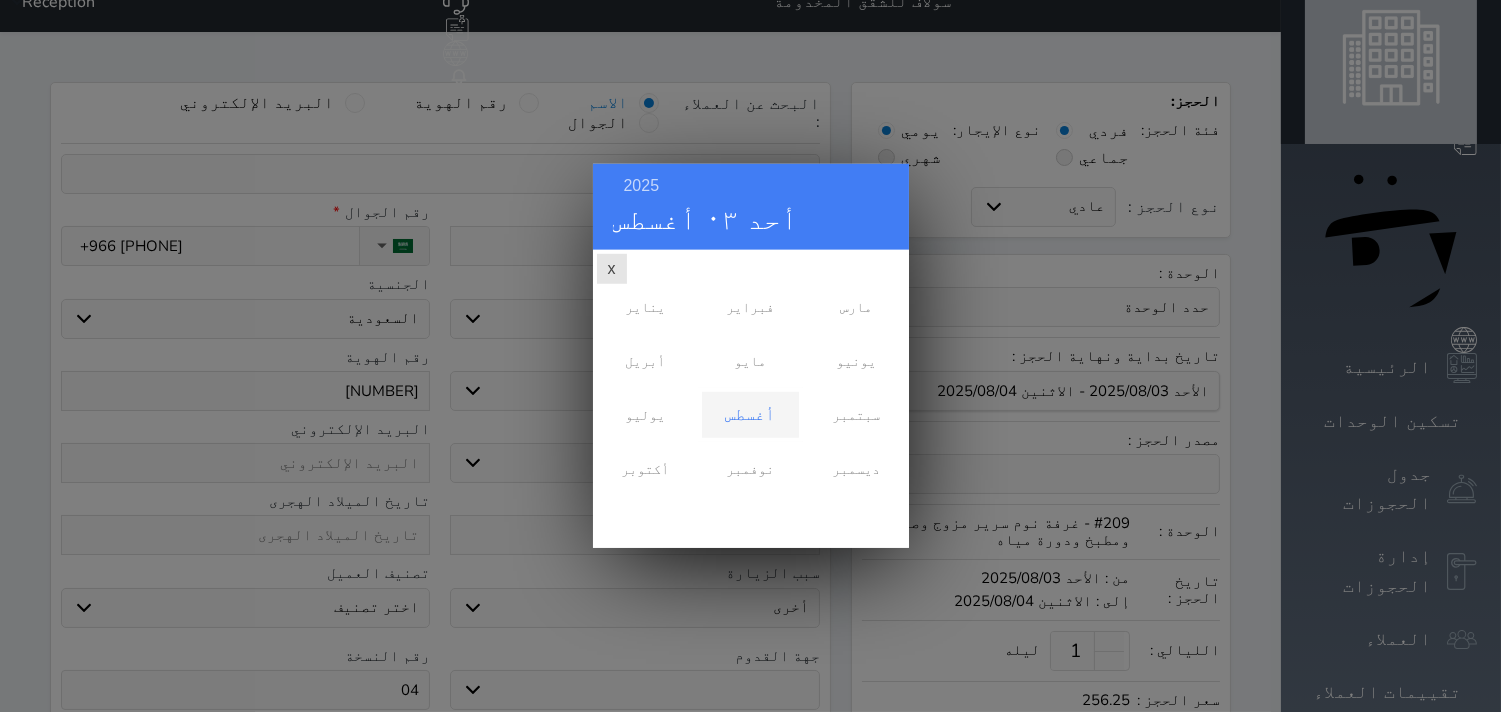 scroll, scrollTop: 0, scrollLeft: 0, axis: both 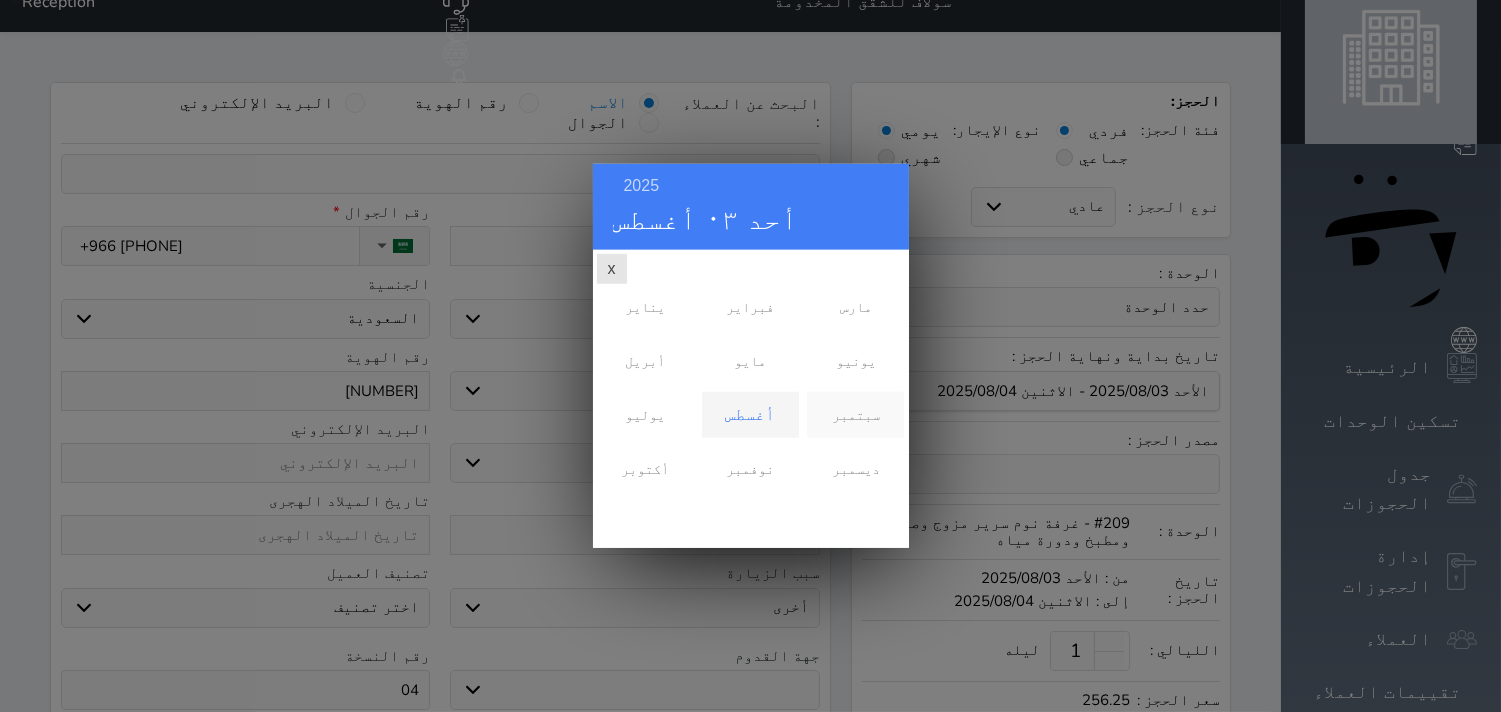 click on "سبتمبر" at bounding box center [855, 415] 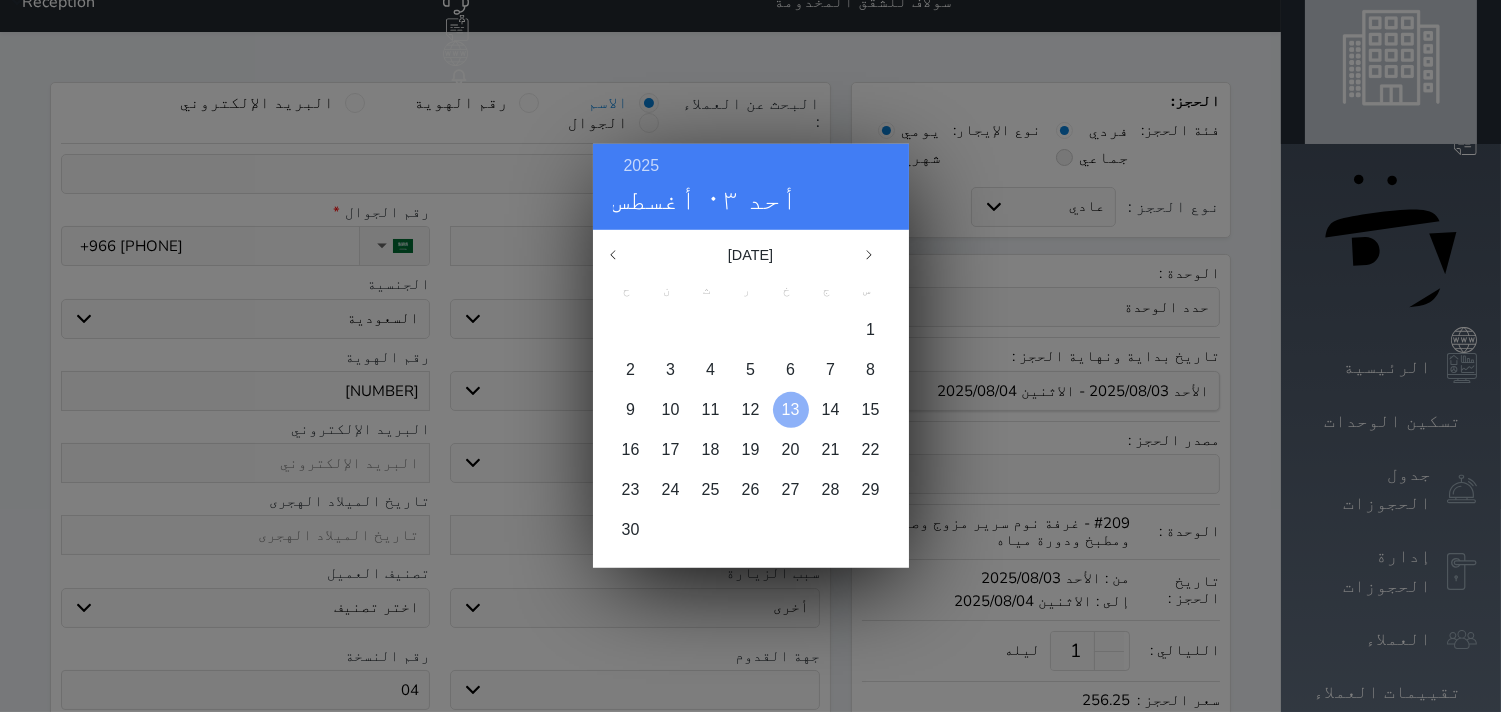 click on "13" at bounding box center [791, 409] 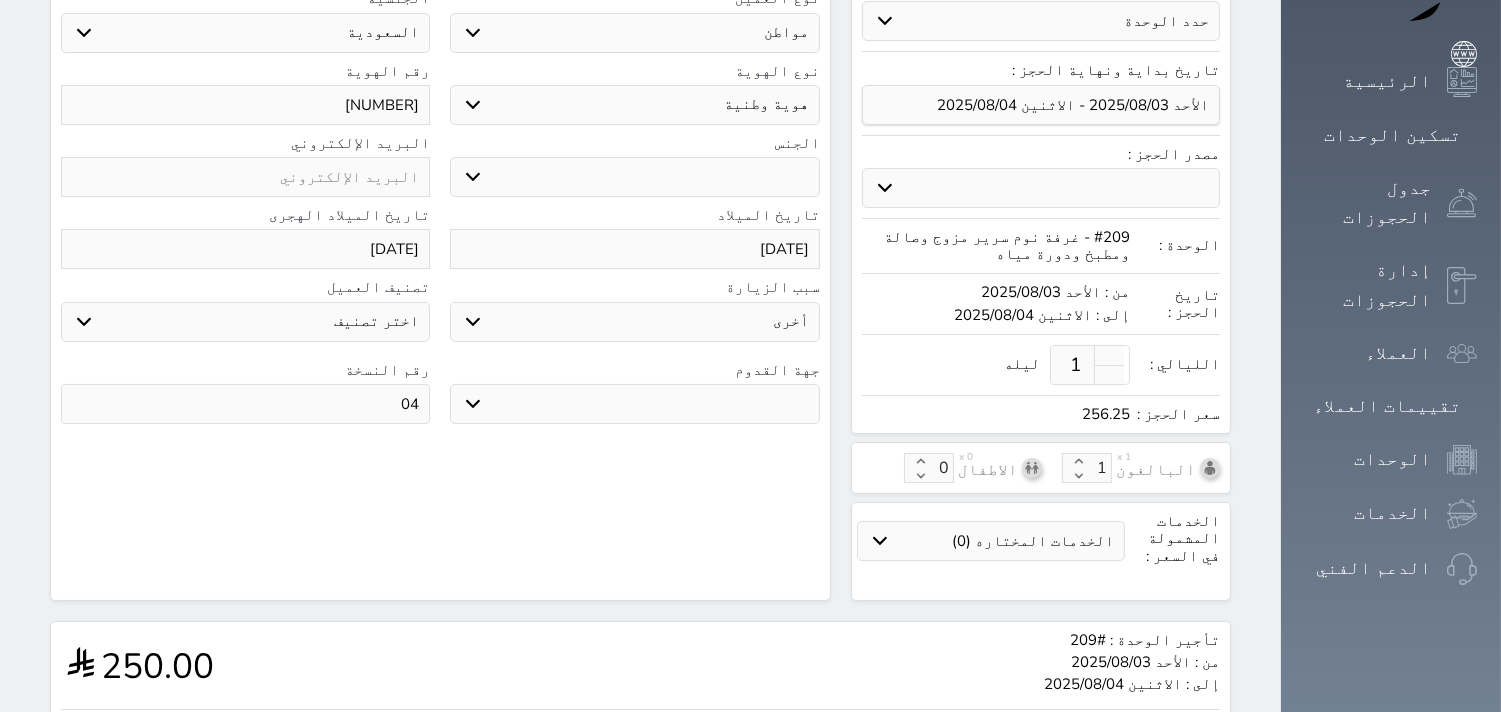 scroll, scrollTop: 473, scrollLeft: 0, axis: vertical 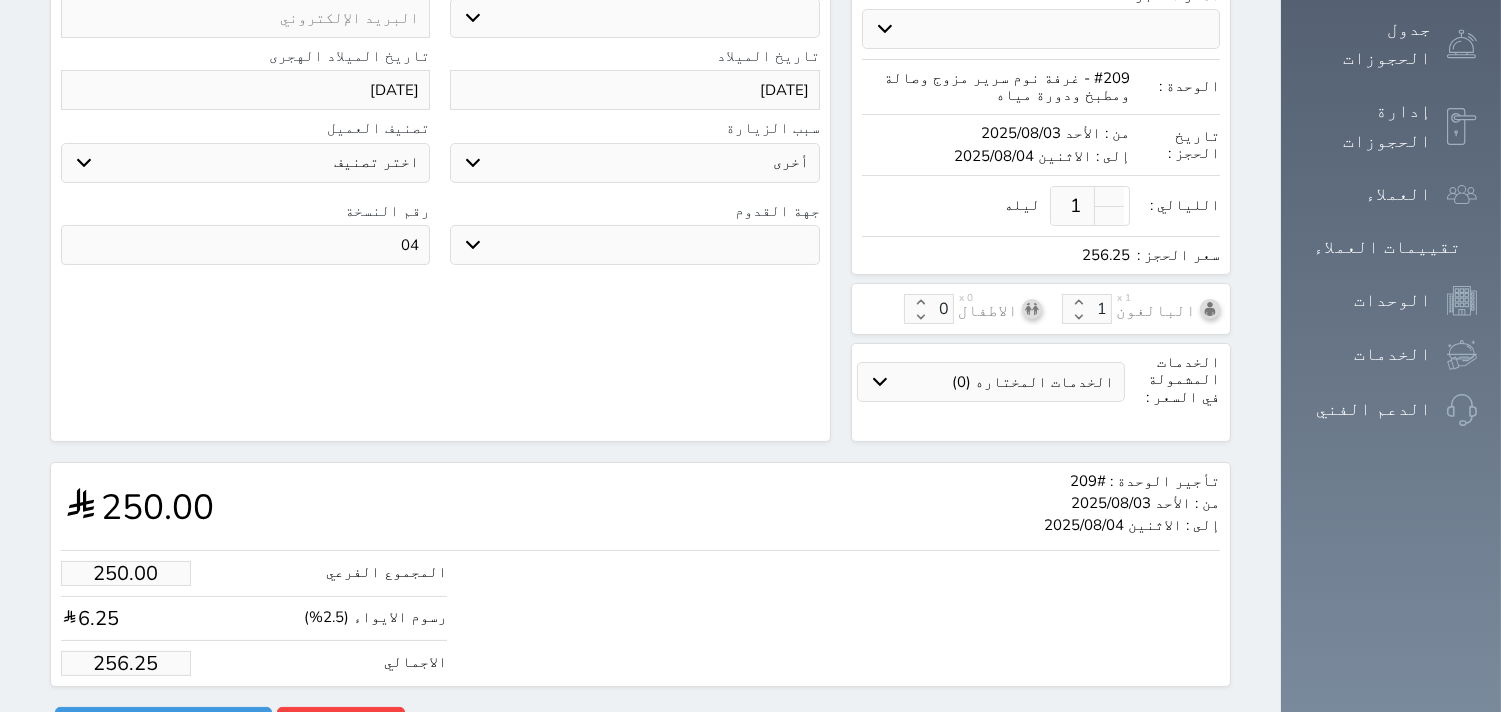 click on "256.25" at bounding box center (126, 663) 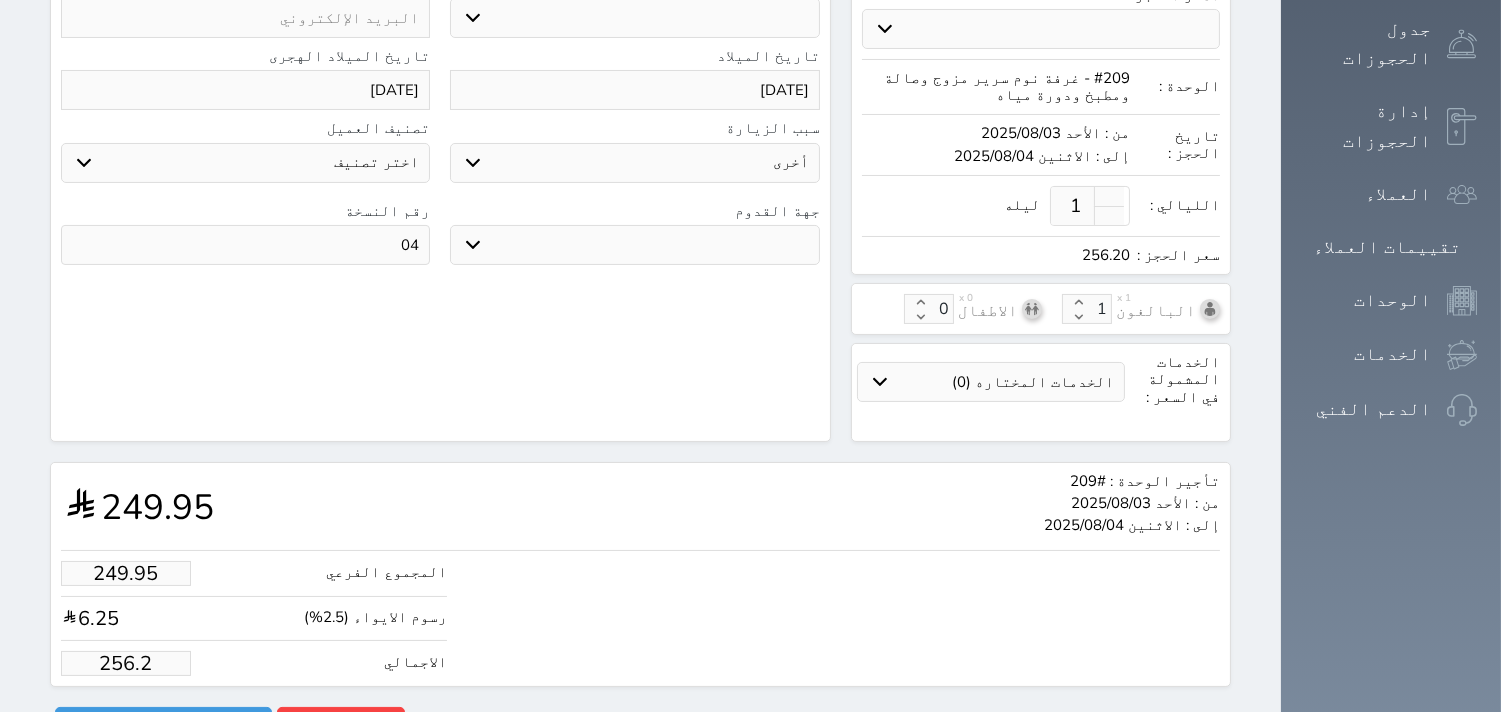 type on "256" 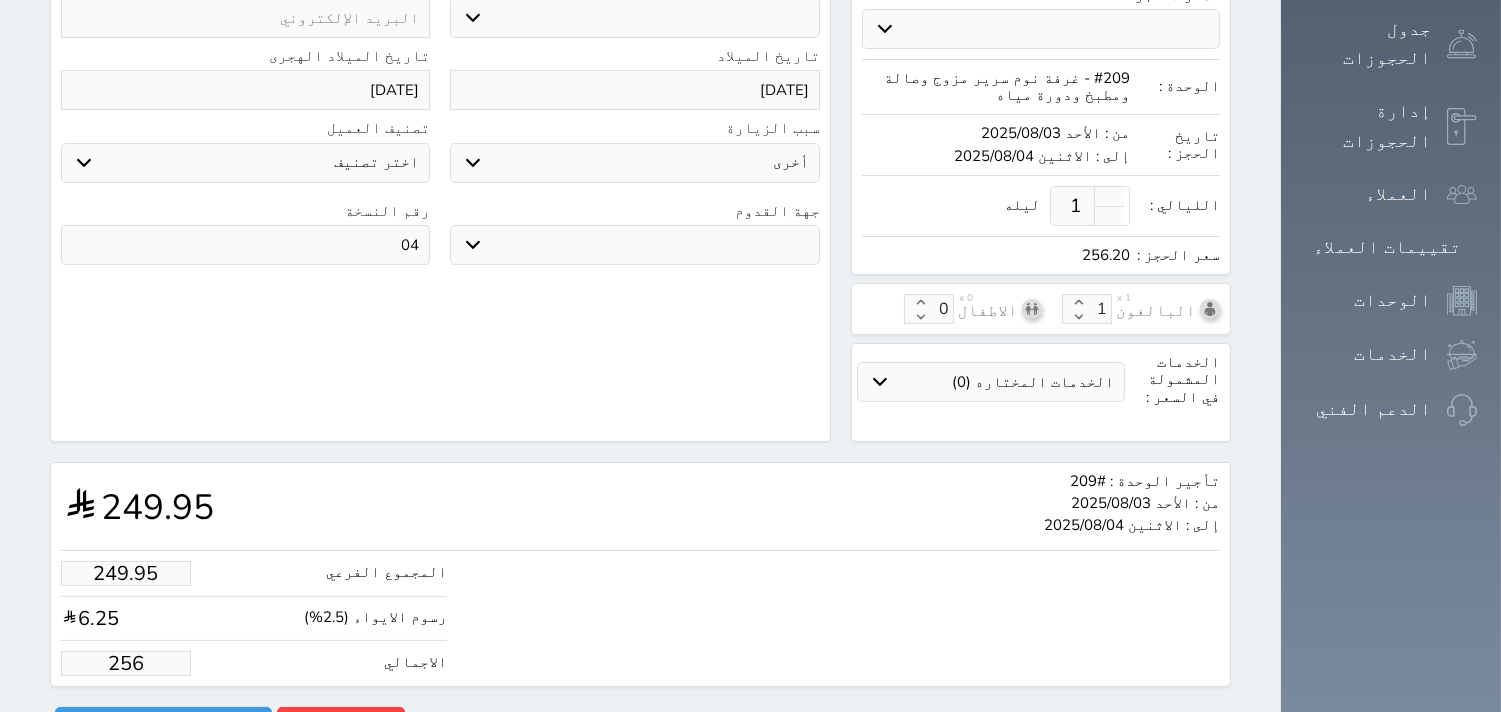 type on "24.39" 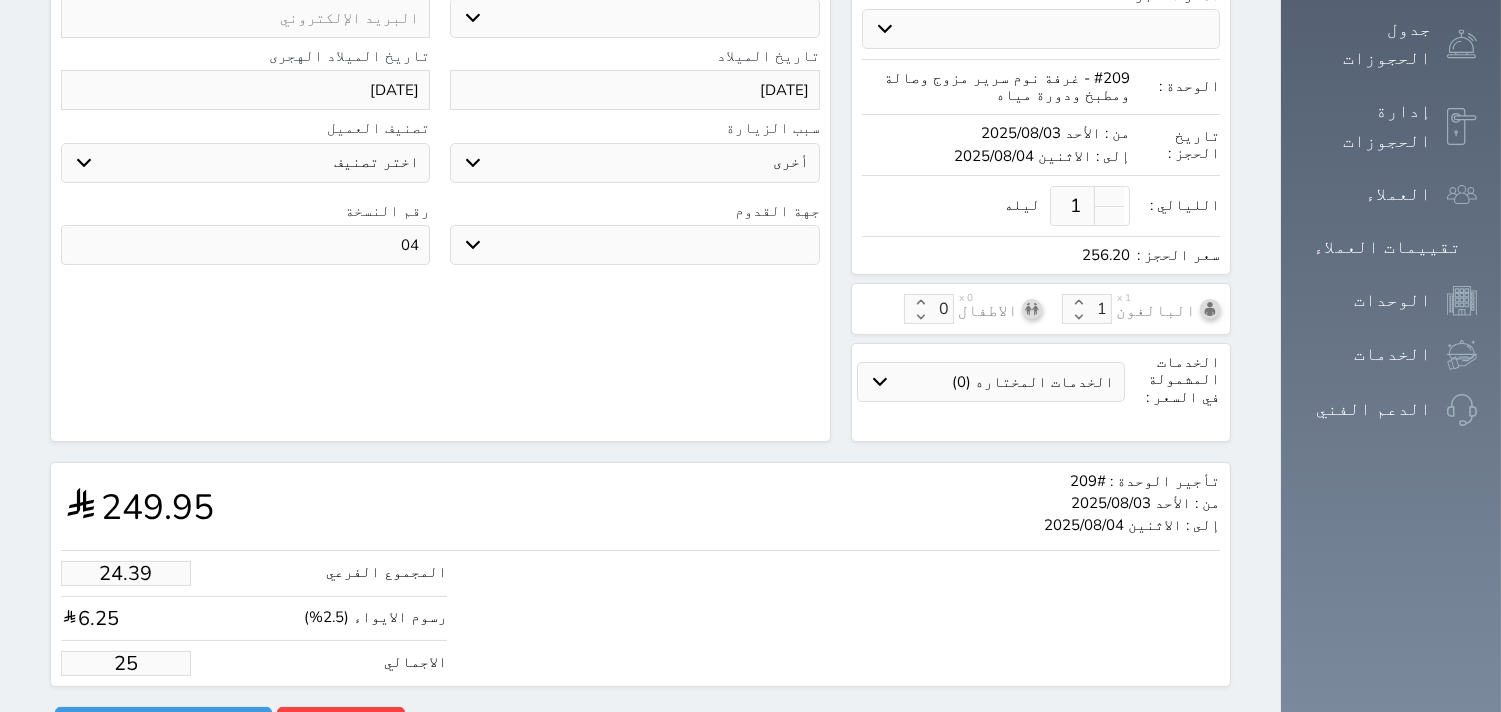 type on "1.95" 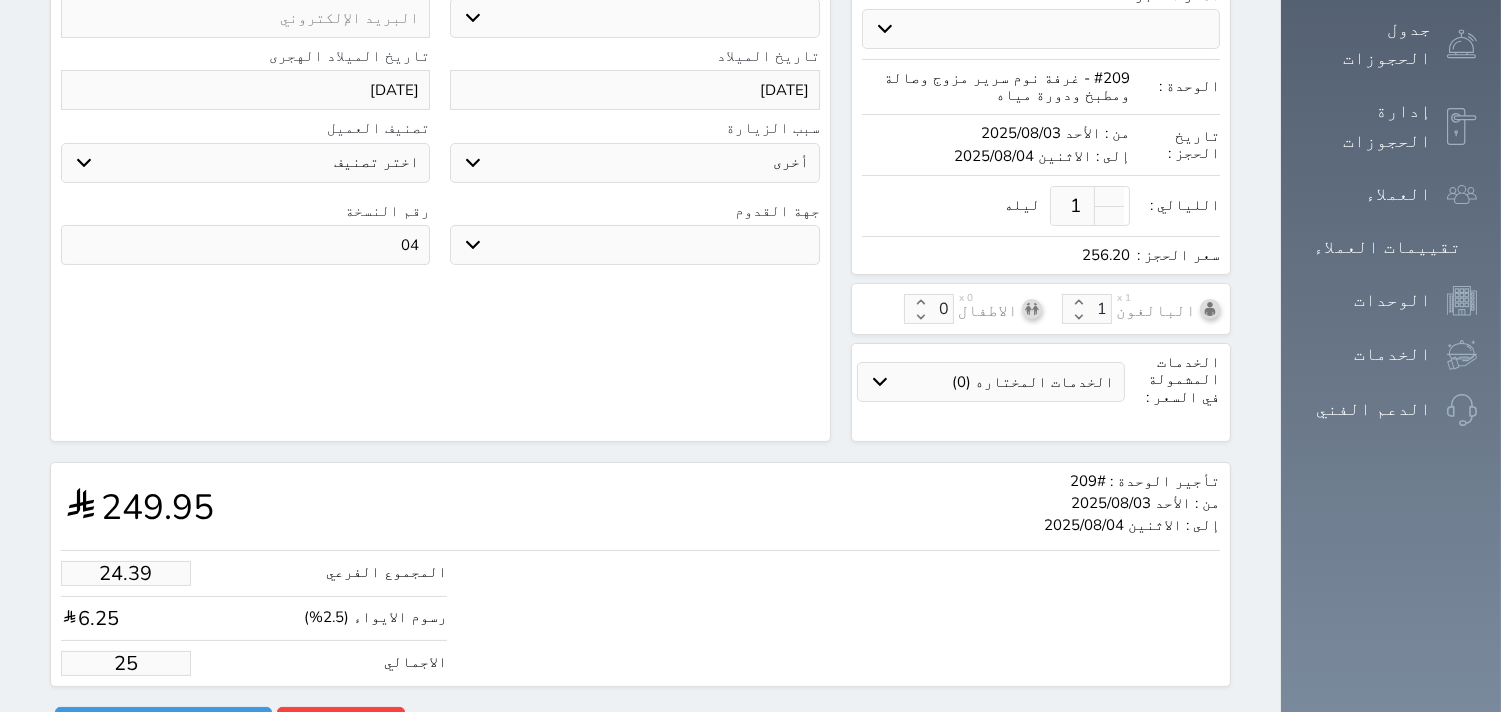 type on "2" 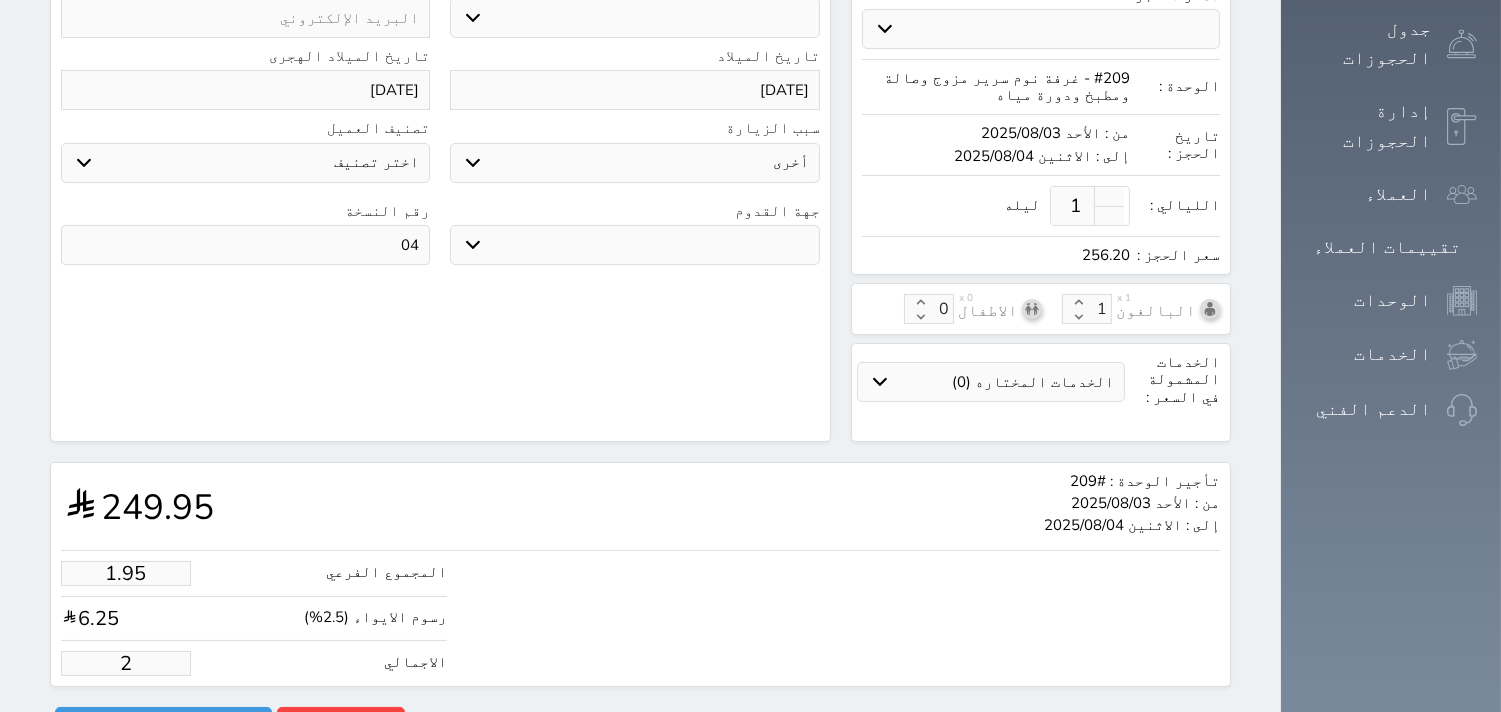 type on "1.00" 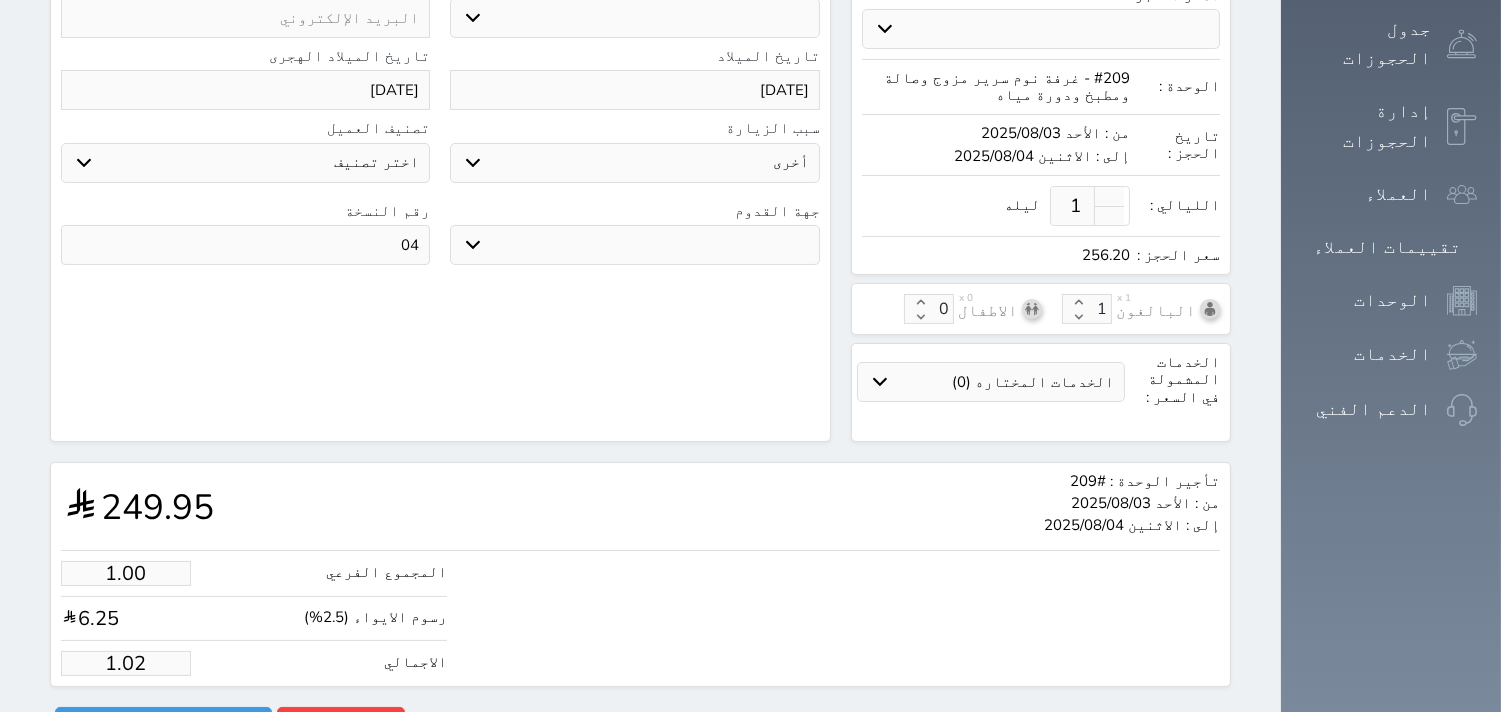 type on "1.0" 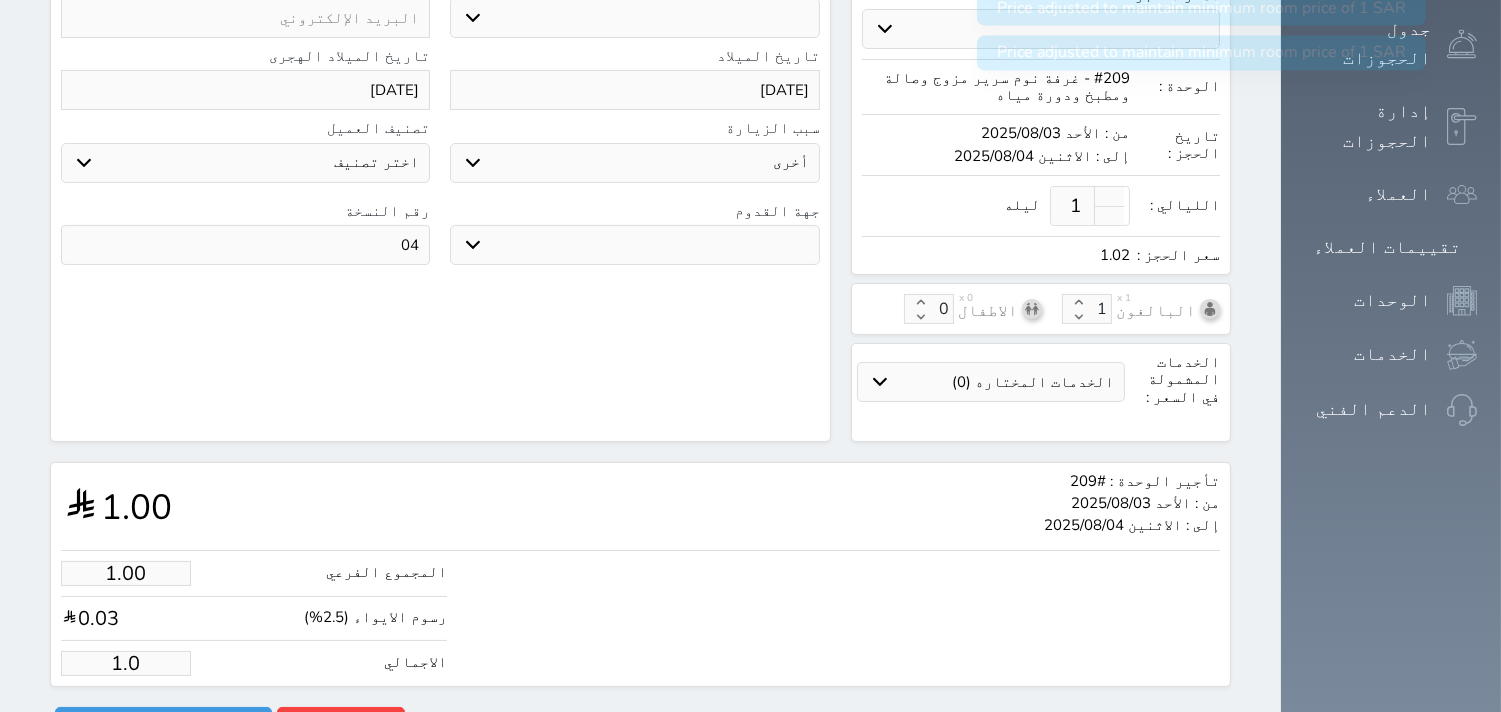 type on "1." 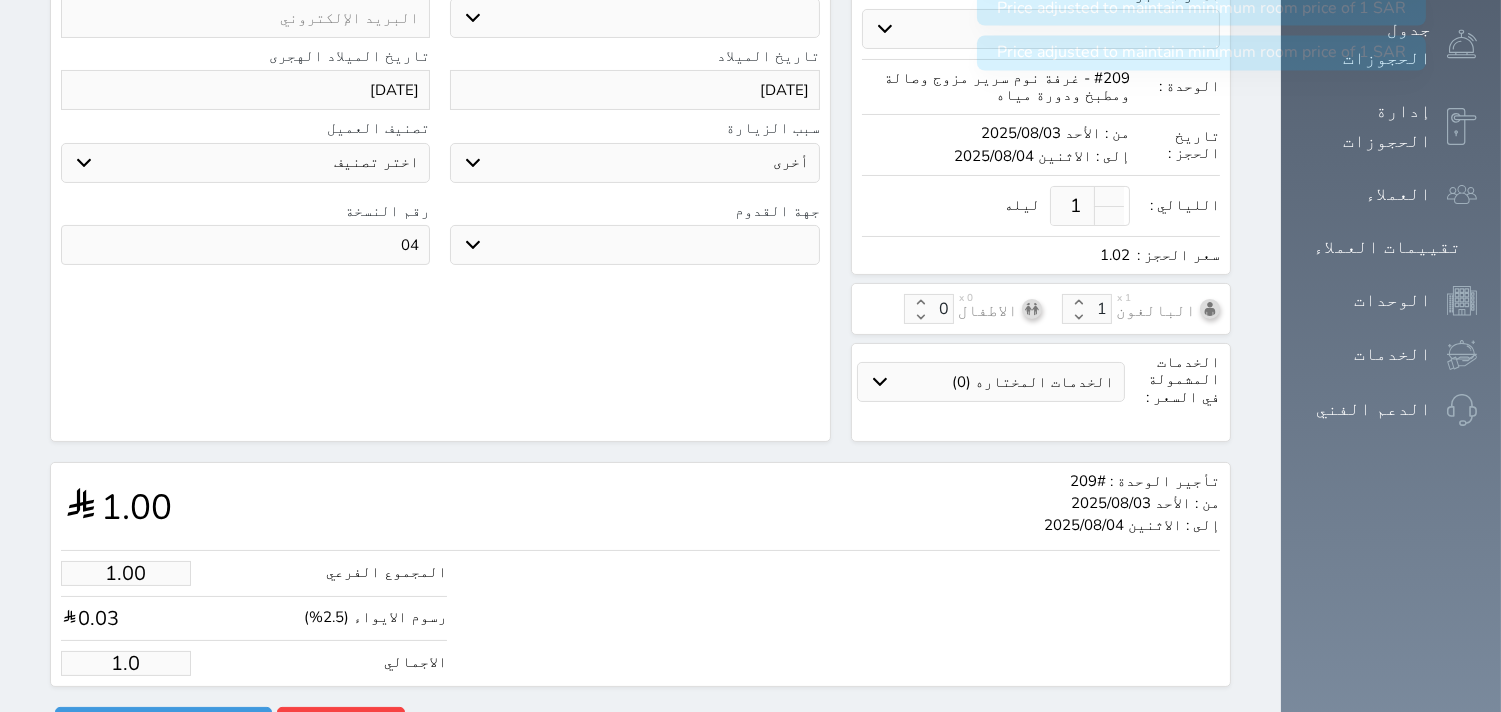 select 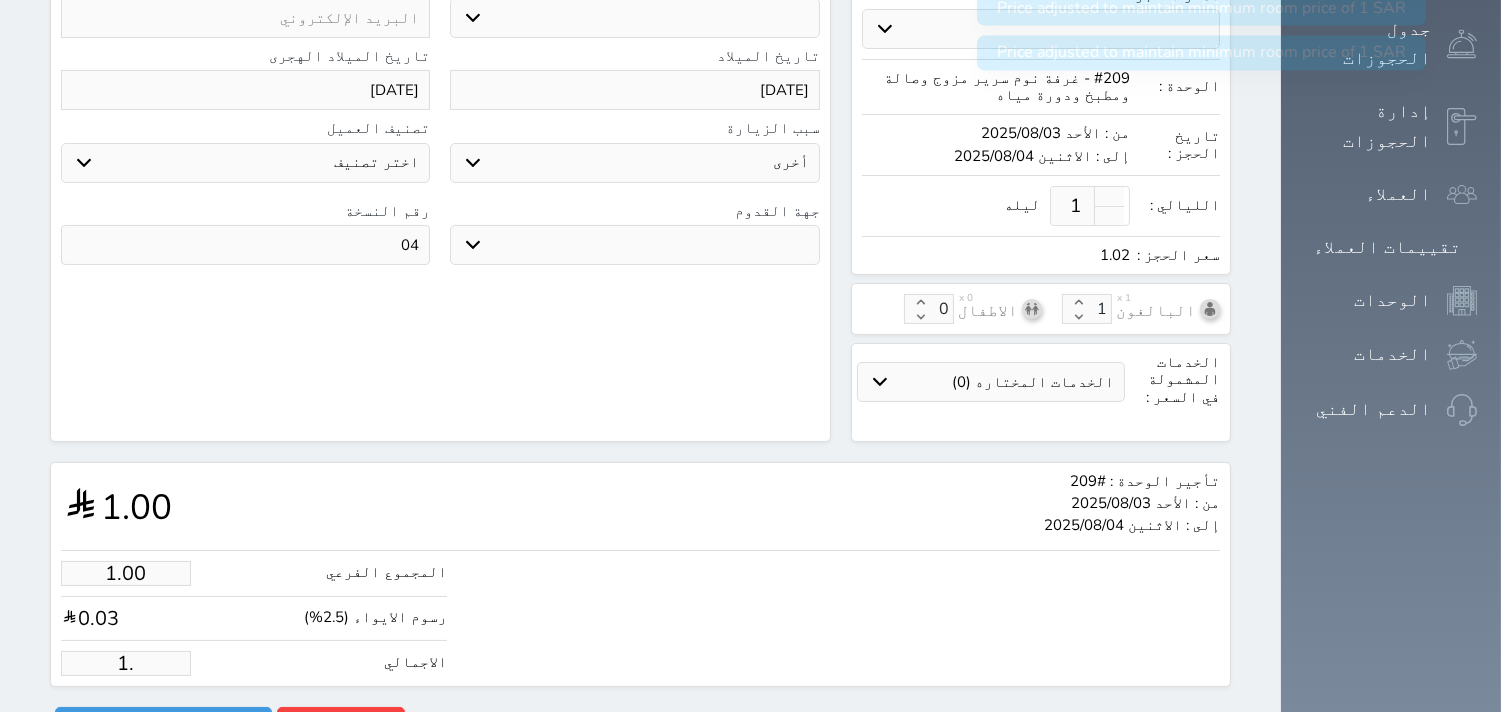 type on "1" 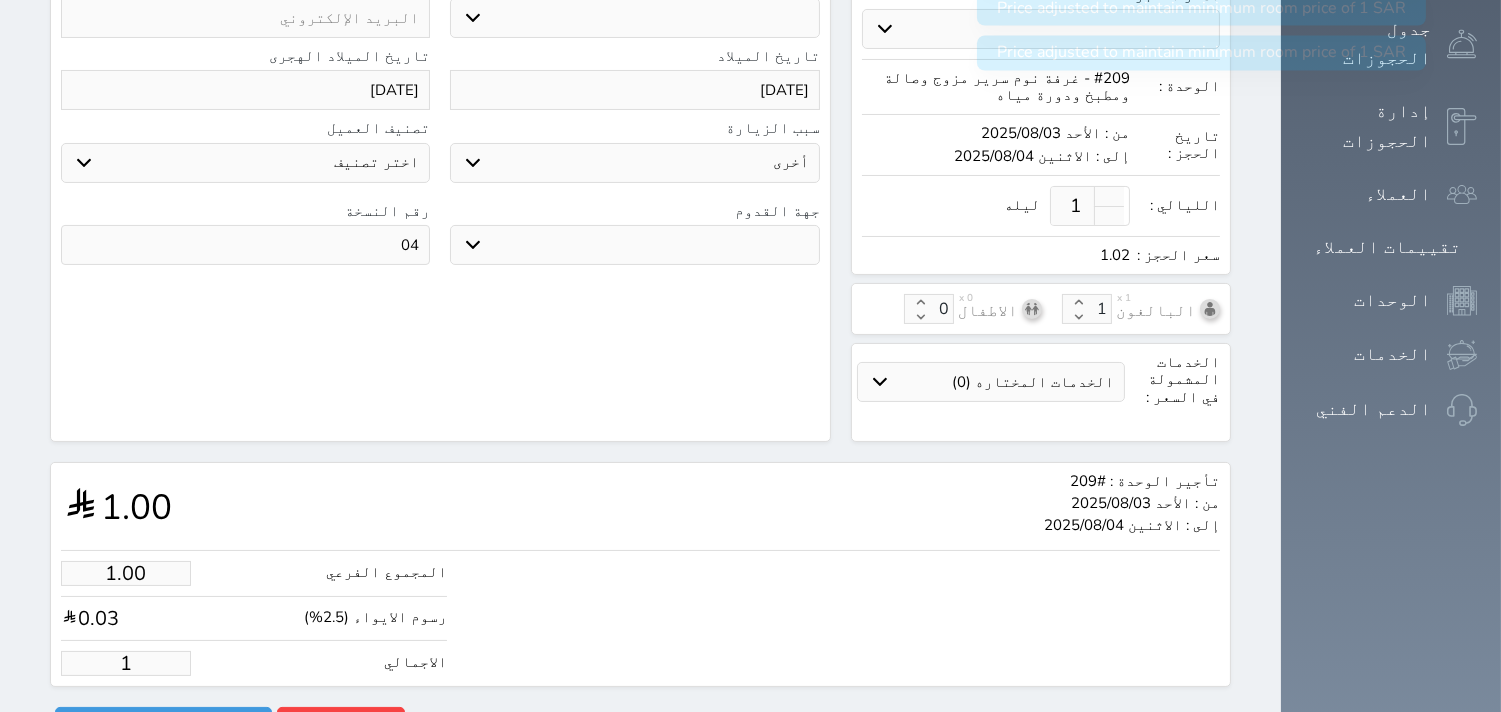 type 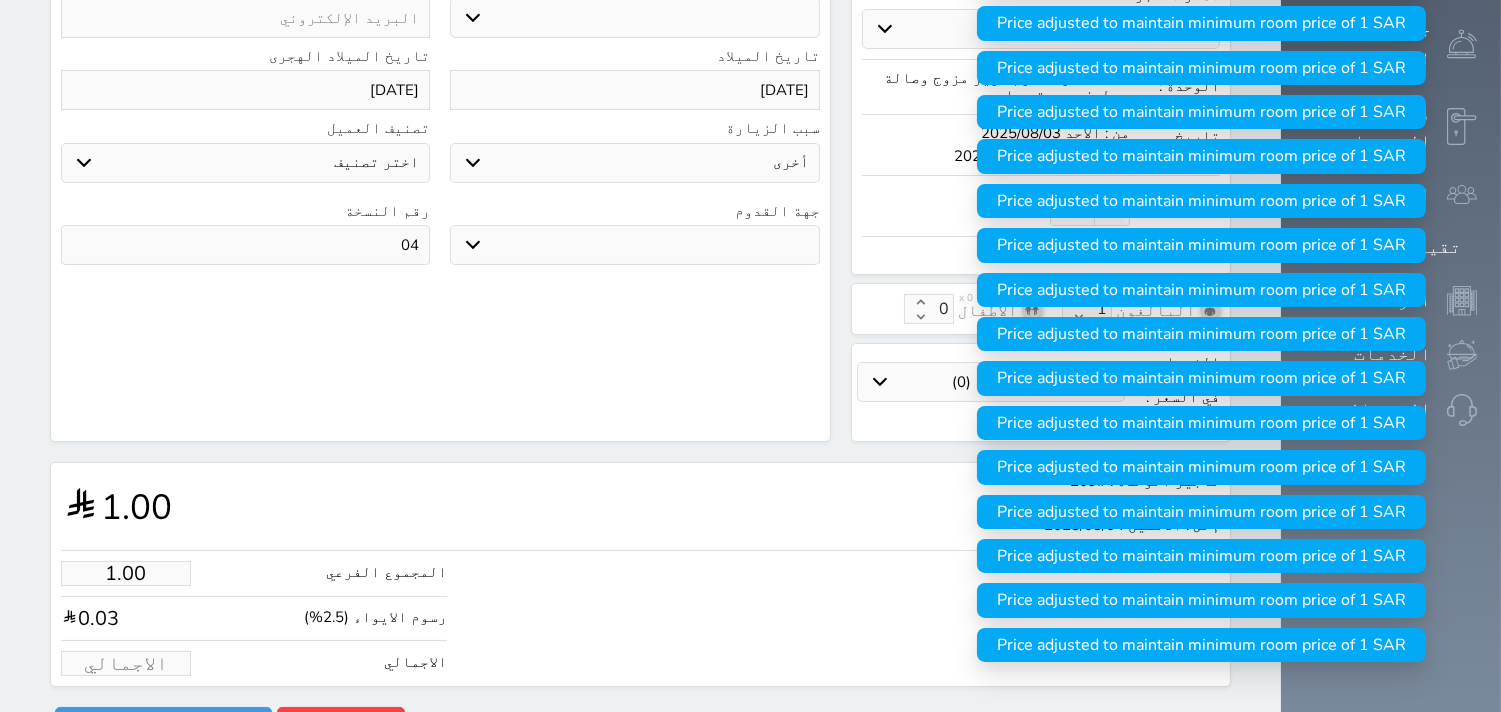 type on "1.95" 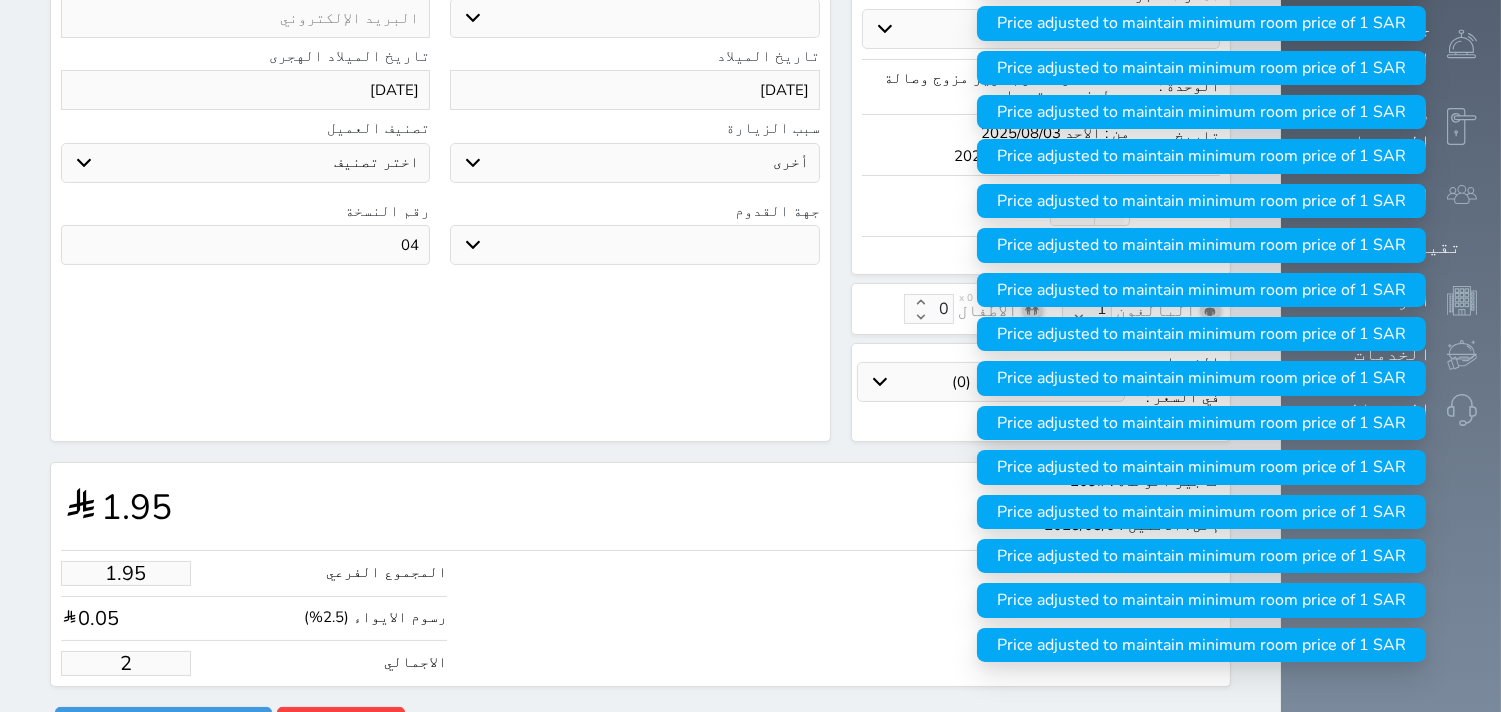 type on "19.51" 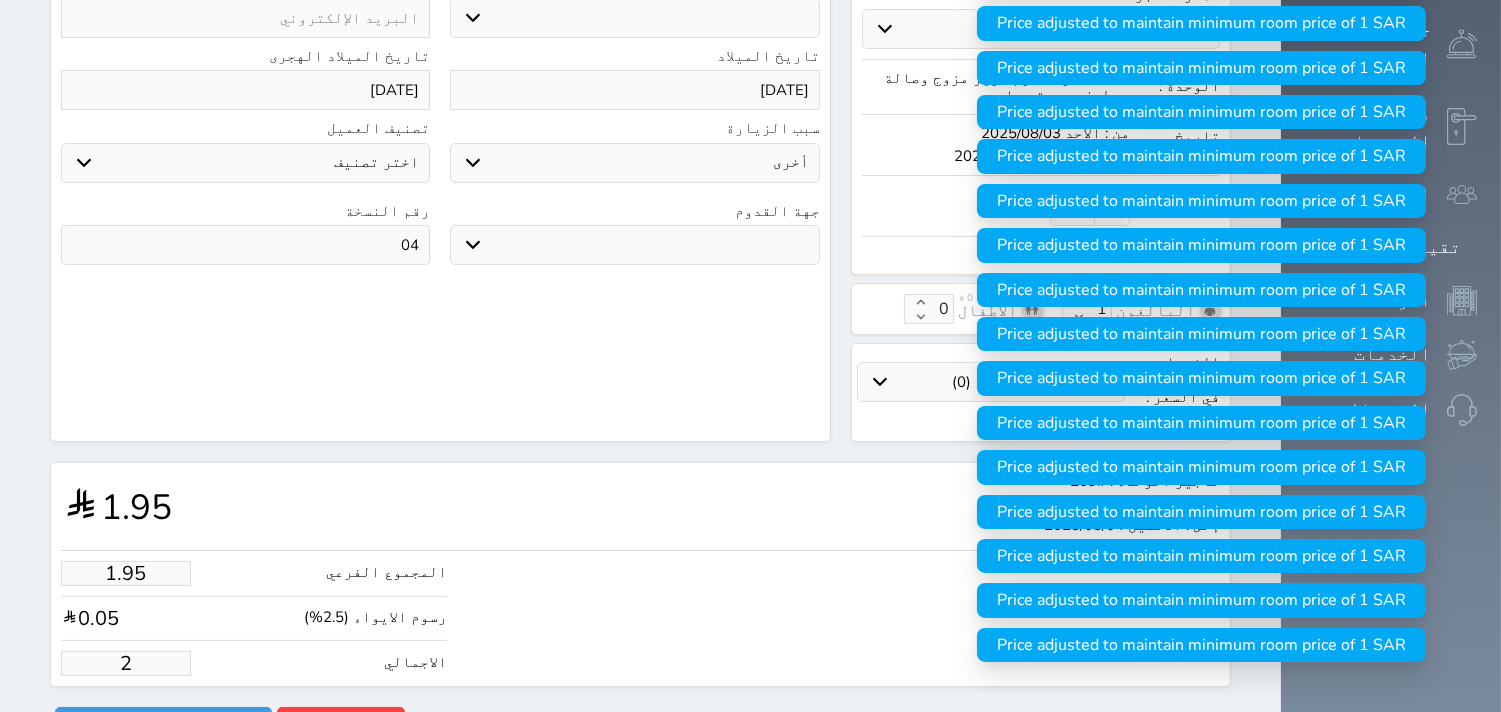 type on "20" 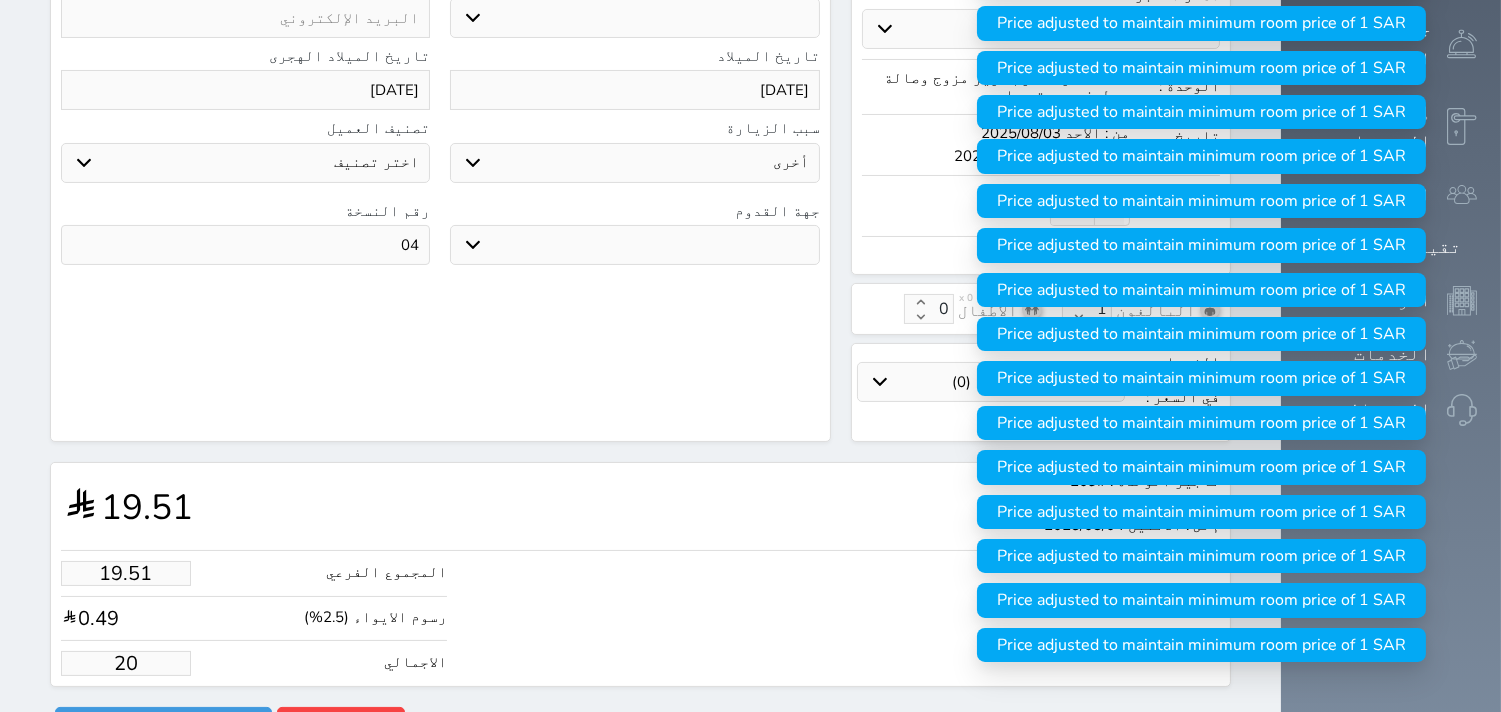 type on "195.12" 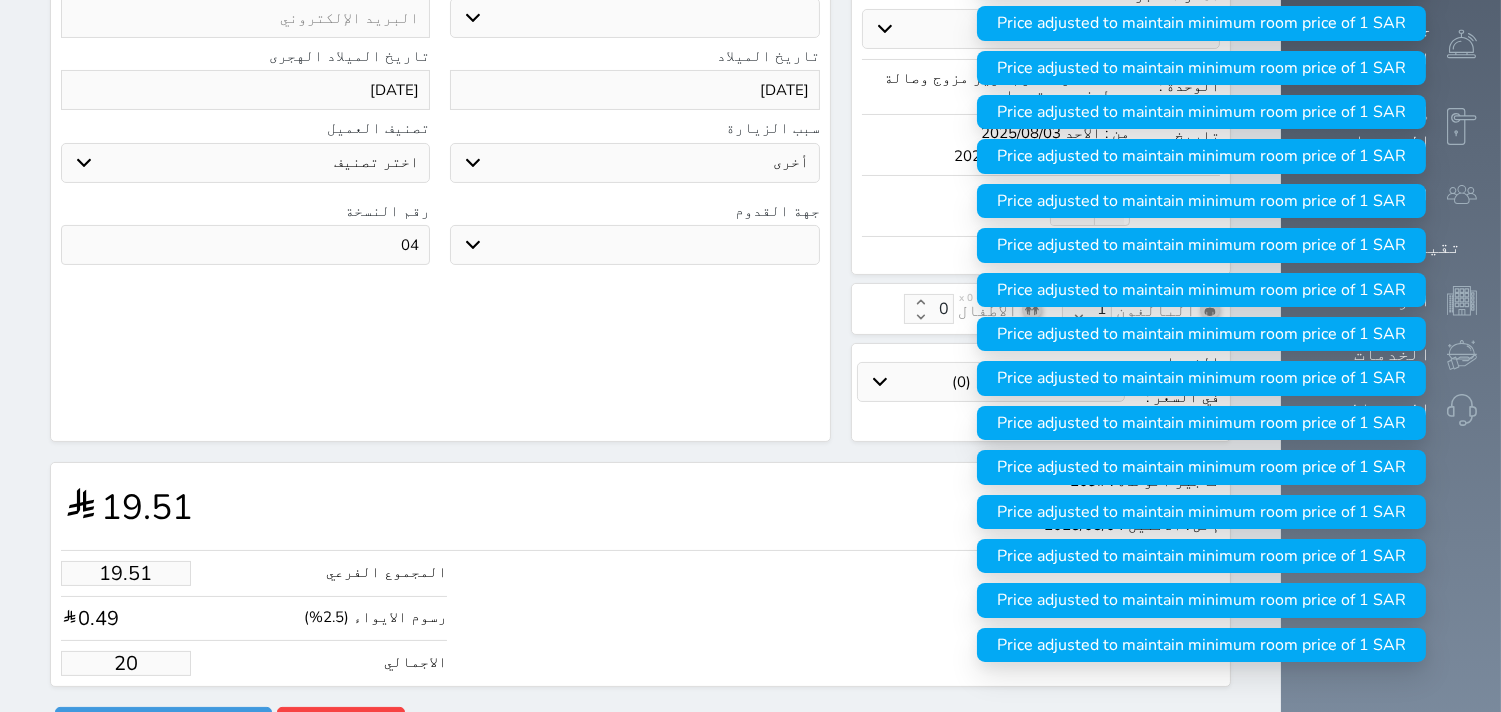 type on "200" 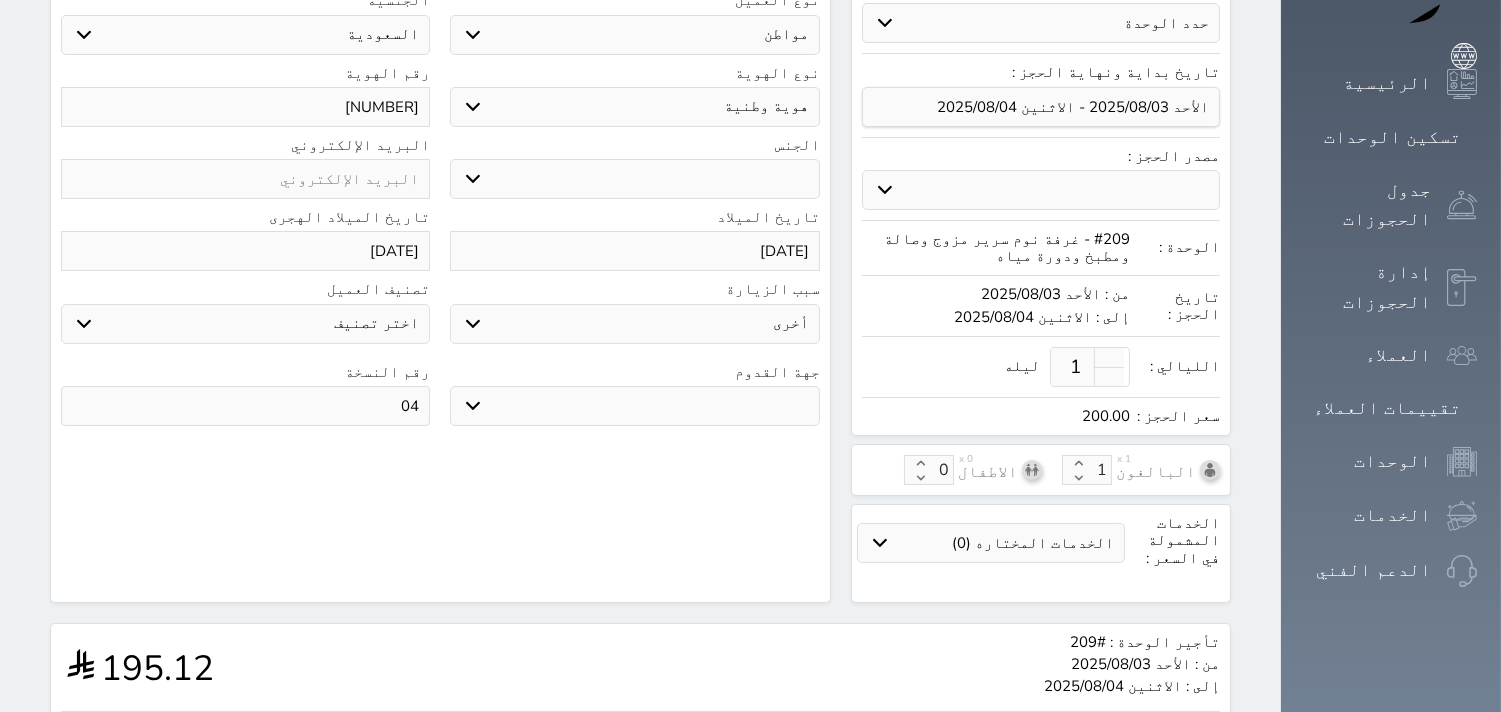 scroll, scrollTop: 473, scrollLeft: 0, axis: vertical 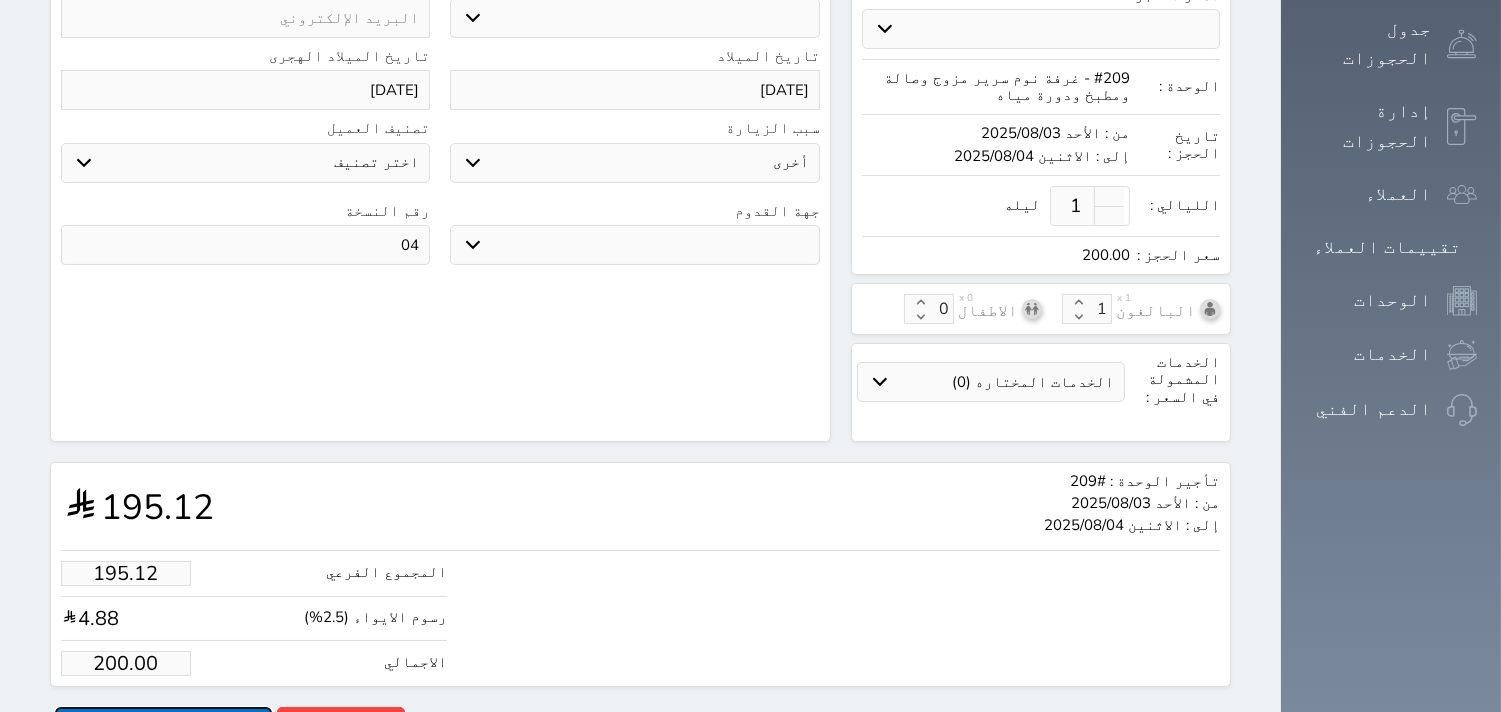 click on "حجز" at bounding box center [163, 724] 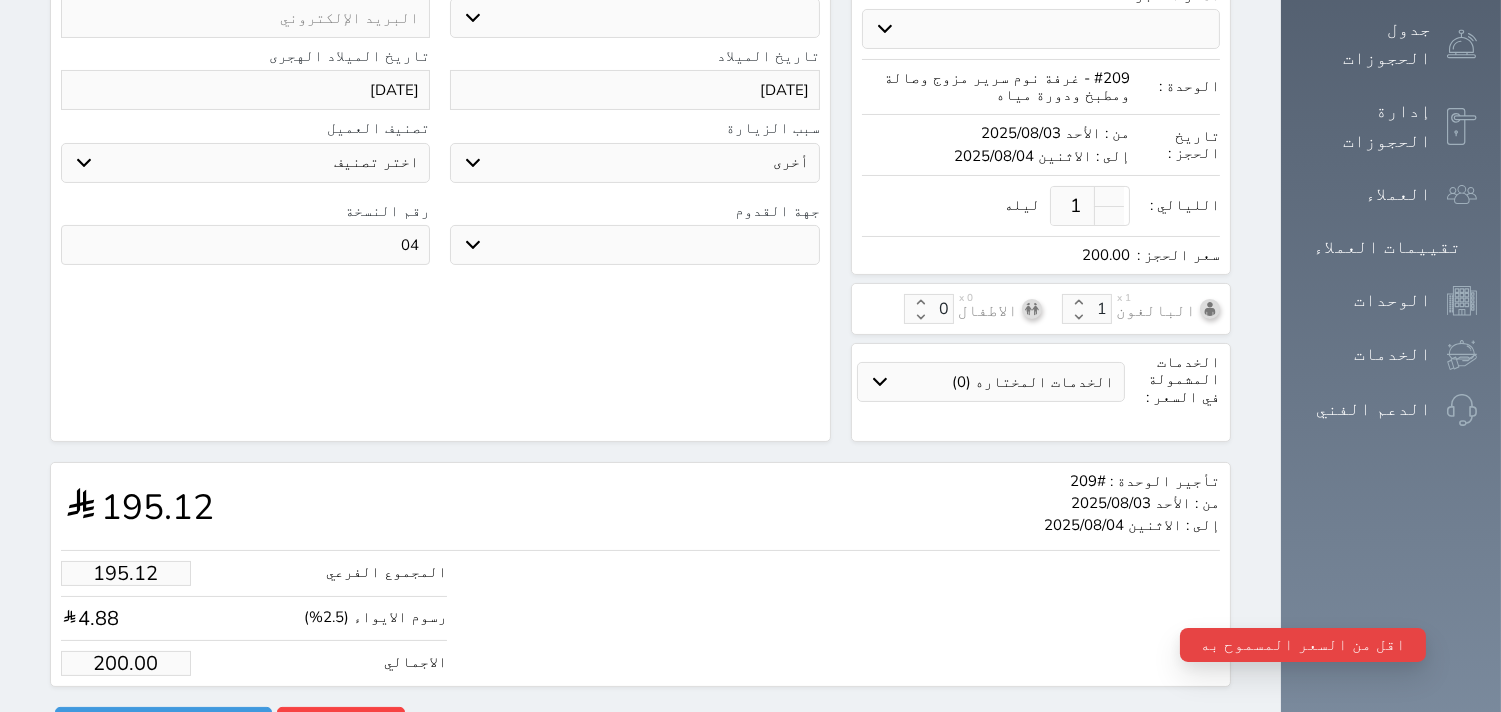 type 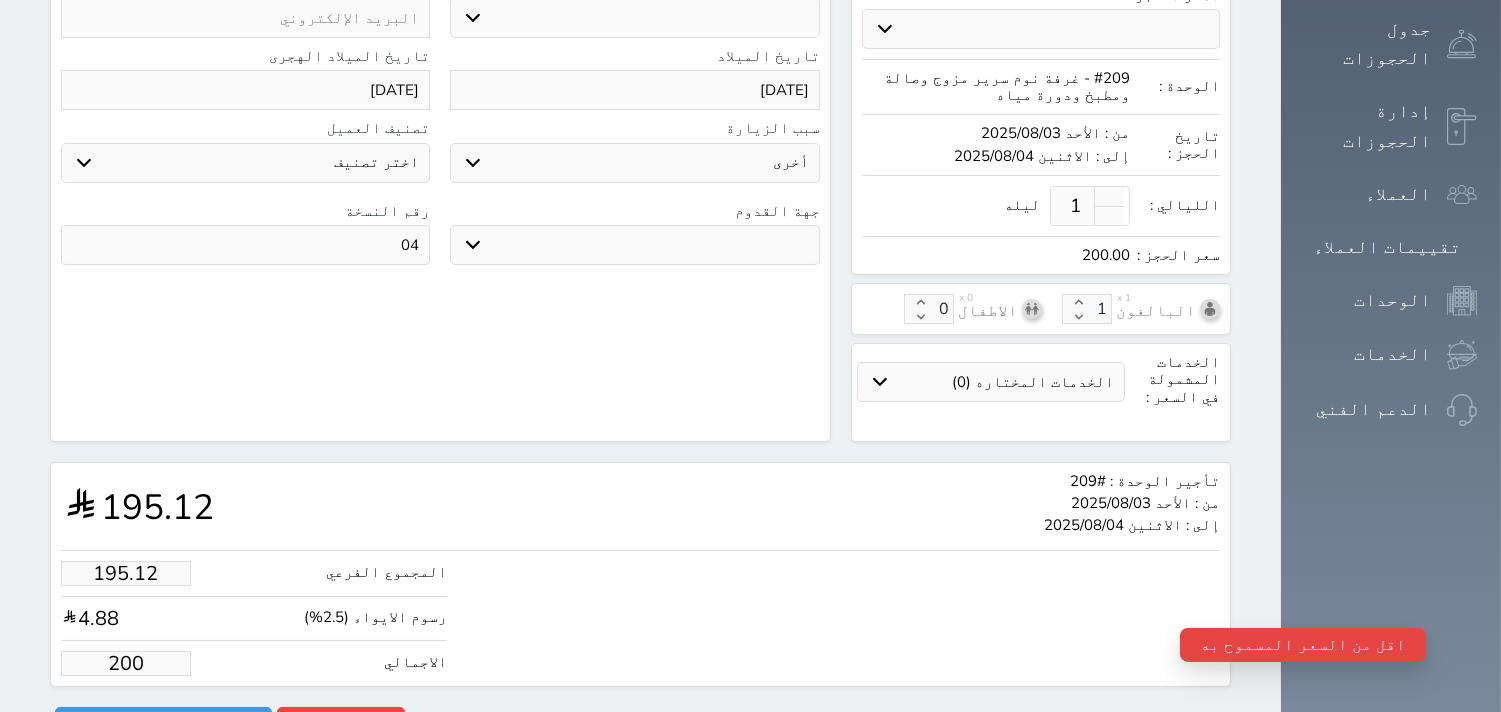 click on "200" at bounding box center [126, 663] 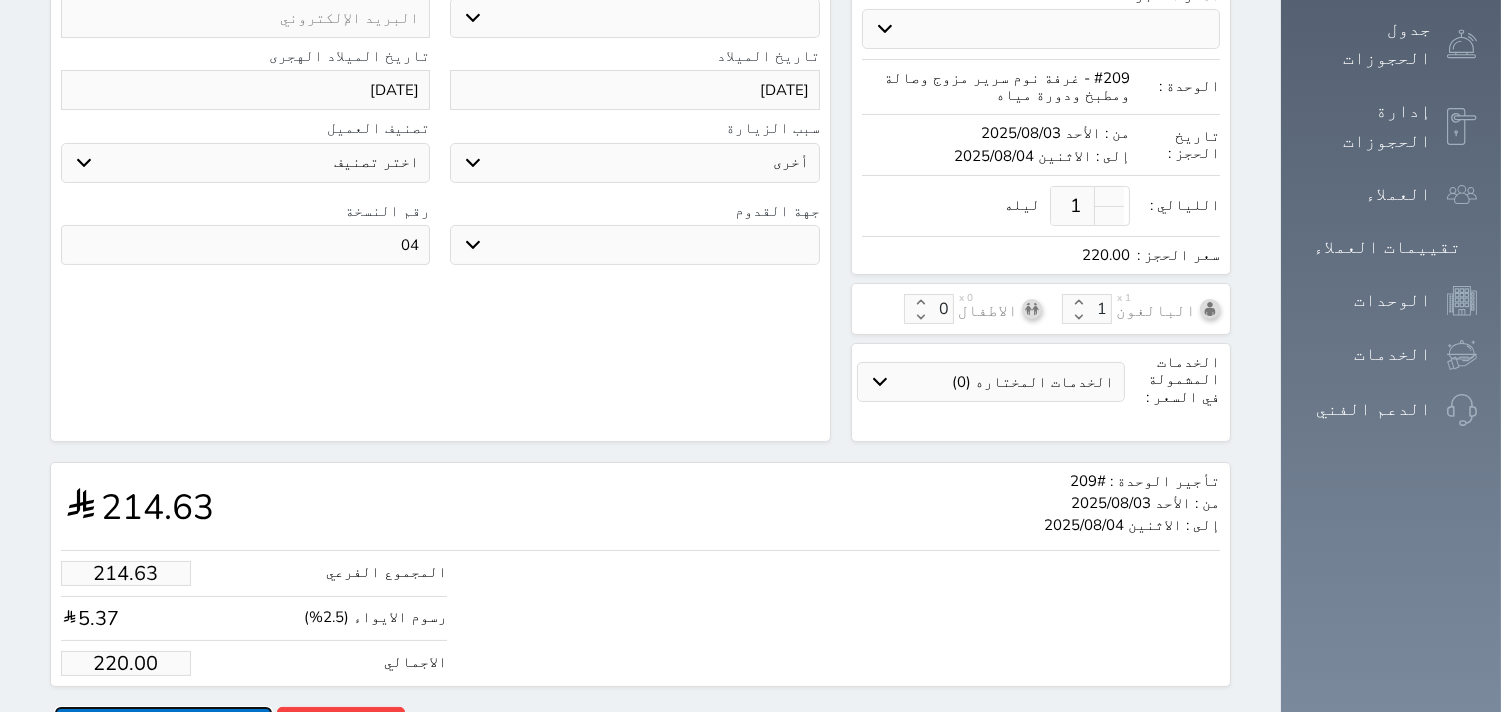 click on "حجز" at bounding box center (163, 724) 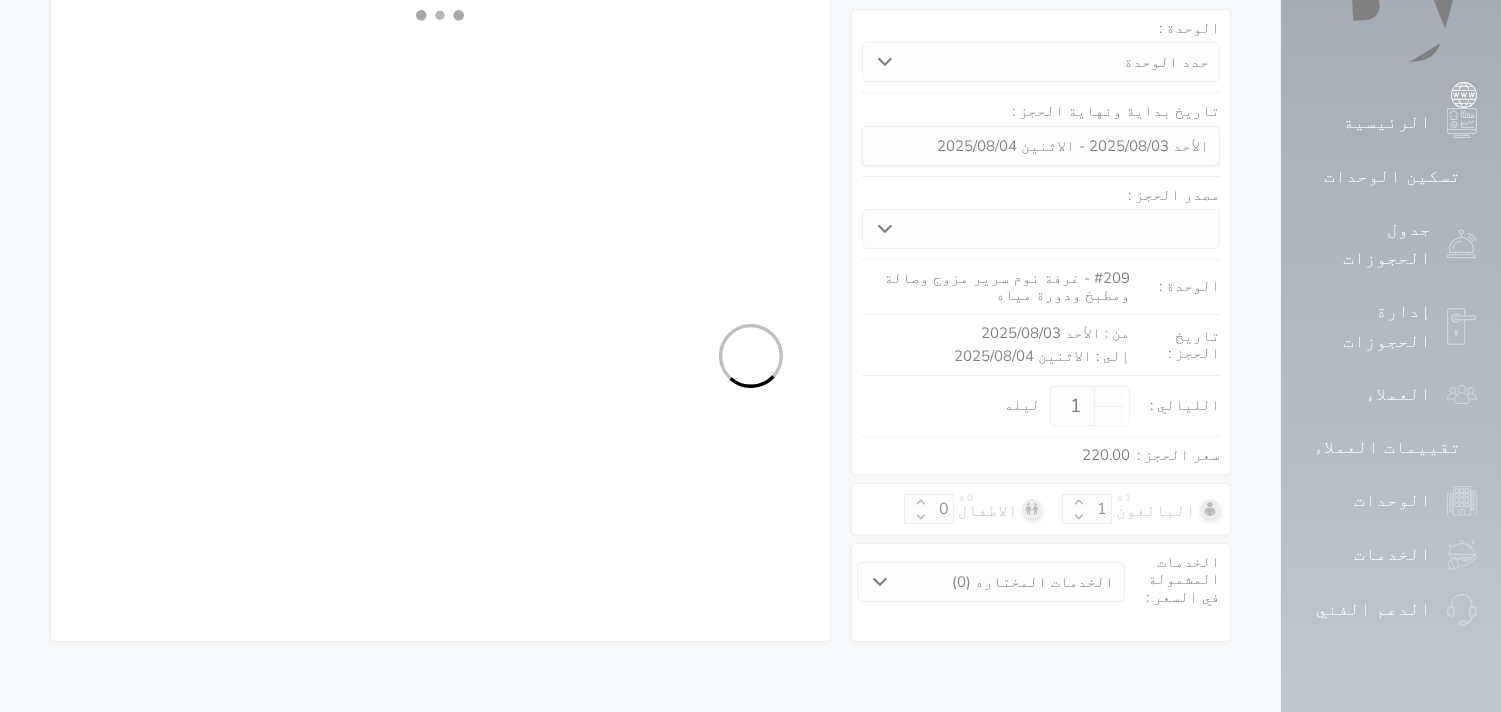 scroll, scrollTop: 192, scrollLeft: 0, axis: vertical 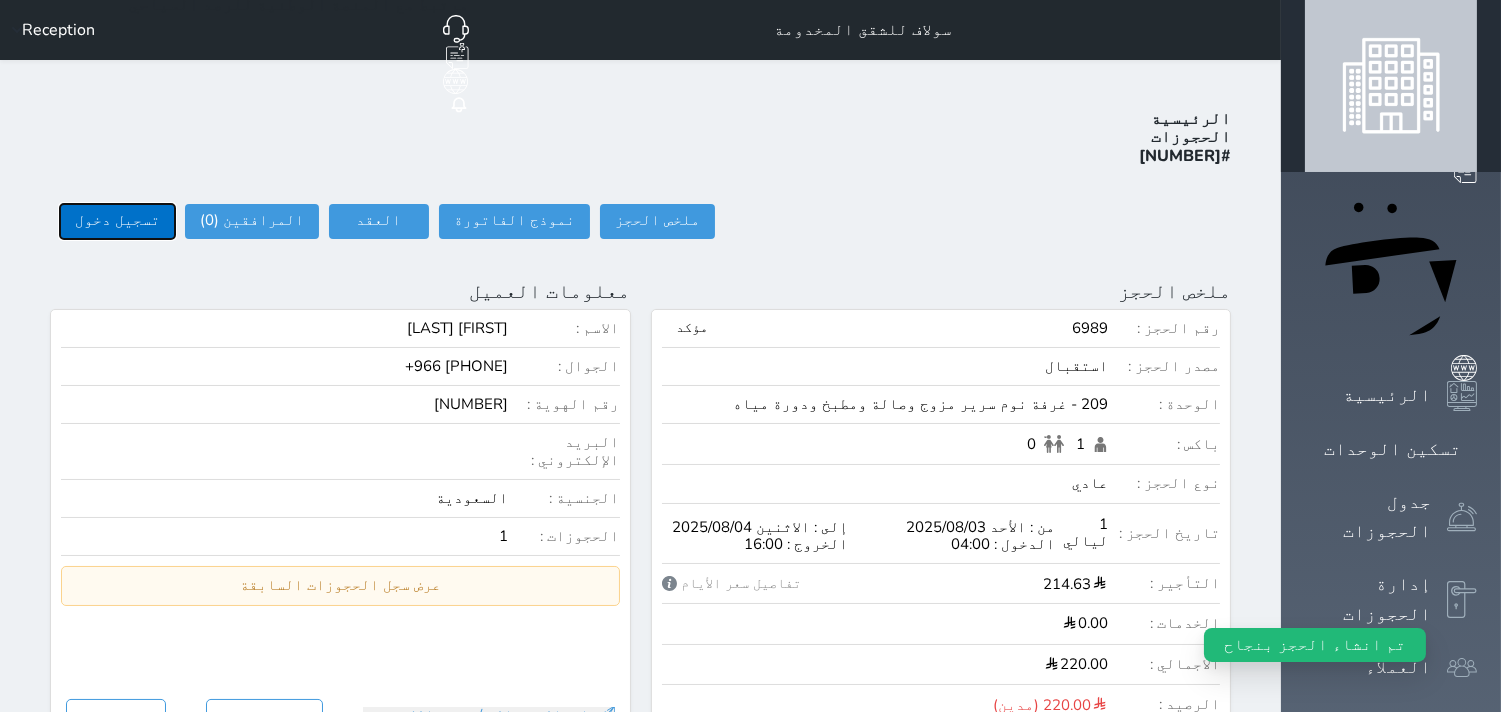 click on "تسجيل دخول" at bounding box center (117, 221) 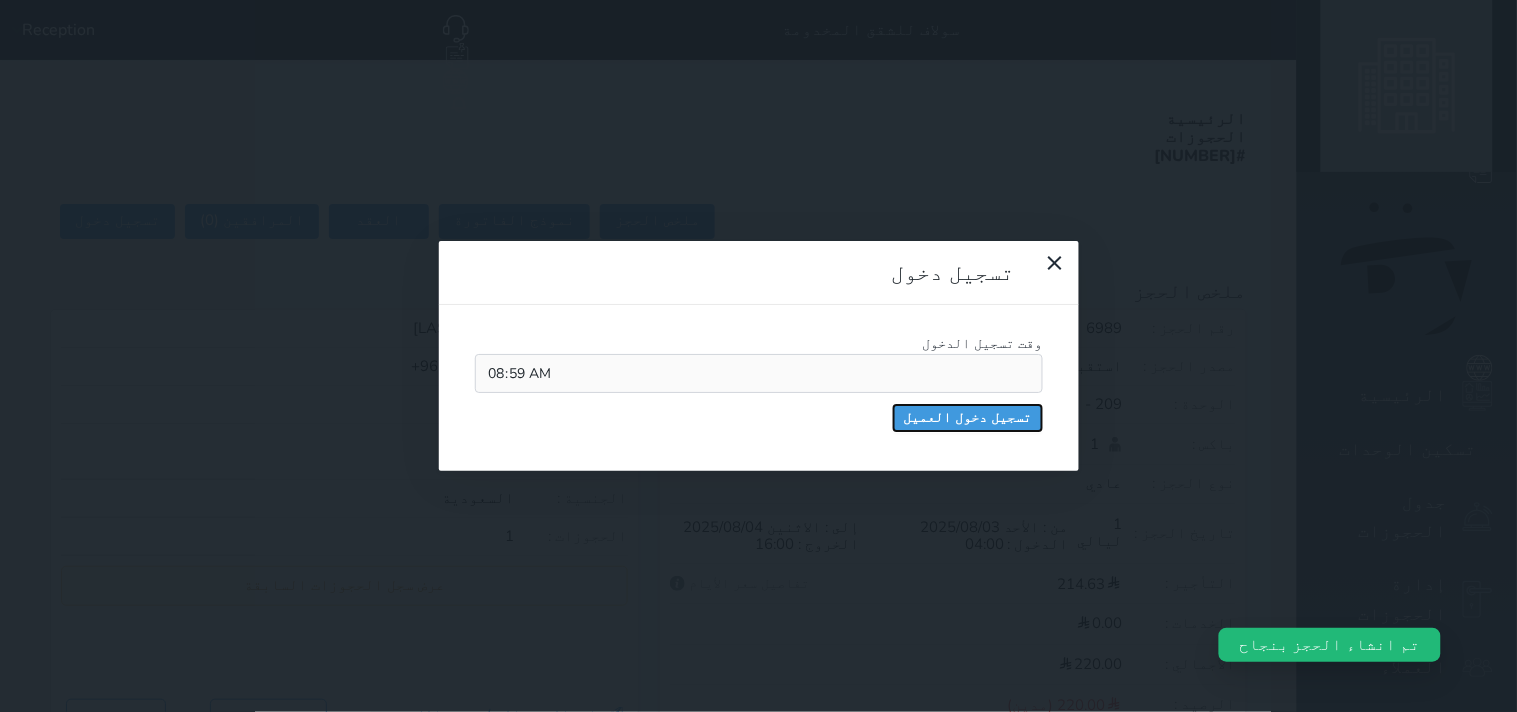 click on "تسجيل دخول العميل" at bounding box center (968, 418) 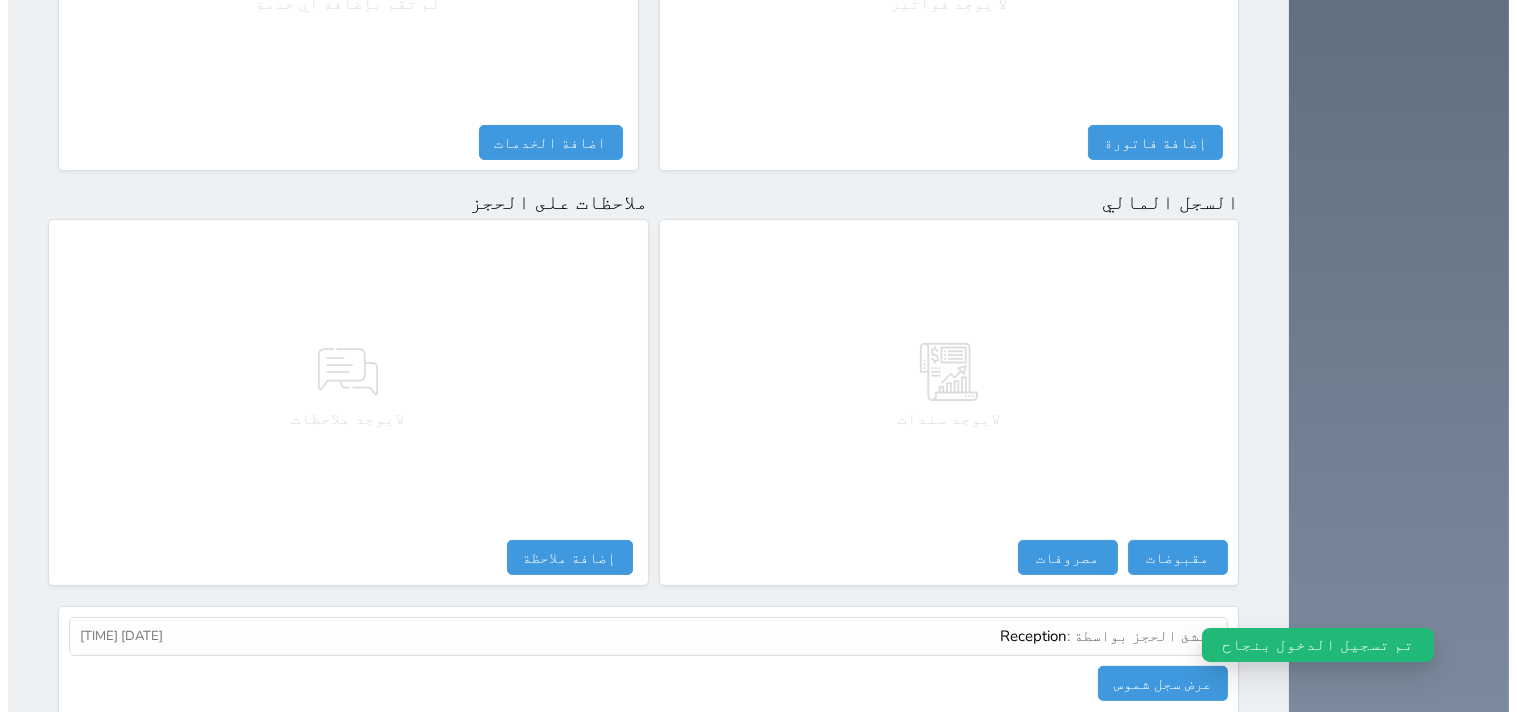 scroll, scrollTop: 1068, scrollLeft: 0, axis: vertical 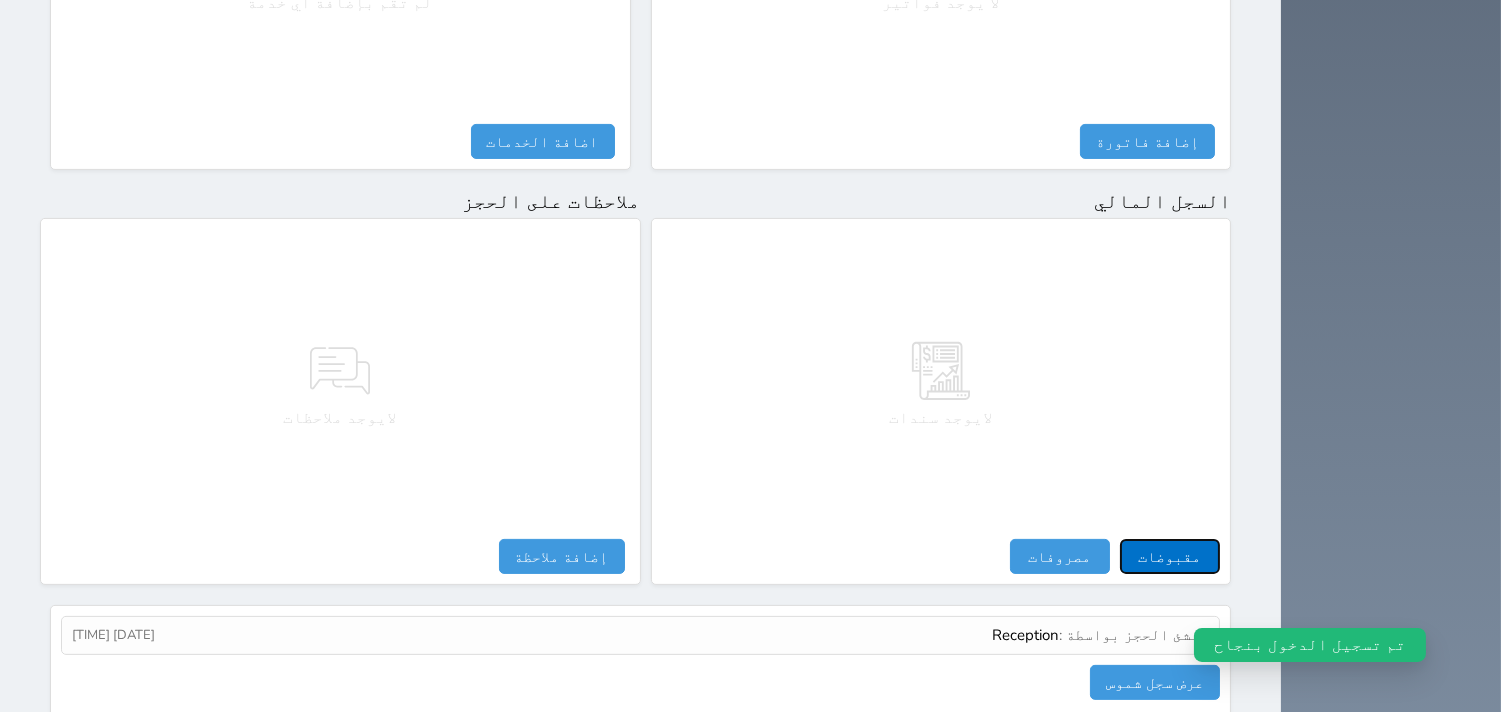 click on "مقبوضات" at bounding box center [1170, 556] 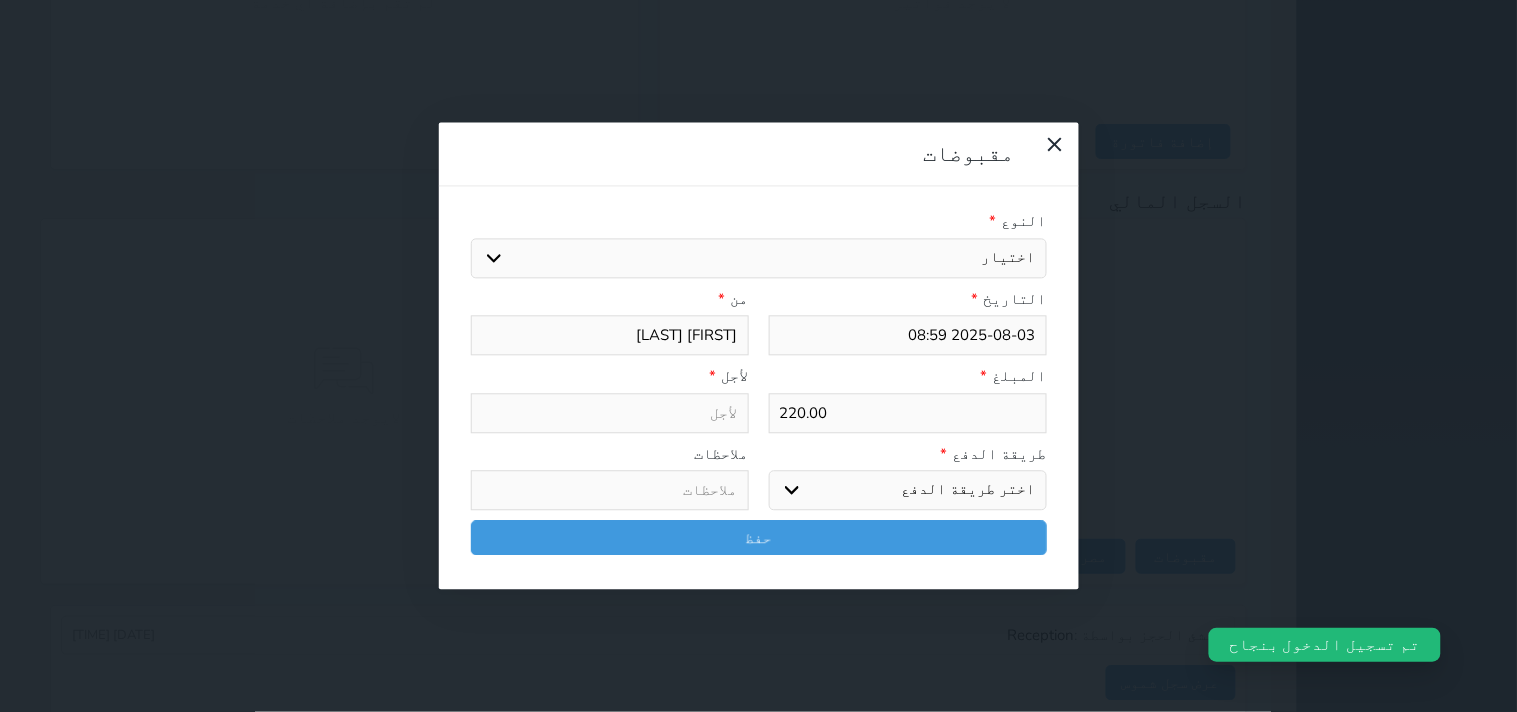 click on "اختيار   مقبوضات عامة قيمة إيجار فواتير تامين عربون لا ينطبق آخر مغسلة واي فاي - الإنترنت مواقف السيارات طعام الأغذية والمشروبات مشروبات المشروبات الباردة المشروبات الساخنة الإفطار غداء عشاء مخبز و كعك حمام سباحة الصالة الرياضية سبا و خدمات الجمال اختيار وإسقاط (خدمات النقل) ميني بار كابل - تلفزيون سرير إضافي تصفيف الشعر التسوق خدمات الجولات السياحية المنظمة خدمات الدليل السياحي" at bounding box center (759, 258) 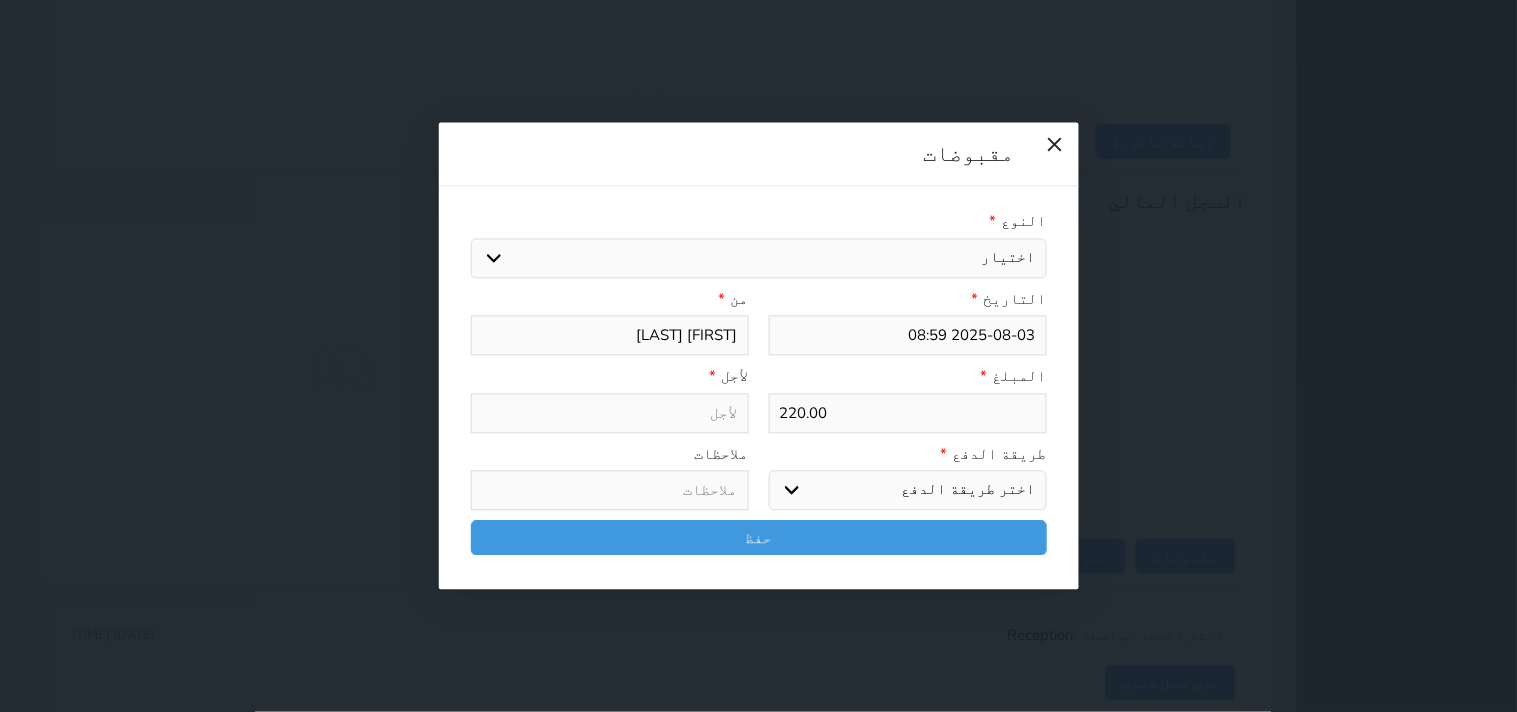 click on "اختيار   مقبوضات عامة قيمة إيجار فواتير تامين عربون لا ينطبق آخر مغسلة واي فاي - الإنترنت مواقف السيارات طعام الأغذية والمشروبات مشروبات المشروبات الباردة المشروبات الساخنة الإفطار غداء عشاء مخبز و كعك حمام سباحة الصالة الرياضية سبا و خدمات الجمال اختيار وإسقاط (خدمات النقل) ميني بار كابل - تلفزيون سرير إضافي تصفيف الشعر التسوق خدمات الجولات السياحية المنظمة خدمات الدليل السياحي" at bounding box center [759, 258] 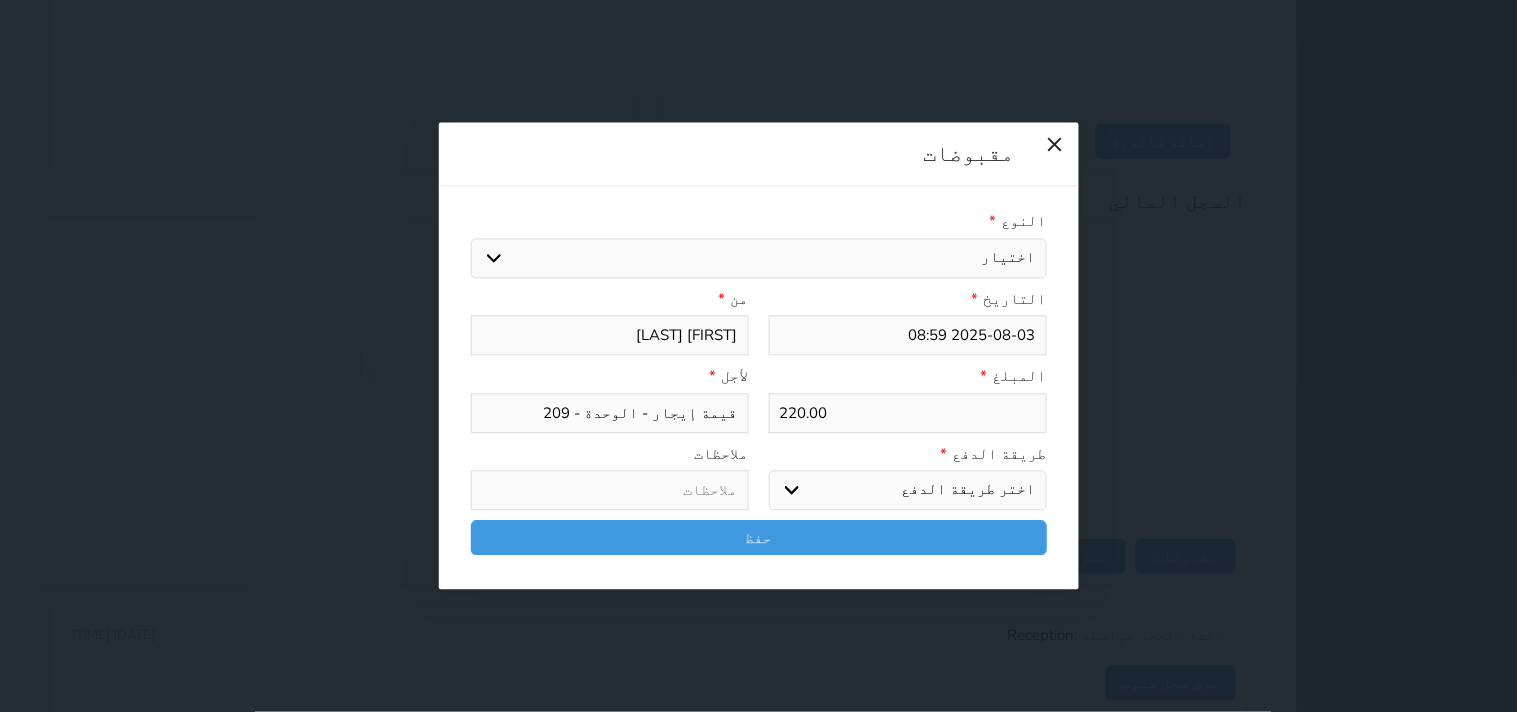 click on "اختر طريقة الدفع   دفع نقدى   تحويل بنكى   مدى   بطاقة ائتمان   آجل" at bounding box center (908, 491) 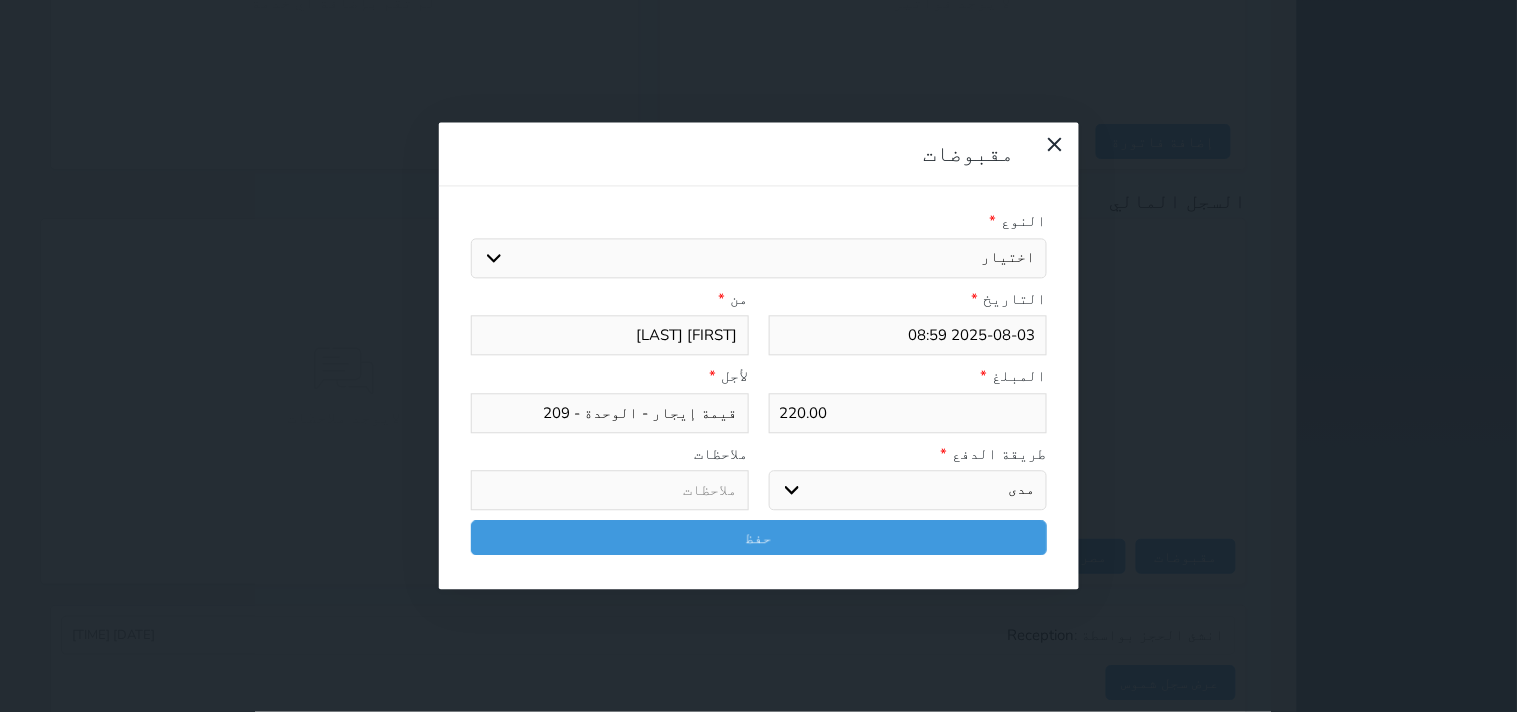 click on "اختر طريقة الدفع   دفع نقدى   تحويل بنكى   مدى   بطاقة ائتمان   آجل" at bounding box center [908, 491] 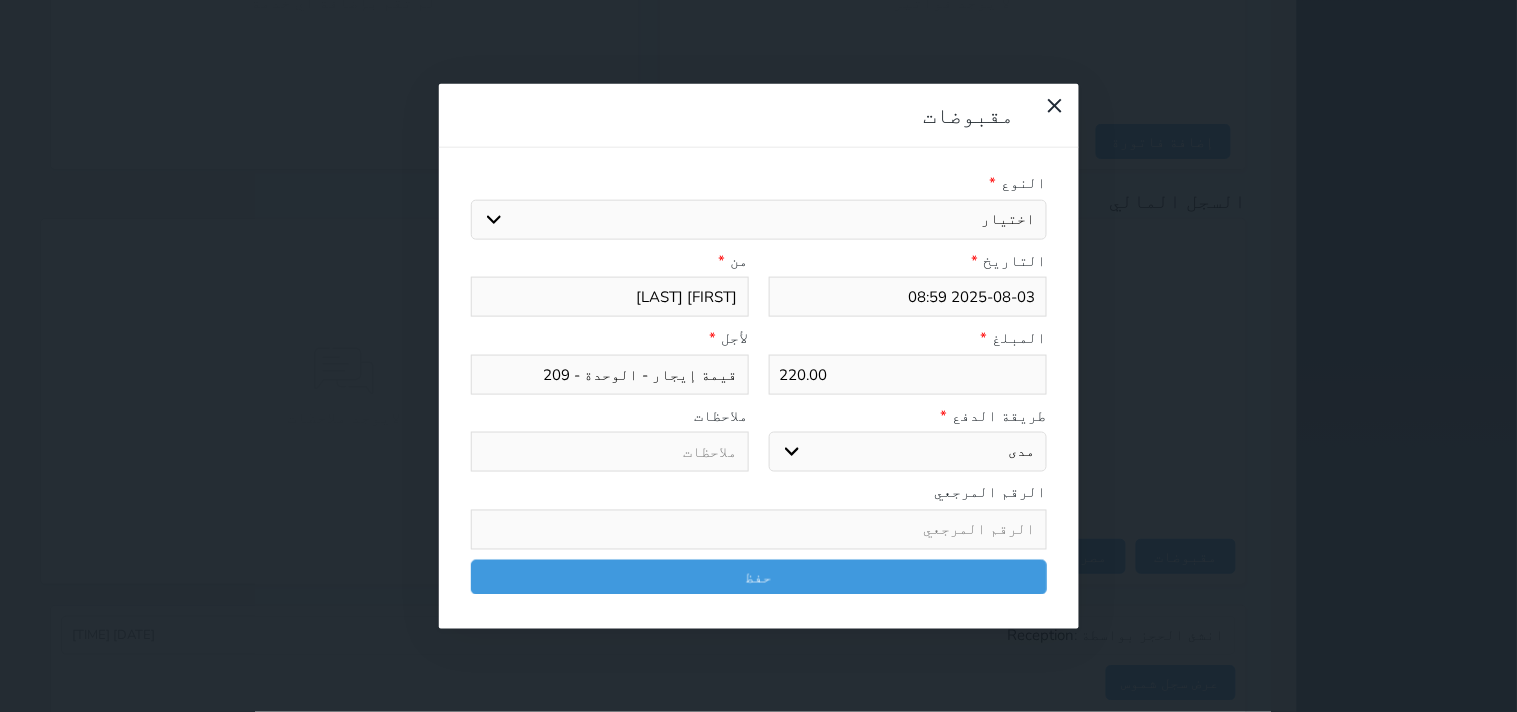 click on "220.00" at bounding box center [908, 374] 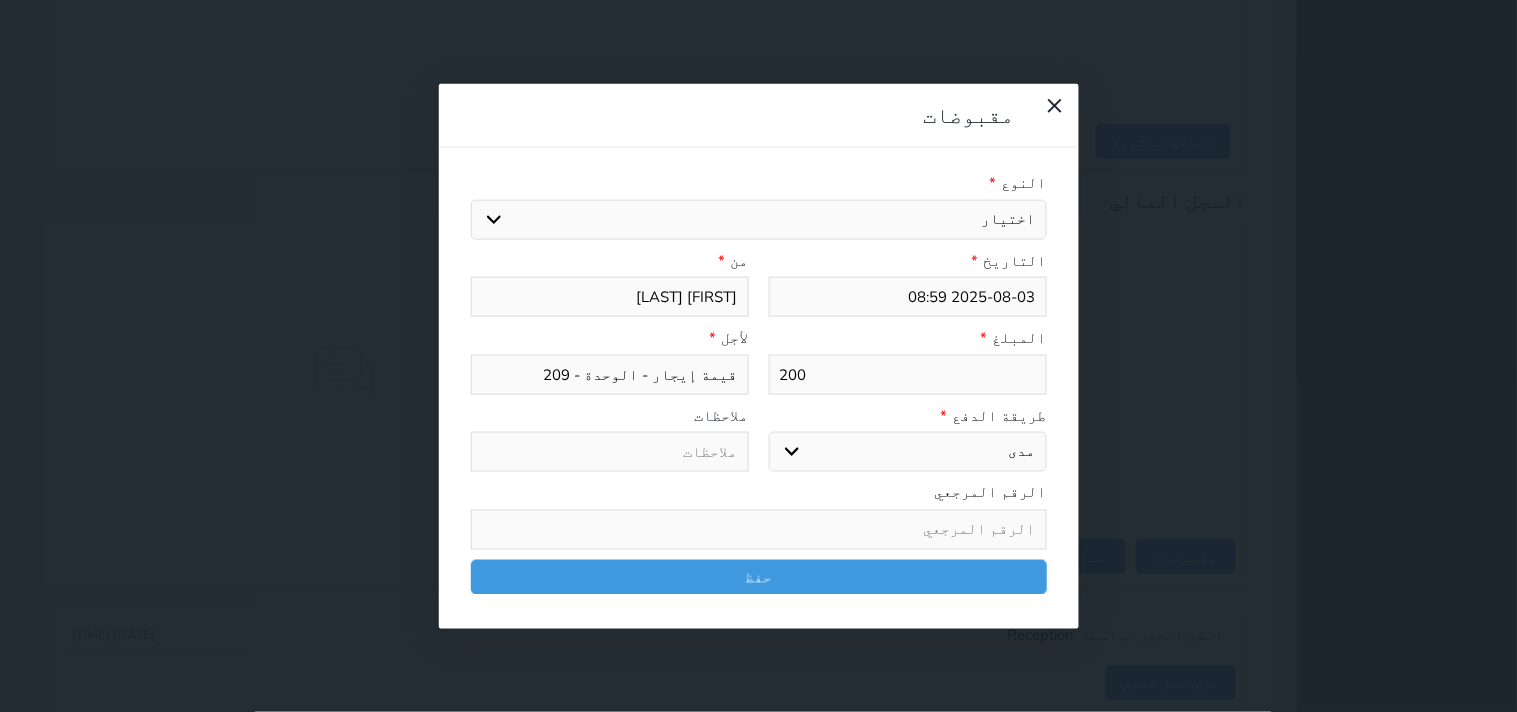 click on "اختر طريقة الدفع   دفع نقدى   تحويل بنكى   مدى   بطاقة ائتمان   آجل" at bounding box center (908, 452) 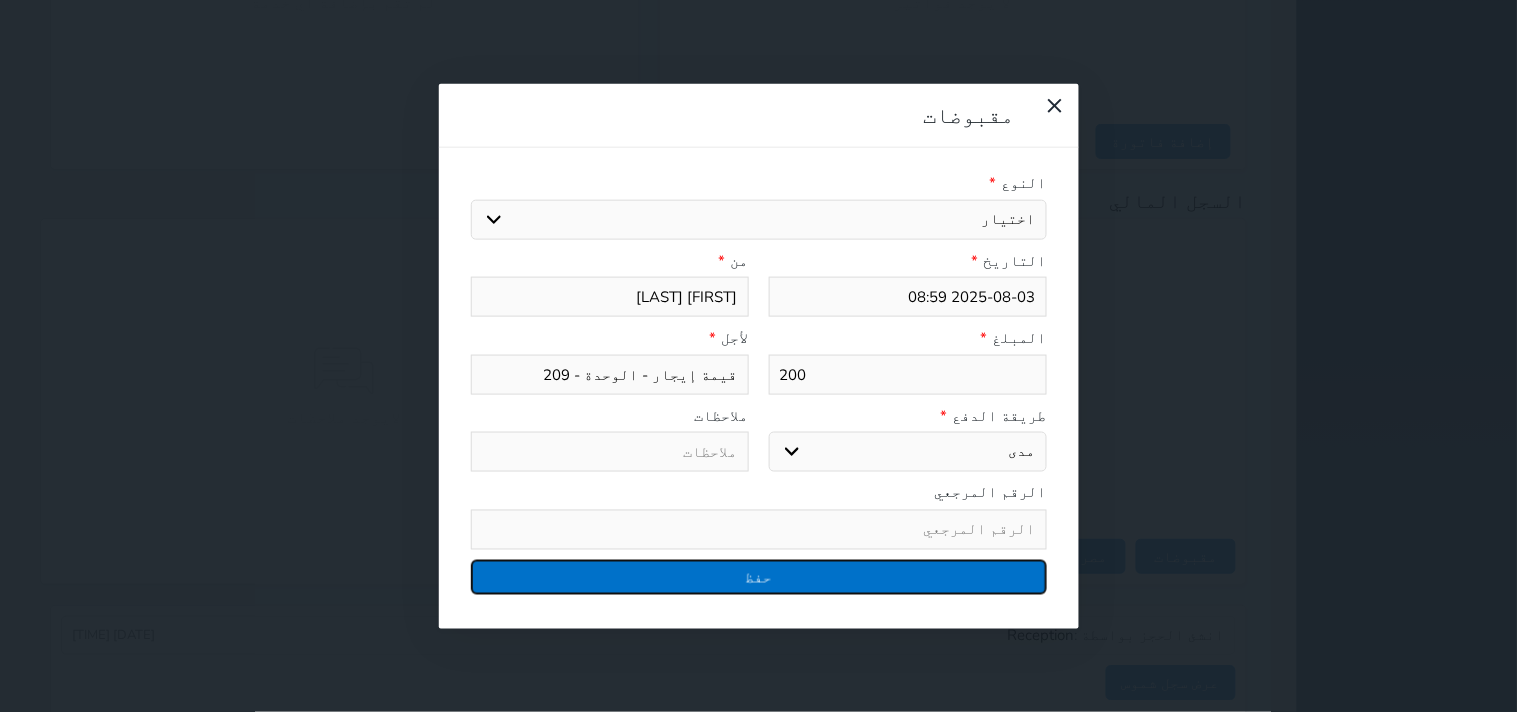 click on "حفظ" at bounding box center [759, 576] 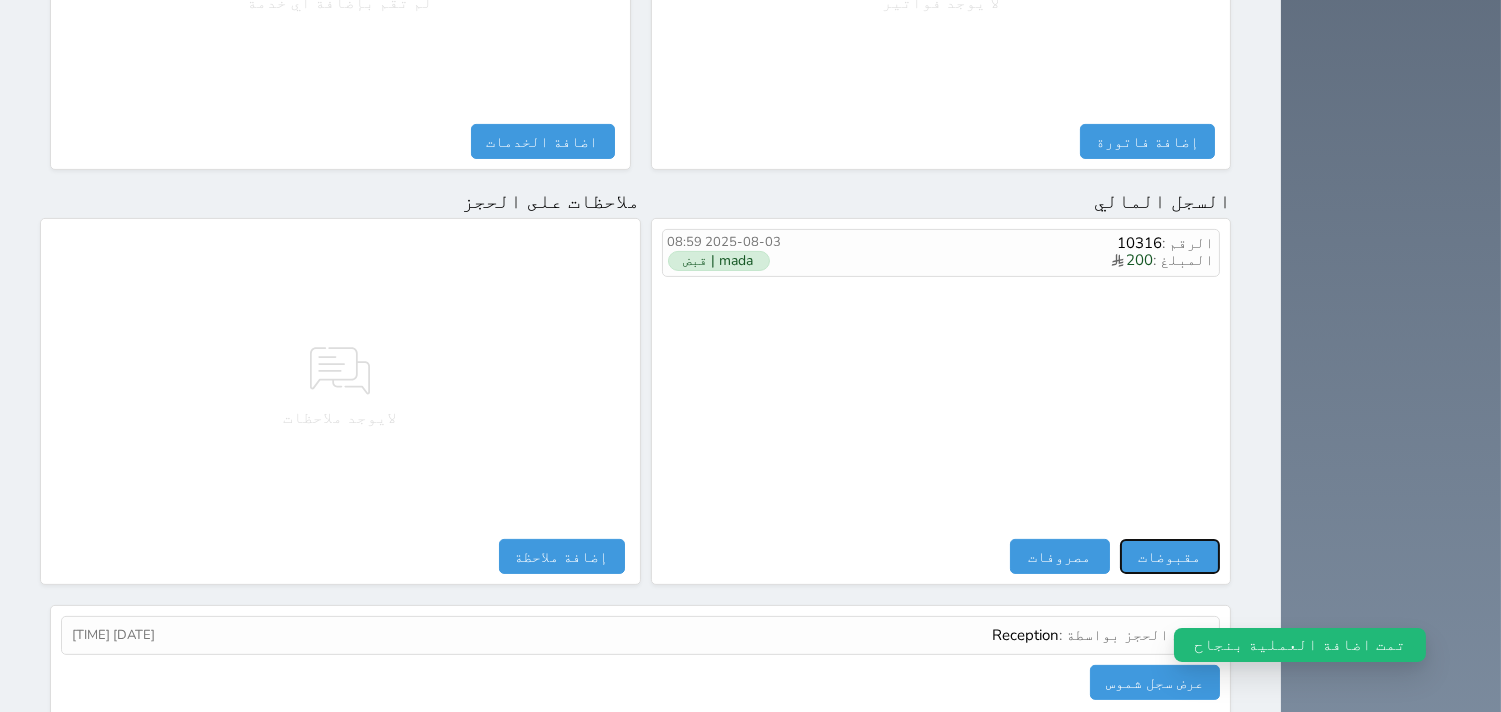 drag, startPoint x: 1296, startPoint y: 480, endPoint x: 1290, endPoint y: 465, distance: 16.155495 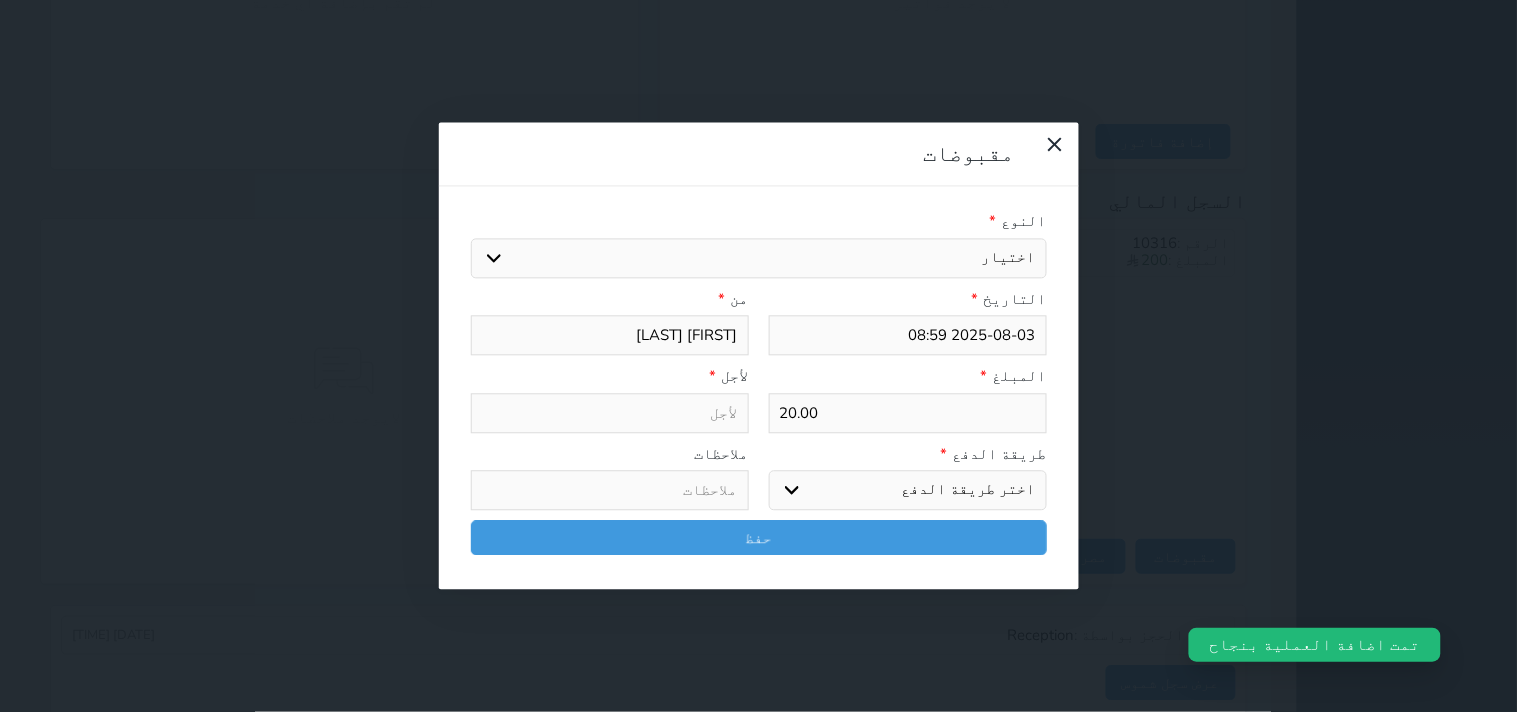 click on "اختيار   مقبوضات عامة قيمة إيجار فواتير تامين عربون لا ينطبق آخر مغسلة واي فاي - الإنترنت مواقف السيارات طعام الأغذية والمشروبات مشروبات المشروبات الباردة المشروبات الساخنة الإفطار غداء عشاء مخبز و كعك حمام سباحة الصالة الرياضية سبا و خدمات الجمال اختيار وإسقاط (خدمات النقل) ميني بار كابل - تلفزيون سرير إضافي تصفيف الشعر التسوق خدمات الجولات السياحية المنظمة خدمات الدليل السياحي" at bounding box center [759, 258] 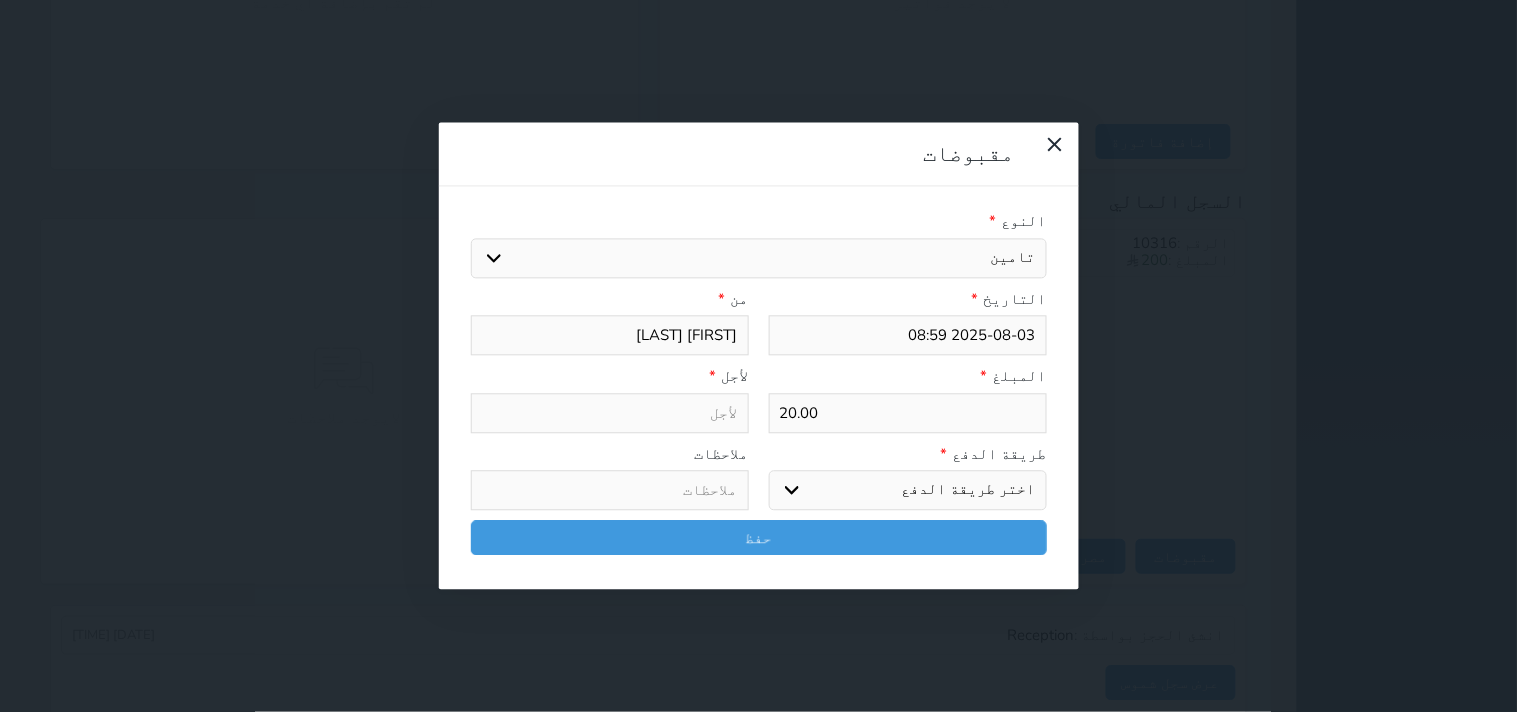click on "اختيار   مقبوضات عامة قيمة إيجار فواتير تامين عربون لا ينطبق آخر مغسلة واي فاي - الإنترنت مواقف السيارات طعام الأغذية والمشروبات مشروبات المشروبات الباردة المشروبات الساخنة الإفطار غداء عشاء مخبز و كعك حمام سباحة الصالة الرياضية سبا و خدمات الجمال اختيار وإسقاط (خدمات النقل) ميني بار كابل - تلفزيون سرير إضافي تصفيف الشعر التسوق خدمات الجولات السياحية المنظمة خدمات الدليل السياحي" at bounding box center (759, 258) 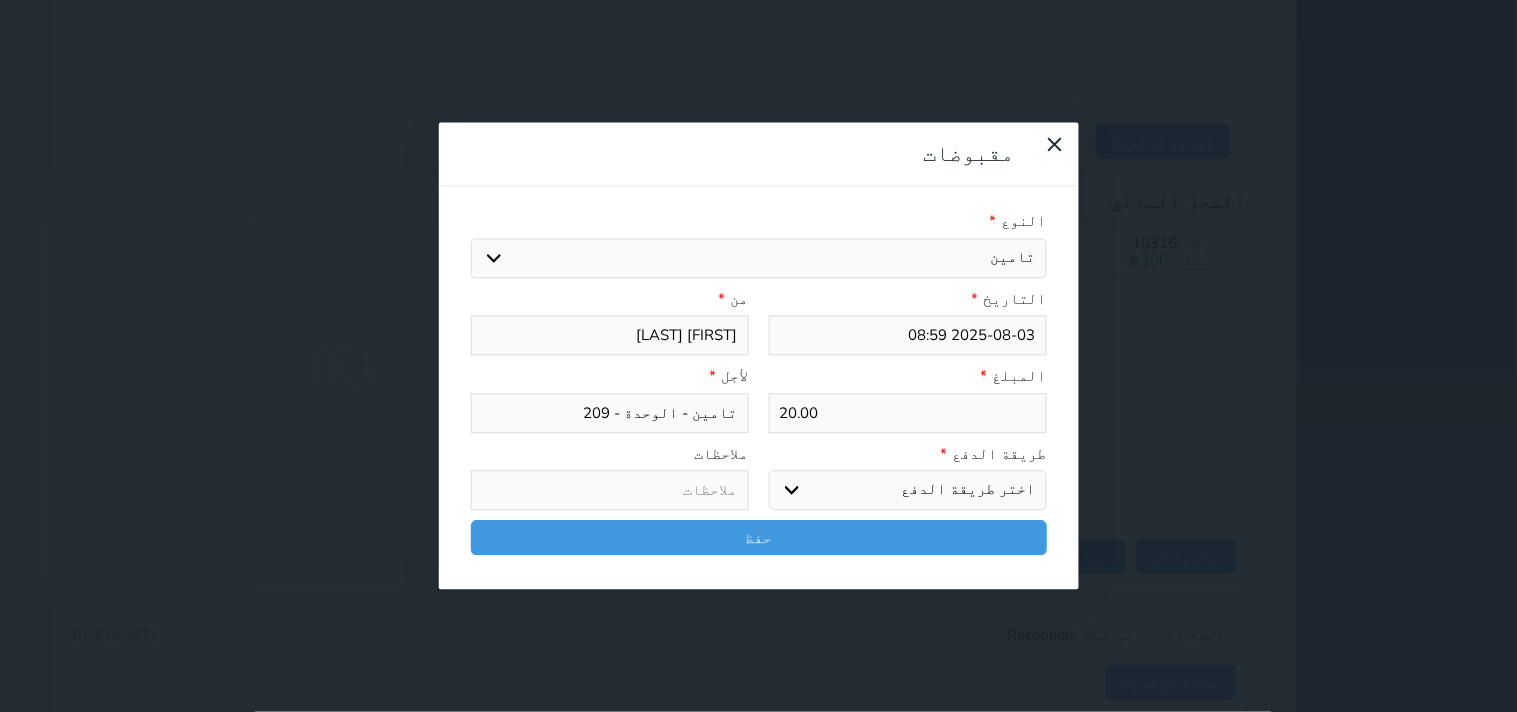 click on "20.00" at bounding box center [908, 413] 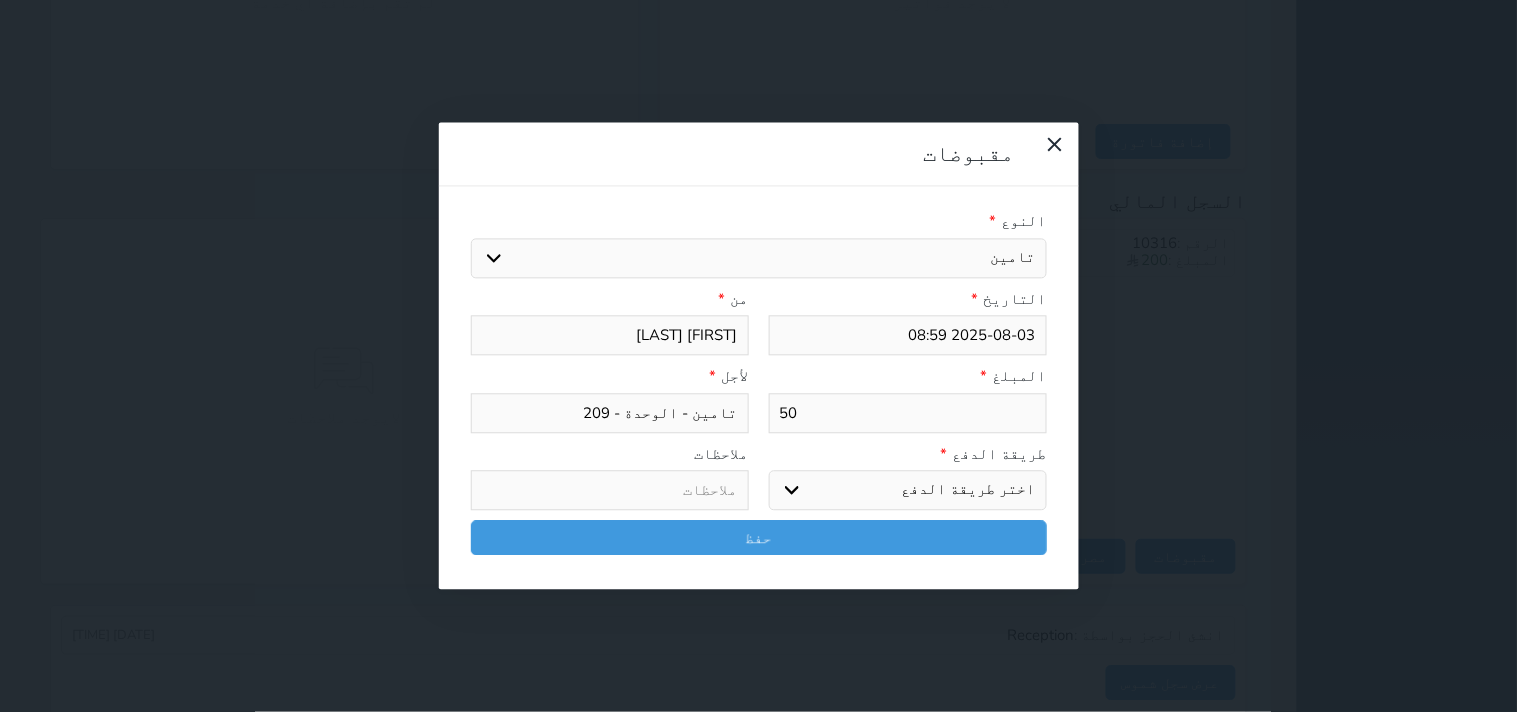 click on "اختر طريقة الدفع   دفع نقدى   تحويل بنكى   مدى   بطاقة ائتمان   آجل" at bounding box center [908, 491] 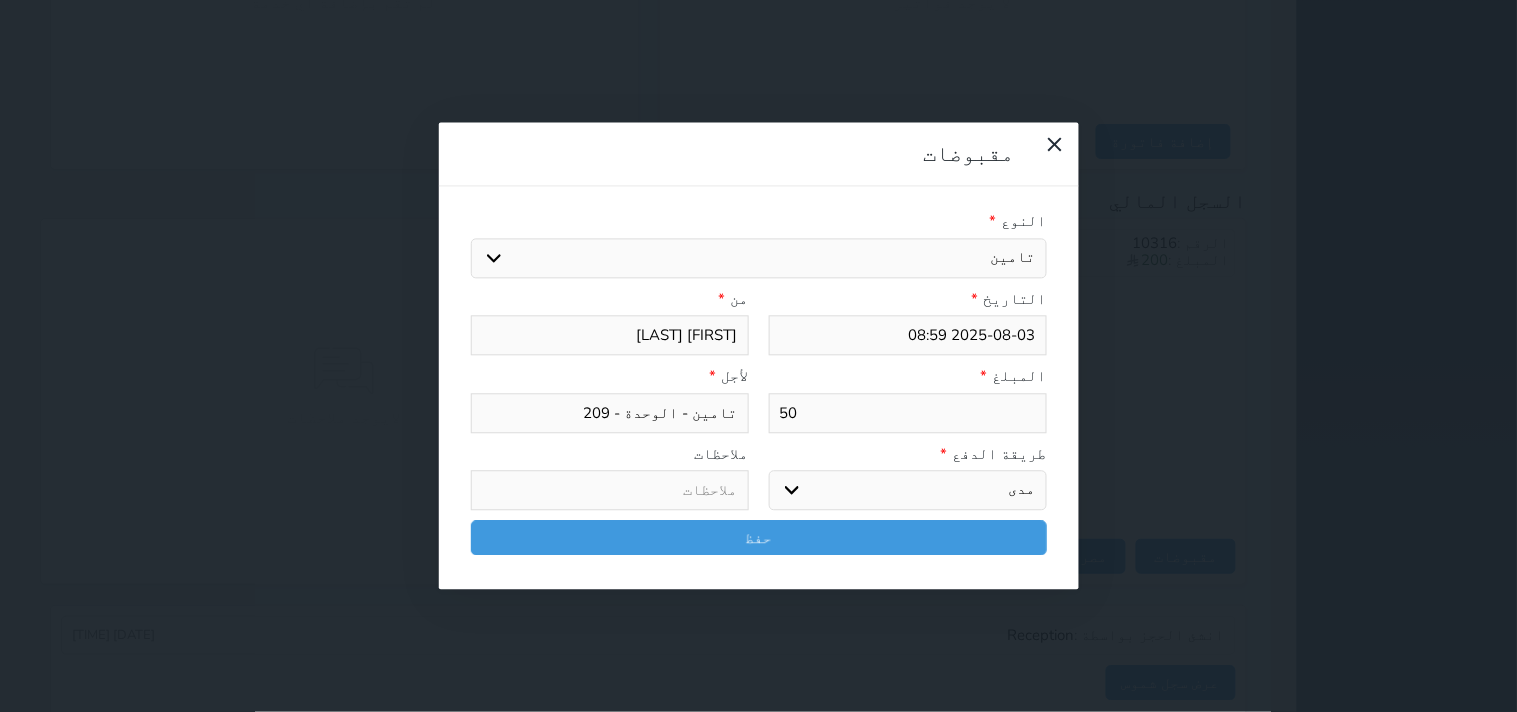 click on "اختر طريقة الدفع   دفع نقدى   تحويل بنكى   مدى   بطاقة ائتمان   آجل" at bounding box center [908, 491] 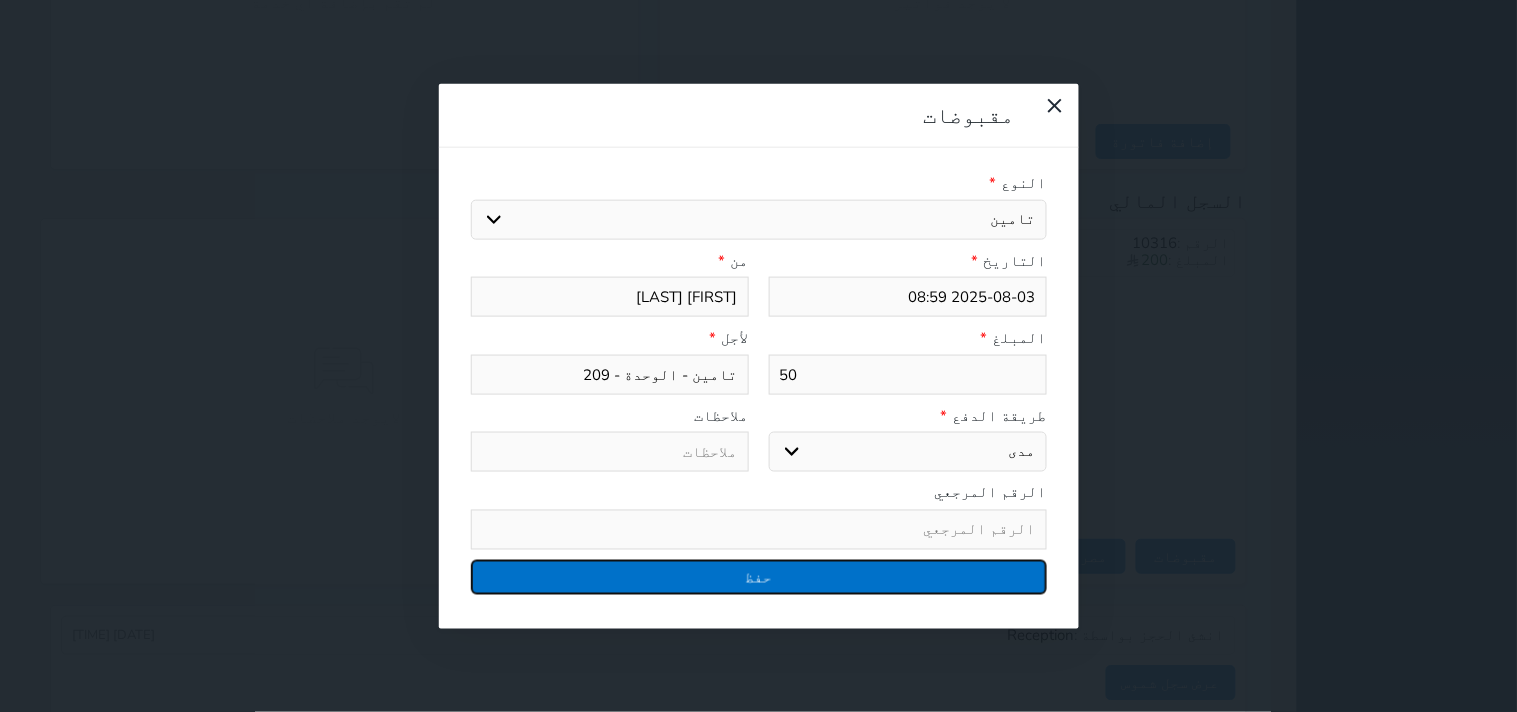 click on "حفظ" at bounding box center (759, 576) 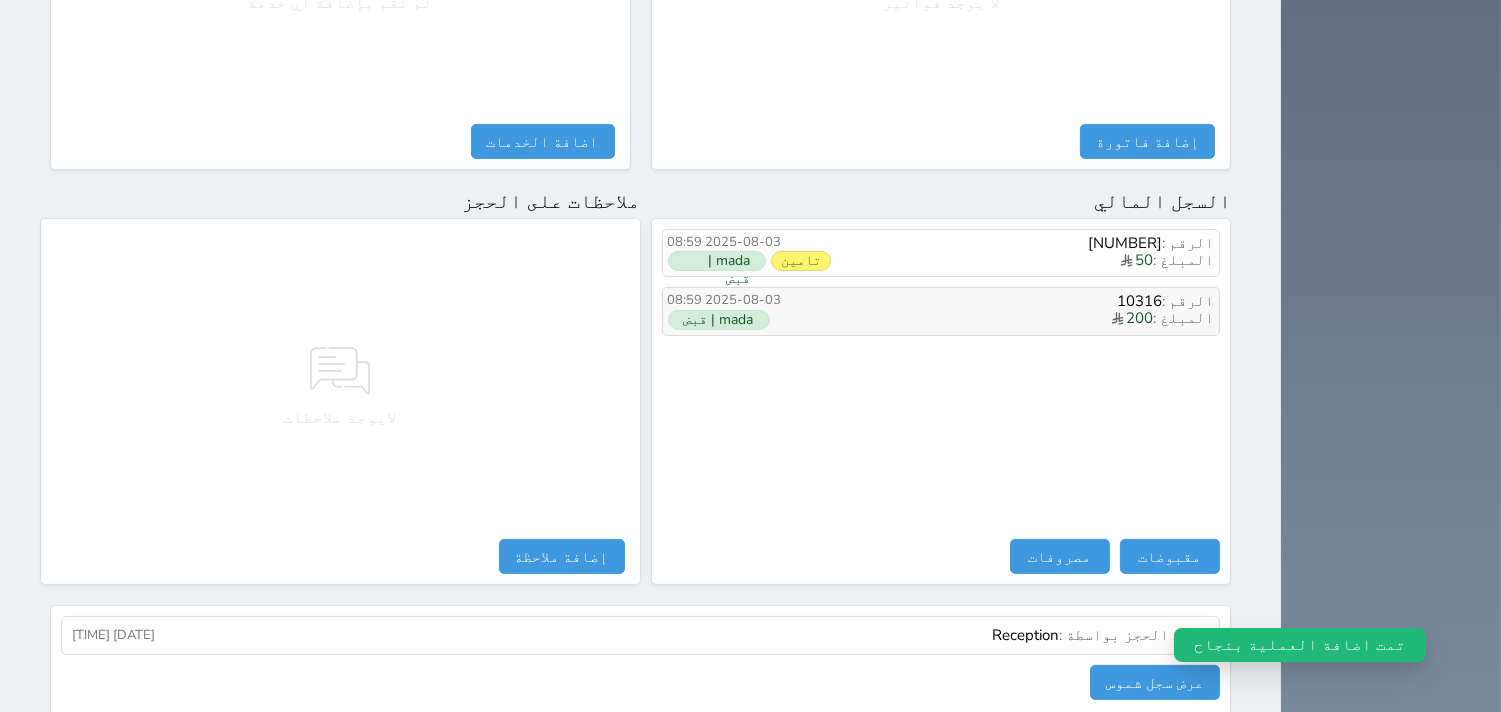 click on "المبلغ :  200" at bounding box center (1022, 319) 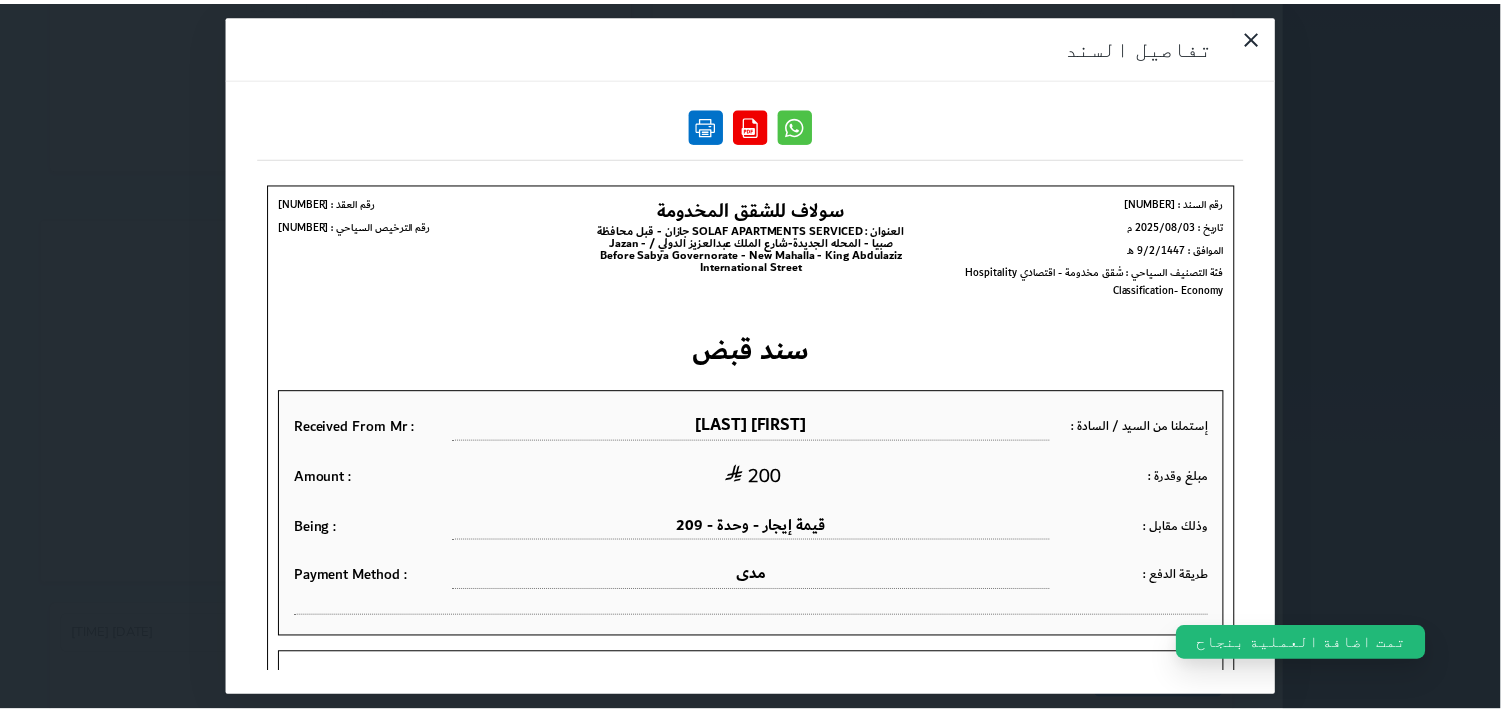 scroll, scrollTop: 0, scrollLeft: 0, axis: both 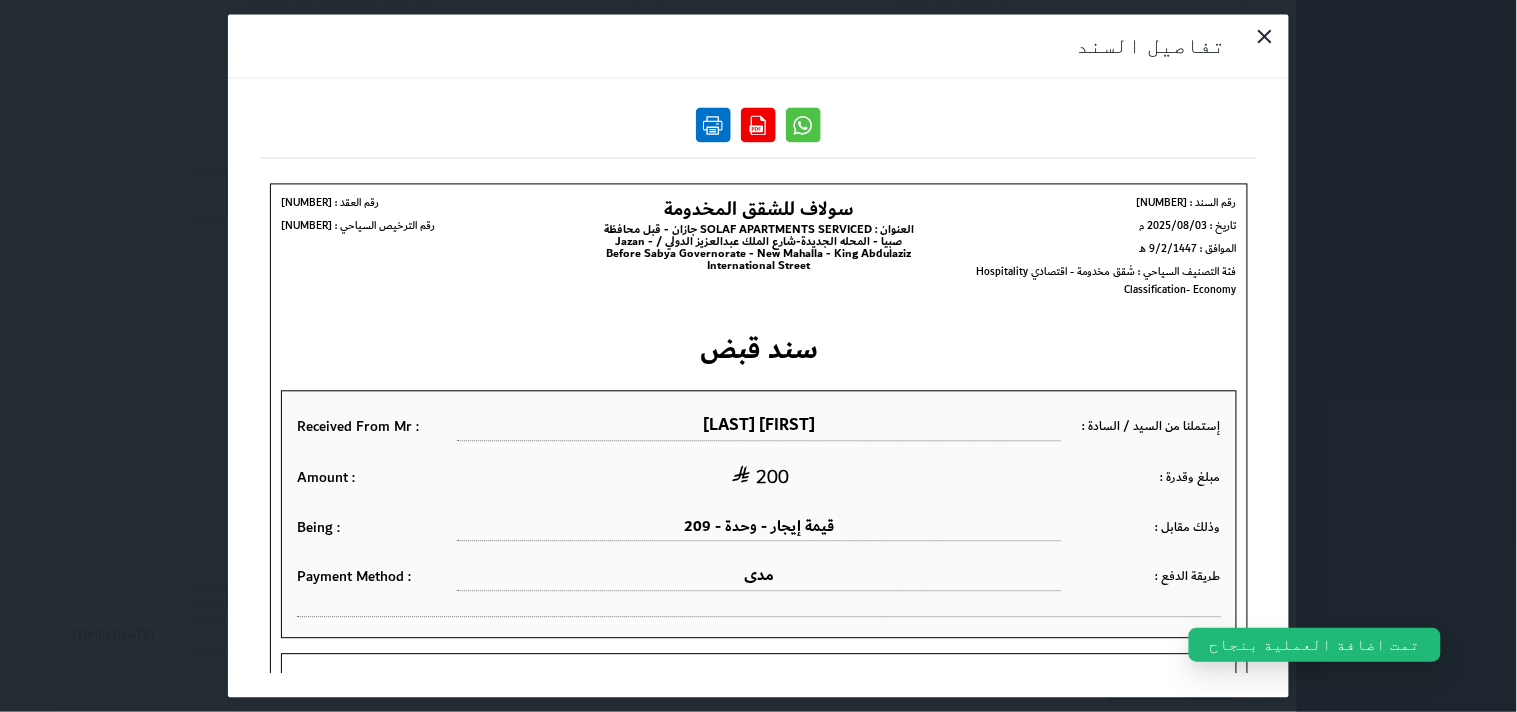 click at bounding box center (713, 125) 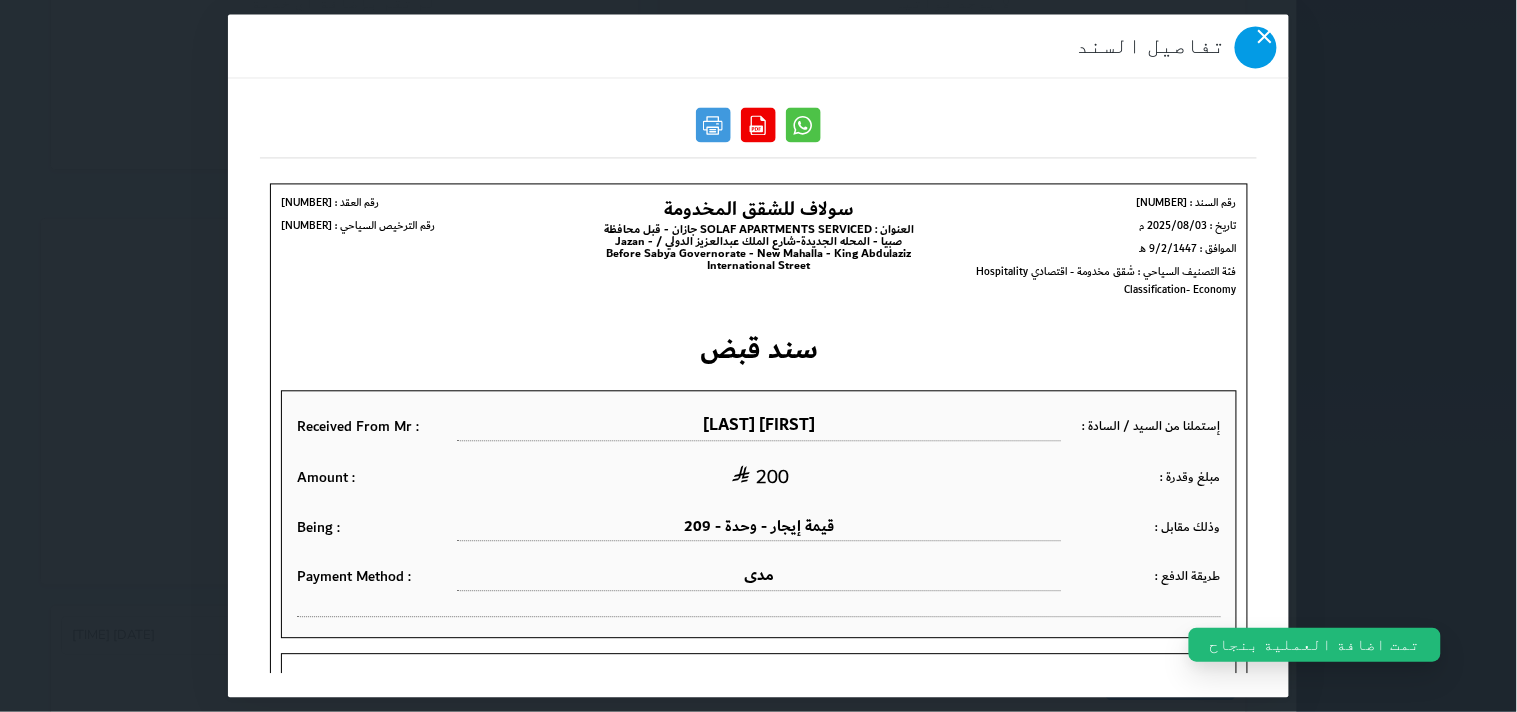 click 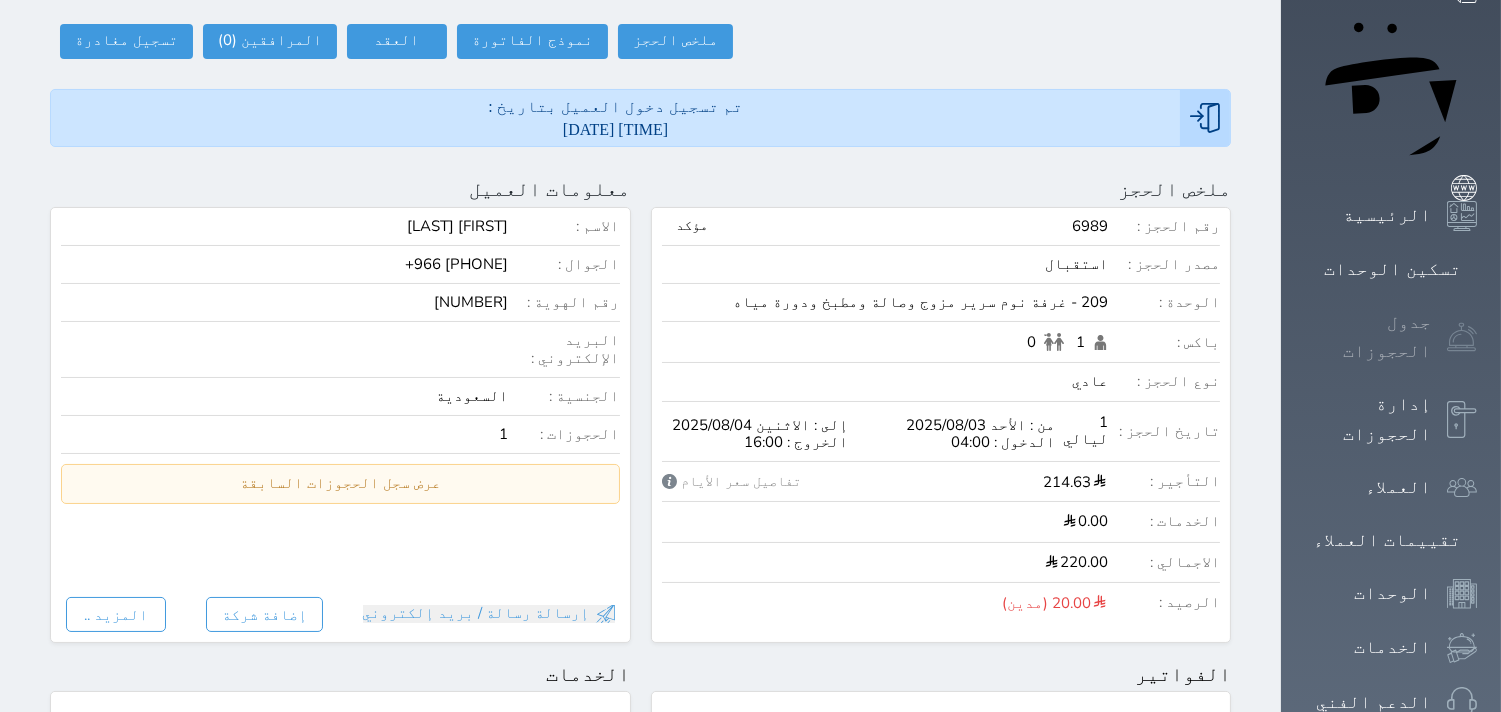 scroll, scrollTop: 0, scrollLeft: 0, axis: both 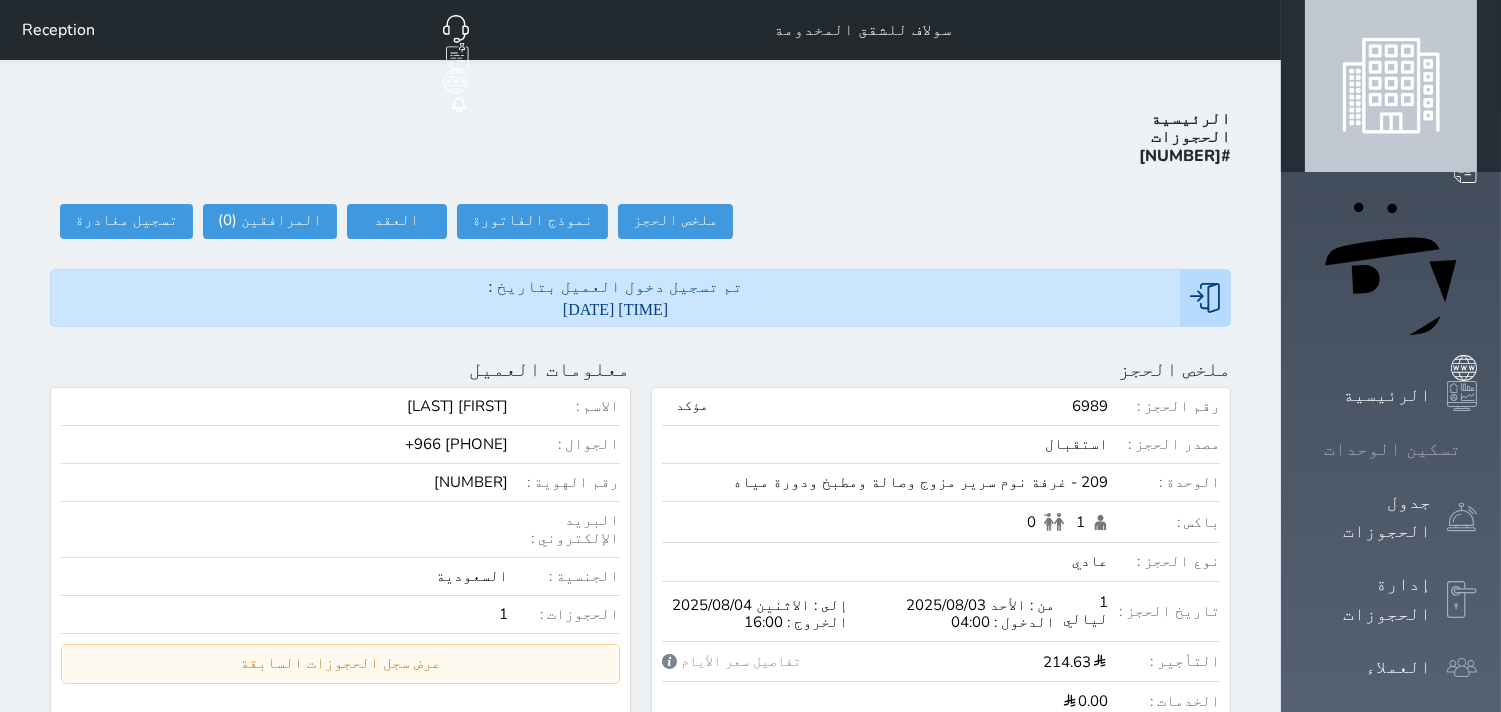 click at bounding box center [1477, 449] 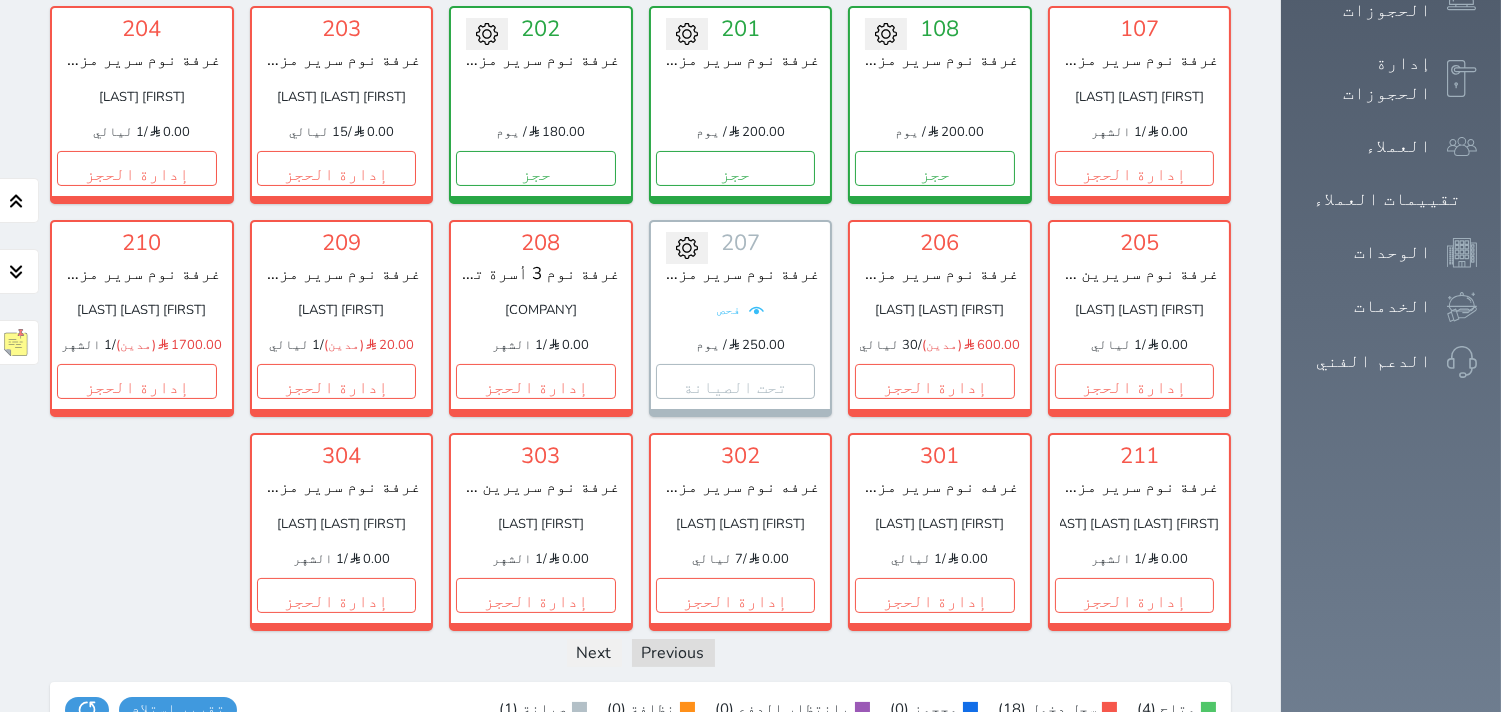 scroll, scrollTop: 522, scrollLeft: 0, axis: vertical 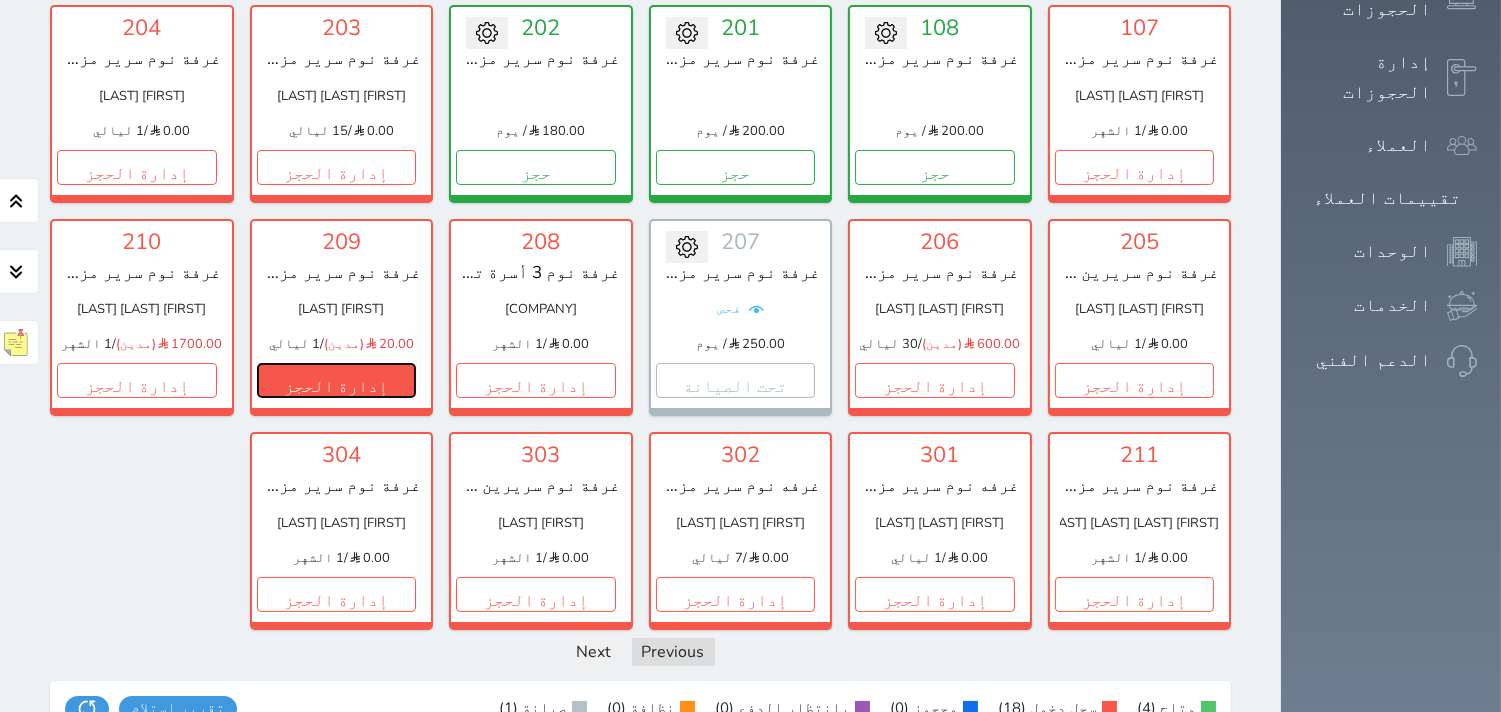 click on "إدارة الحجز" at bounding box center (337, 380) 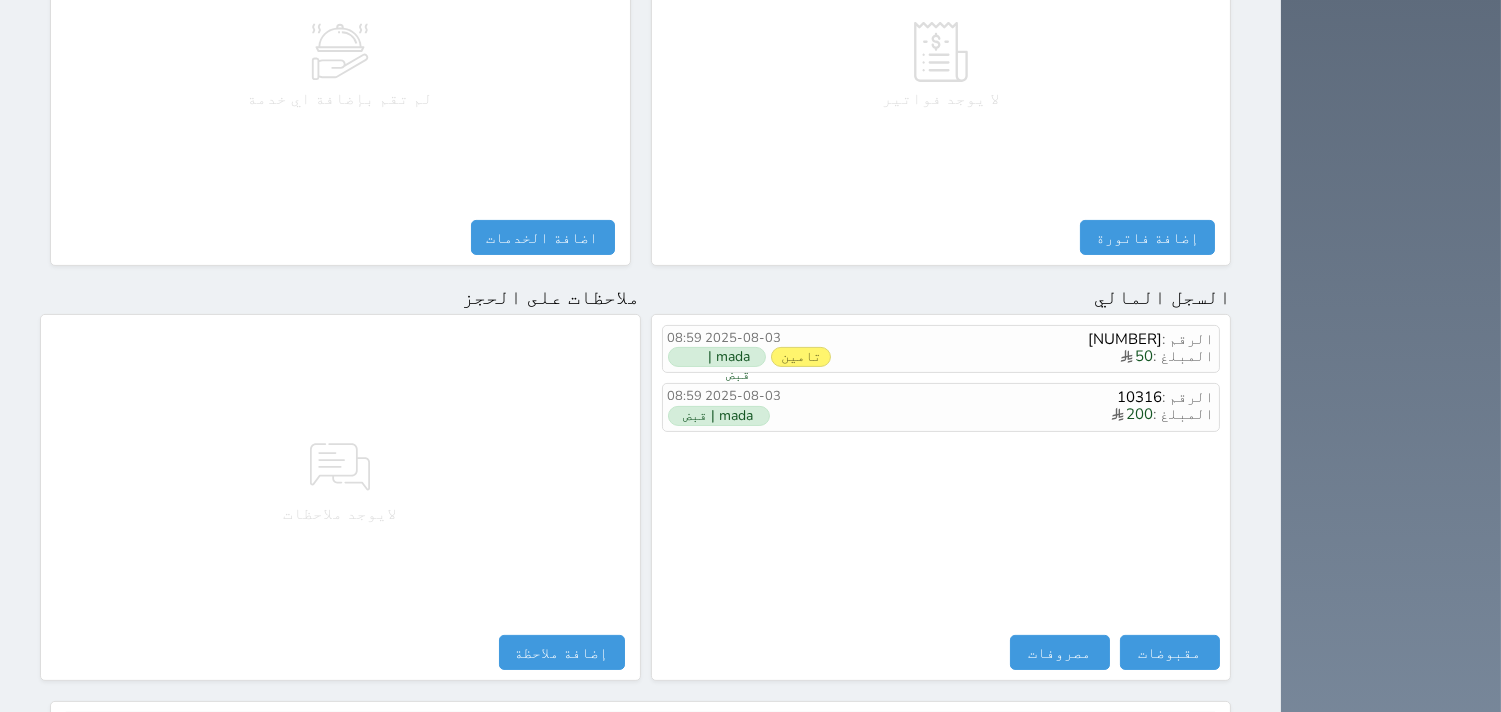 scroll, scrollTop: 1068, scrollLeft: 0, axis: vertical 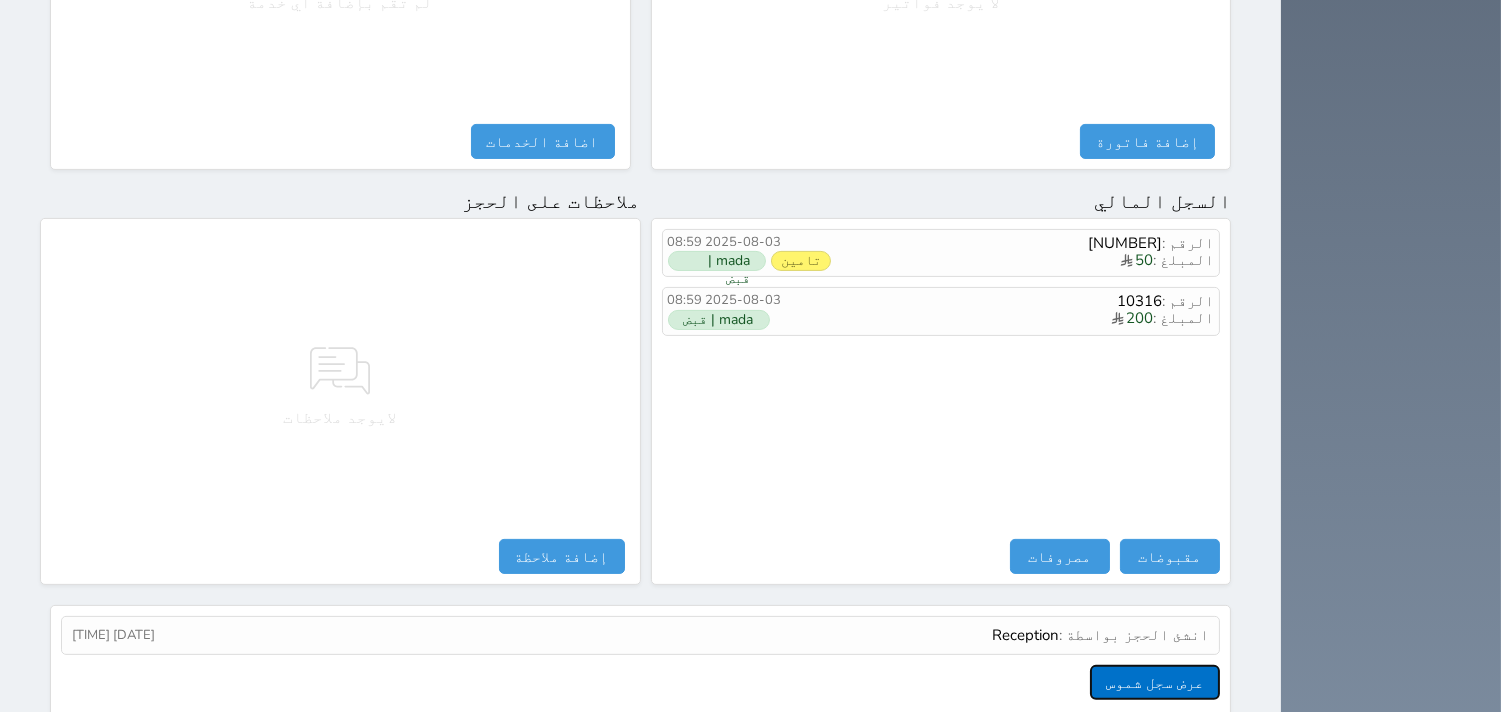 click on "عرض سجل شموس" at bounding box center (1155, 682) 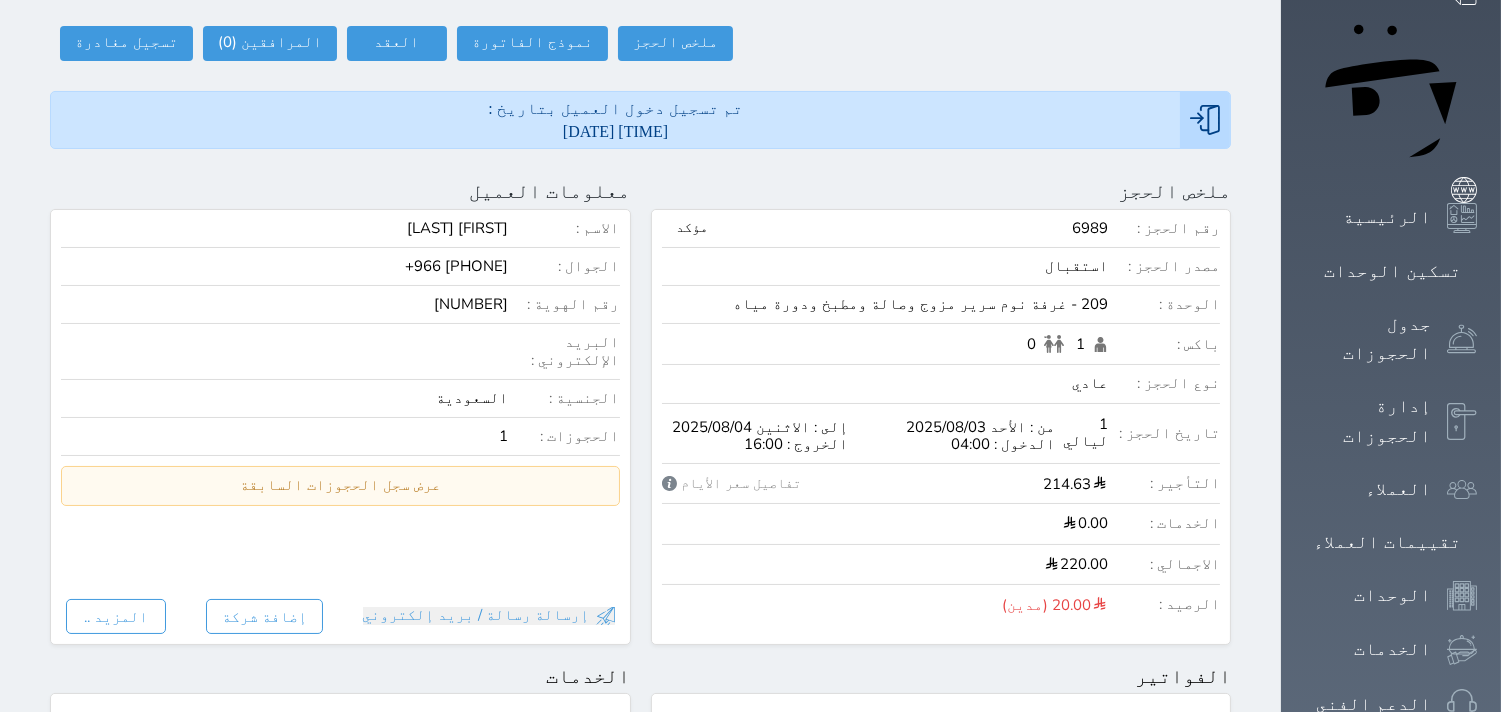 scroll, scrollTop: 0, scrollLeft: 0, axis: both 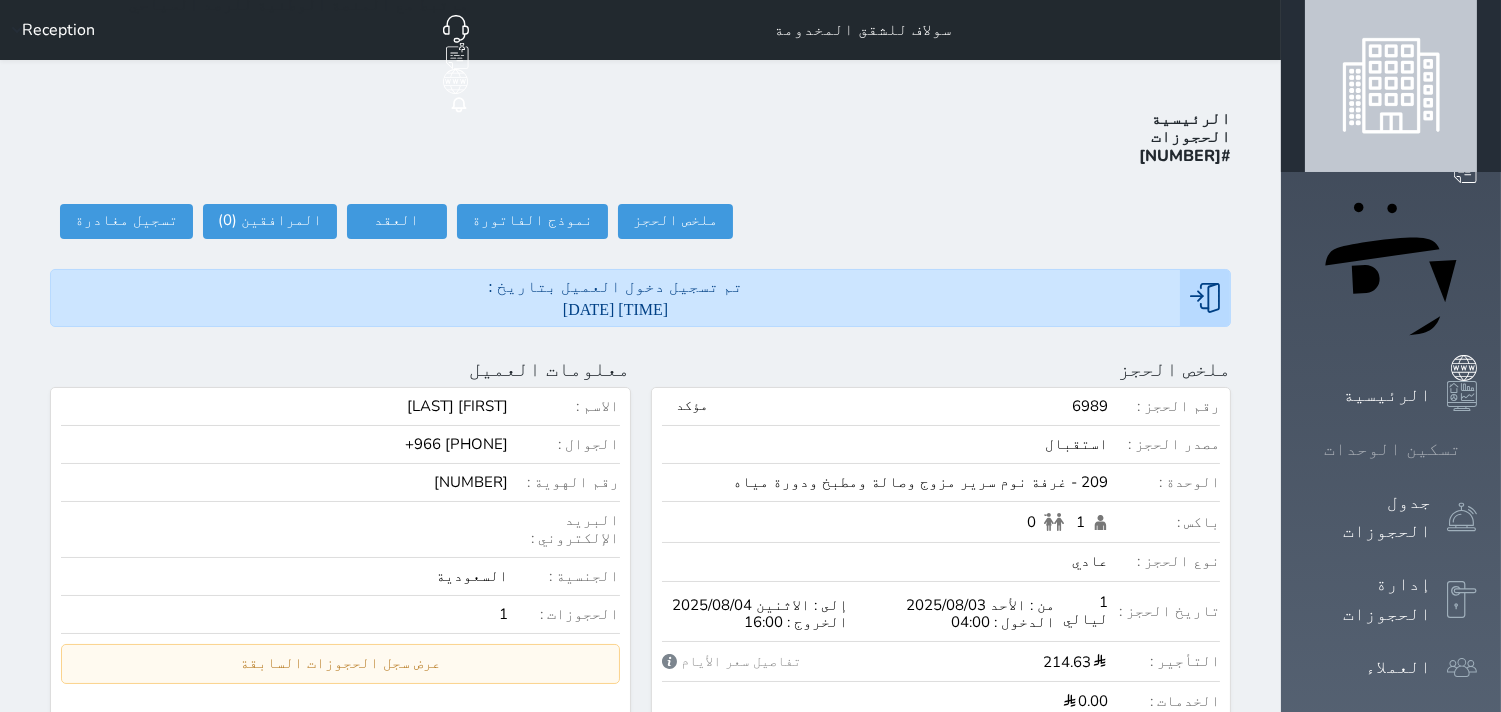 click 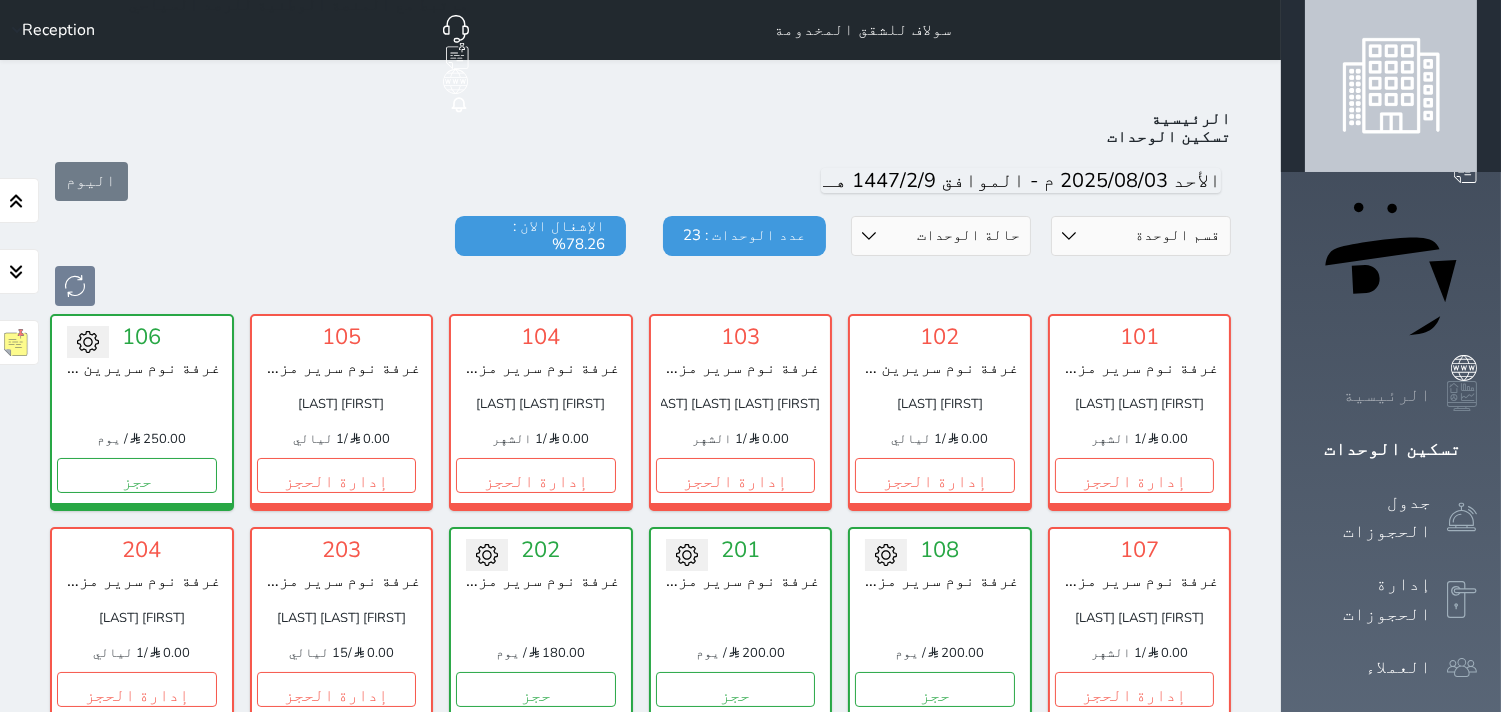 scroll, scrollTop: 111, scrollLeft: 0, axis: vertical 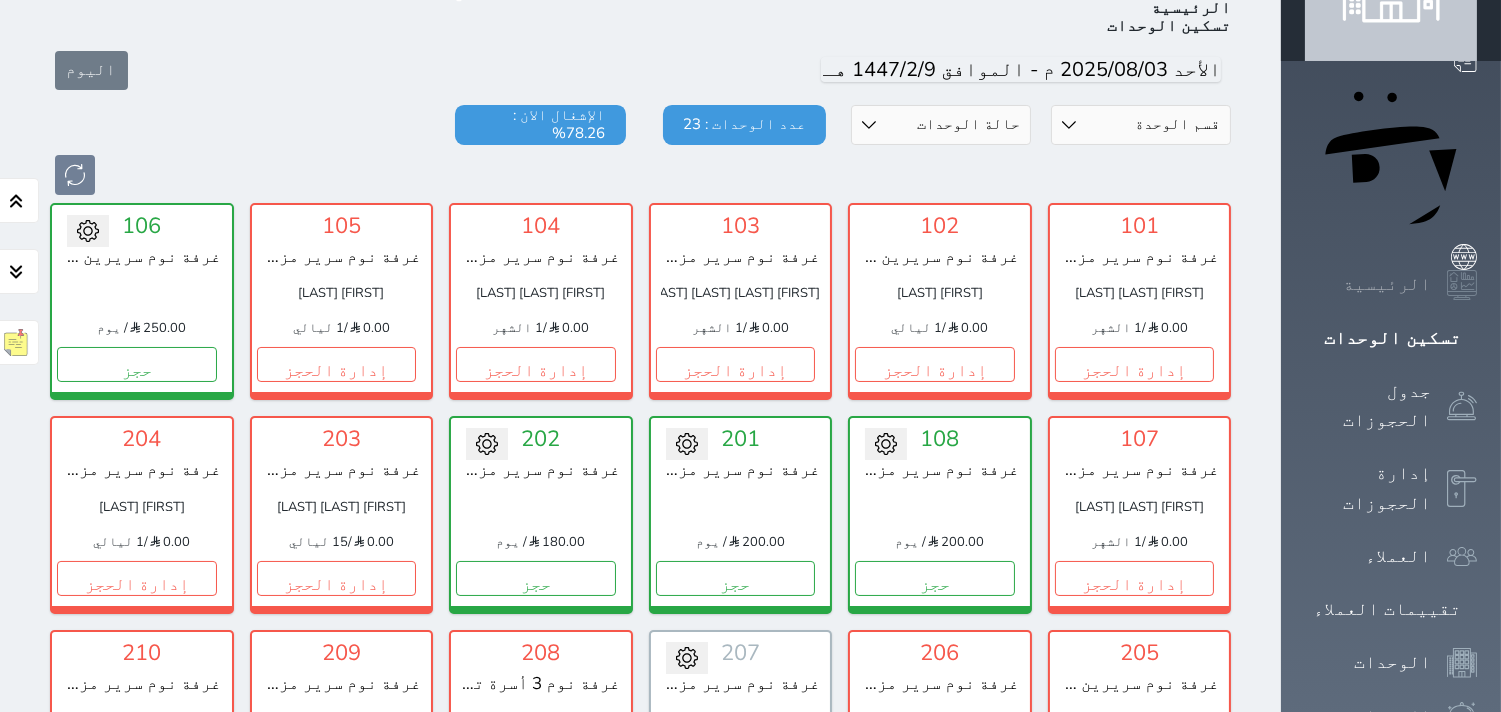 click on "تسكين الوحدات" at bounding box center [1391, 338] 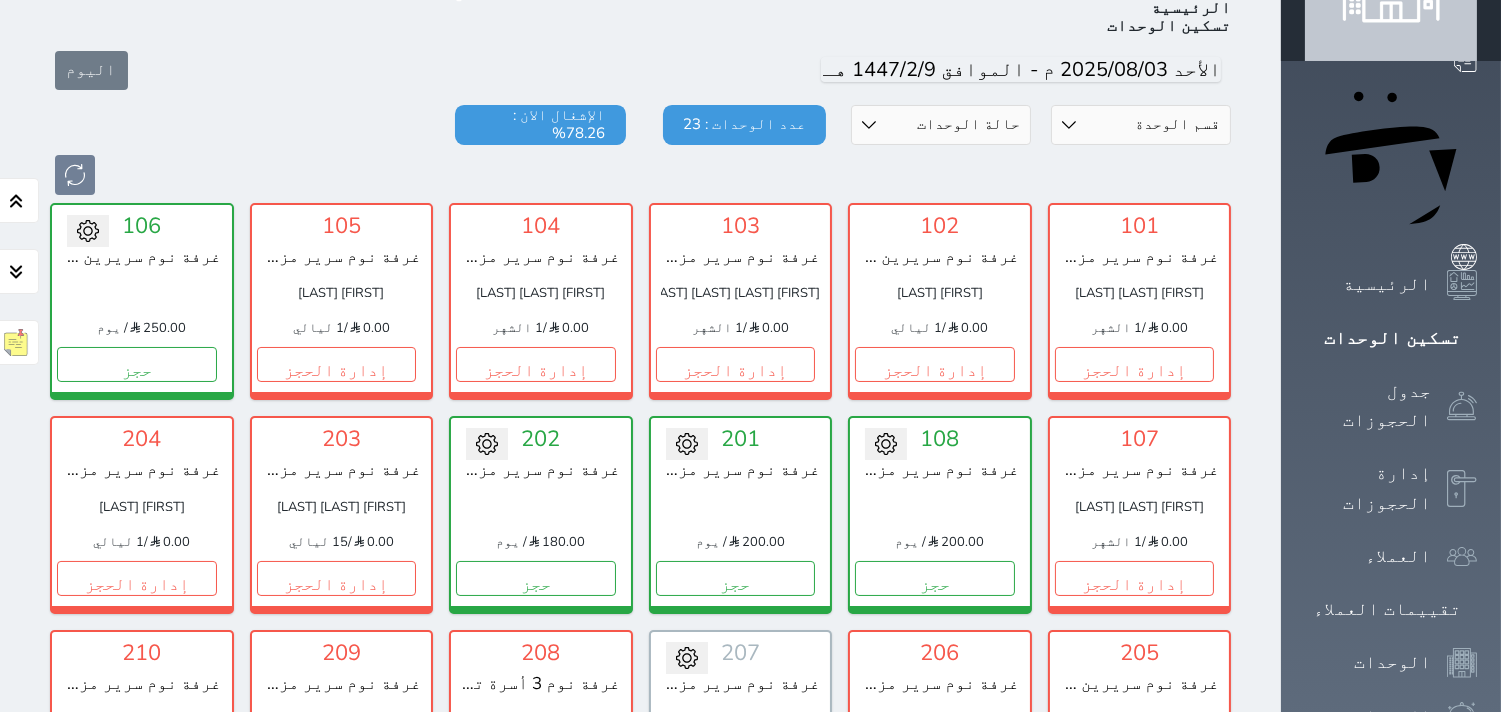 scroll, scrollTop: 222, scrollLeft: 0, axis: vertical 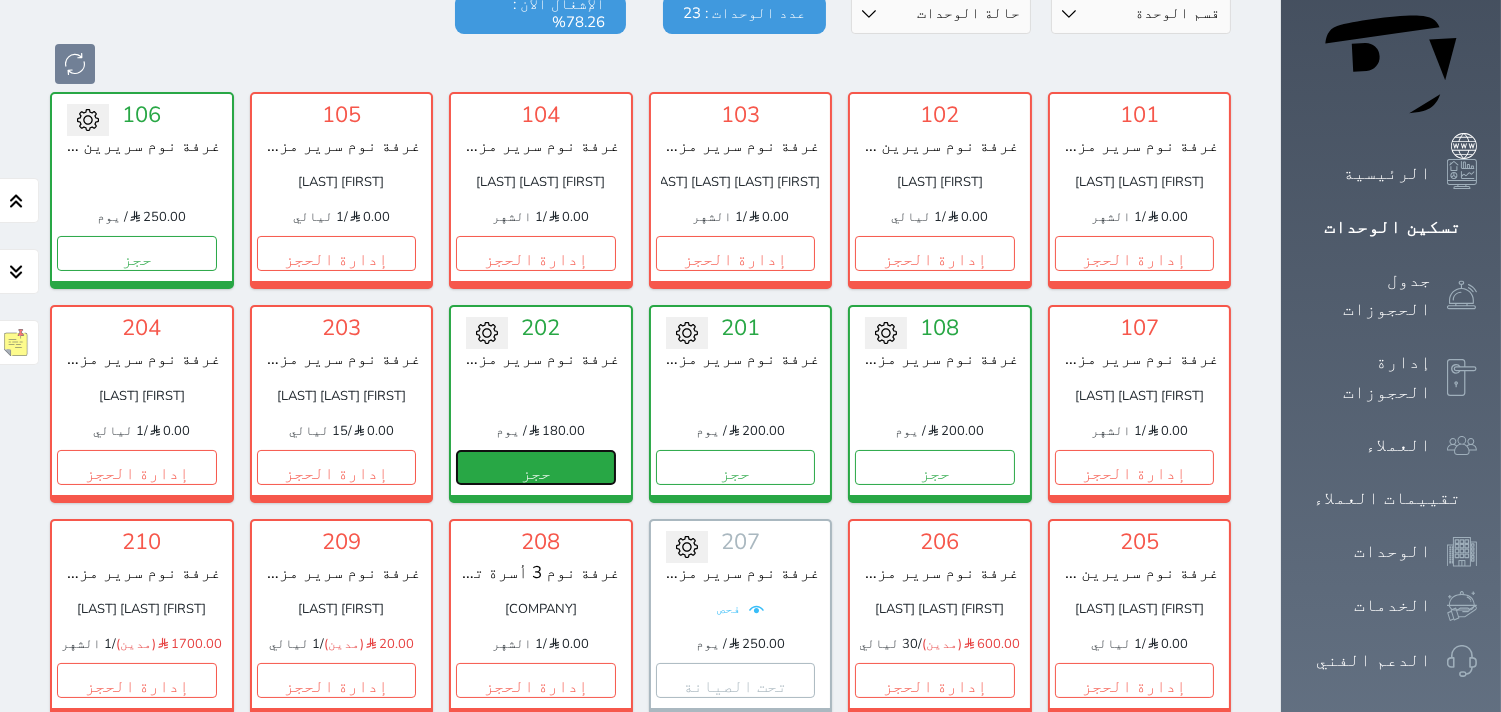 click on "حجز" at bounding box center (536, 467) 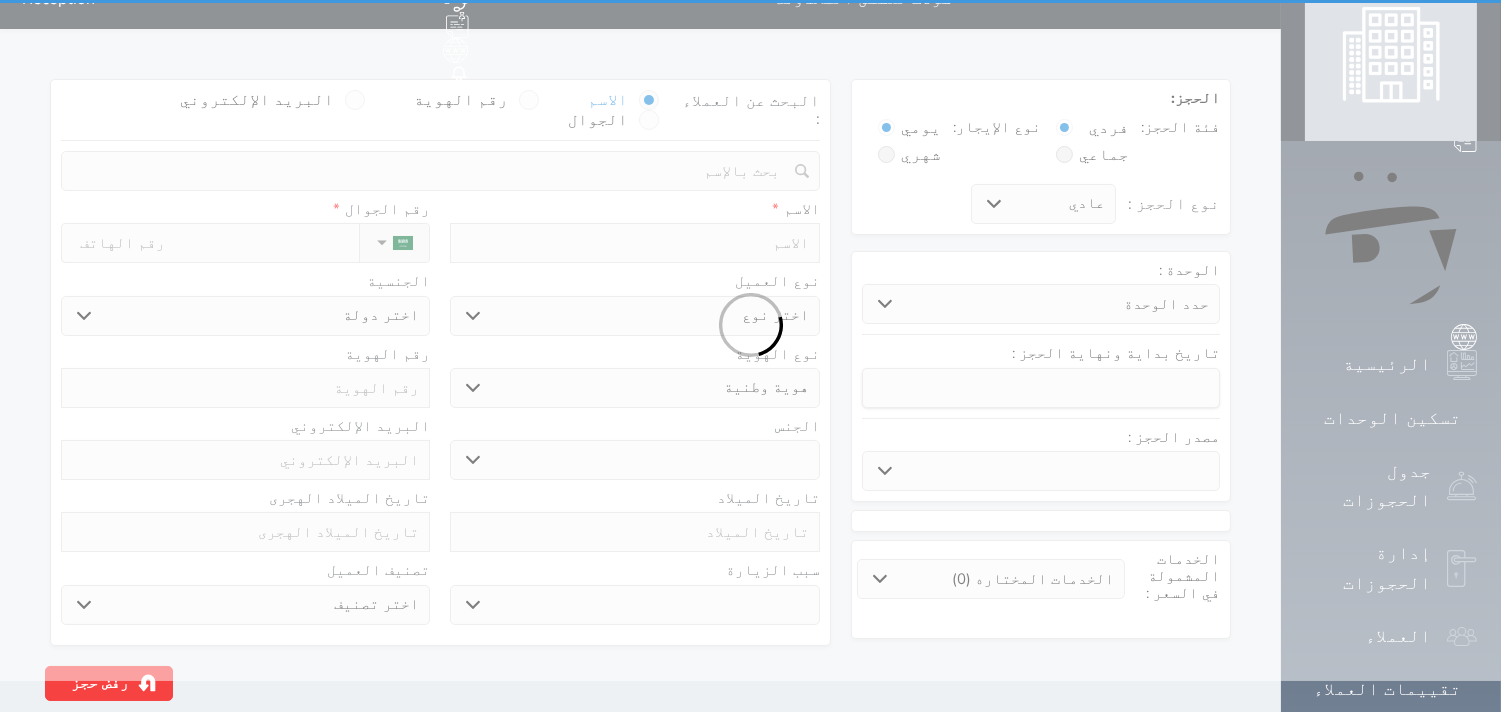 scroll, scrollTop: 0, scrollLeft: 0, axis: both 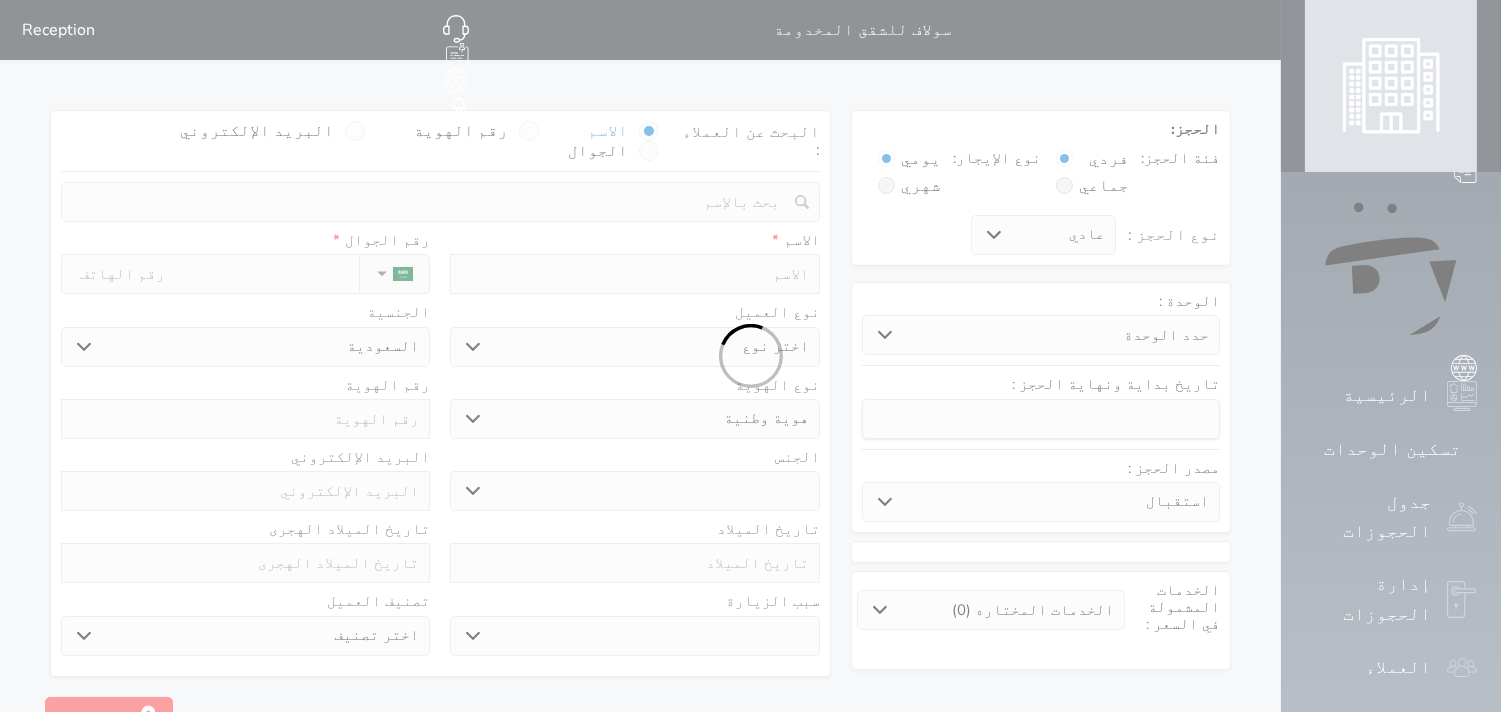 click at bounding box center (750, 356) 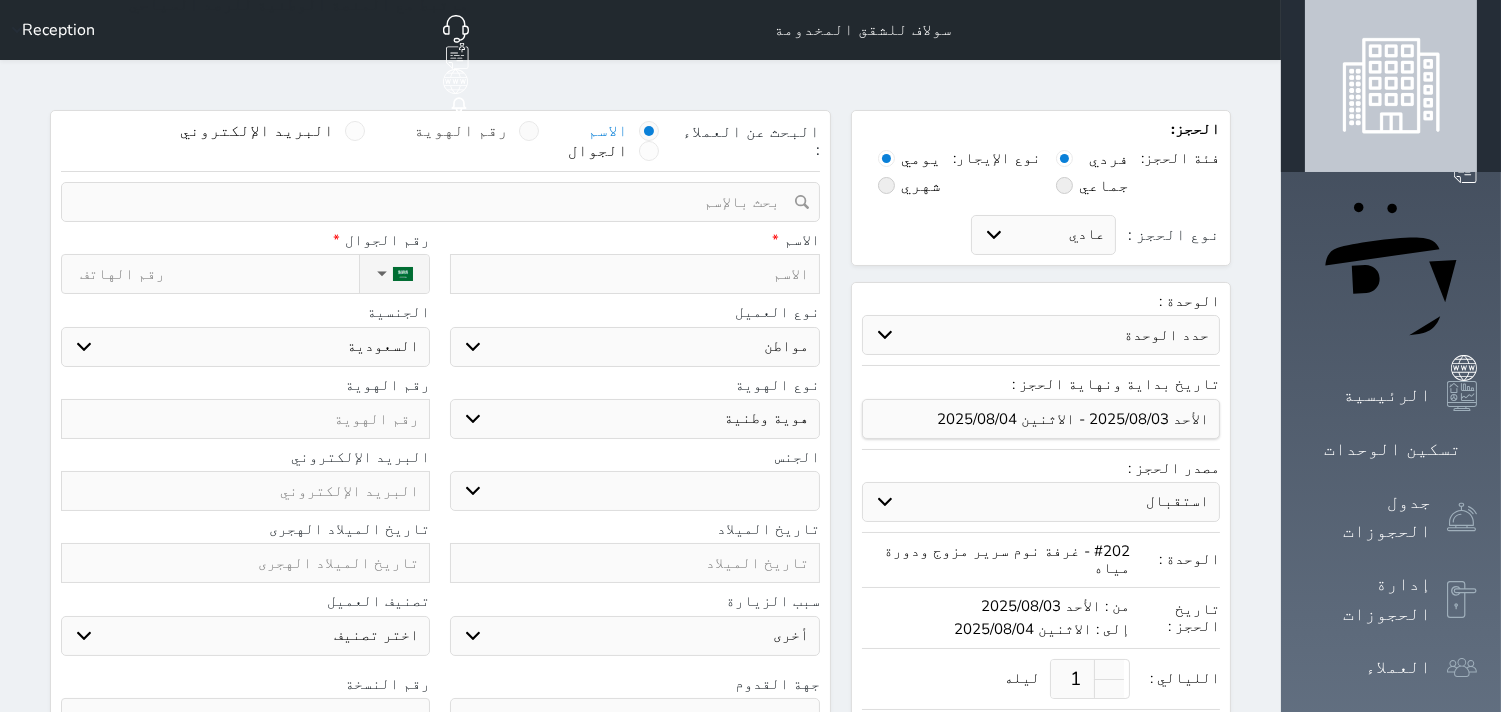 click at bounding box center (529, 131) 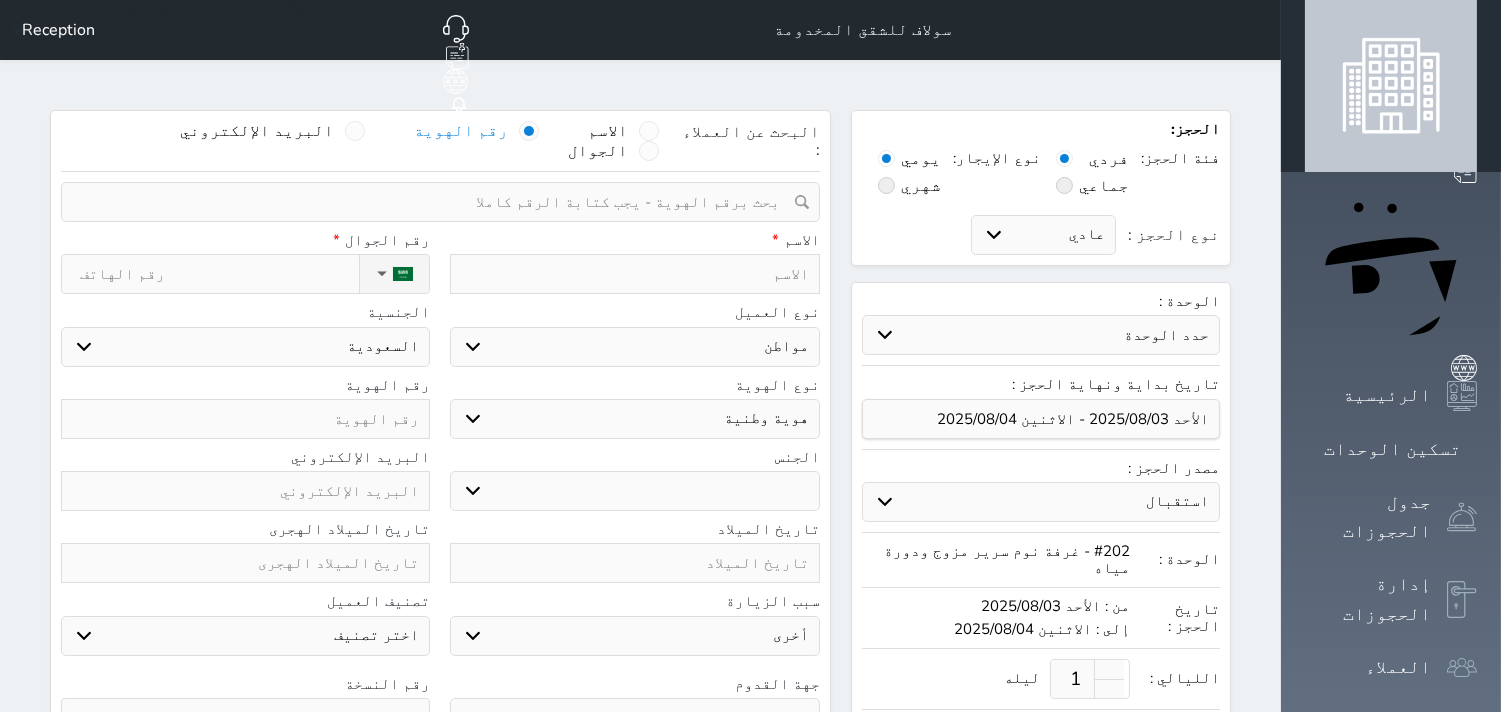 click at bounding box center [433, 202] 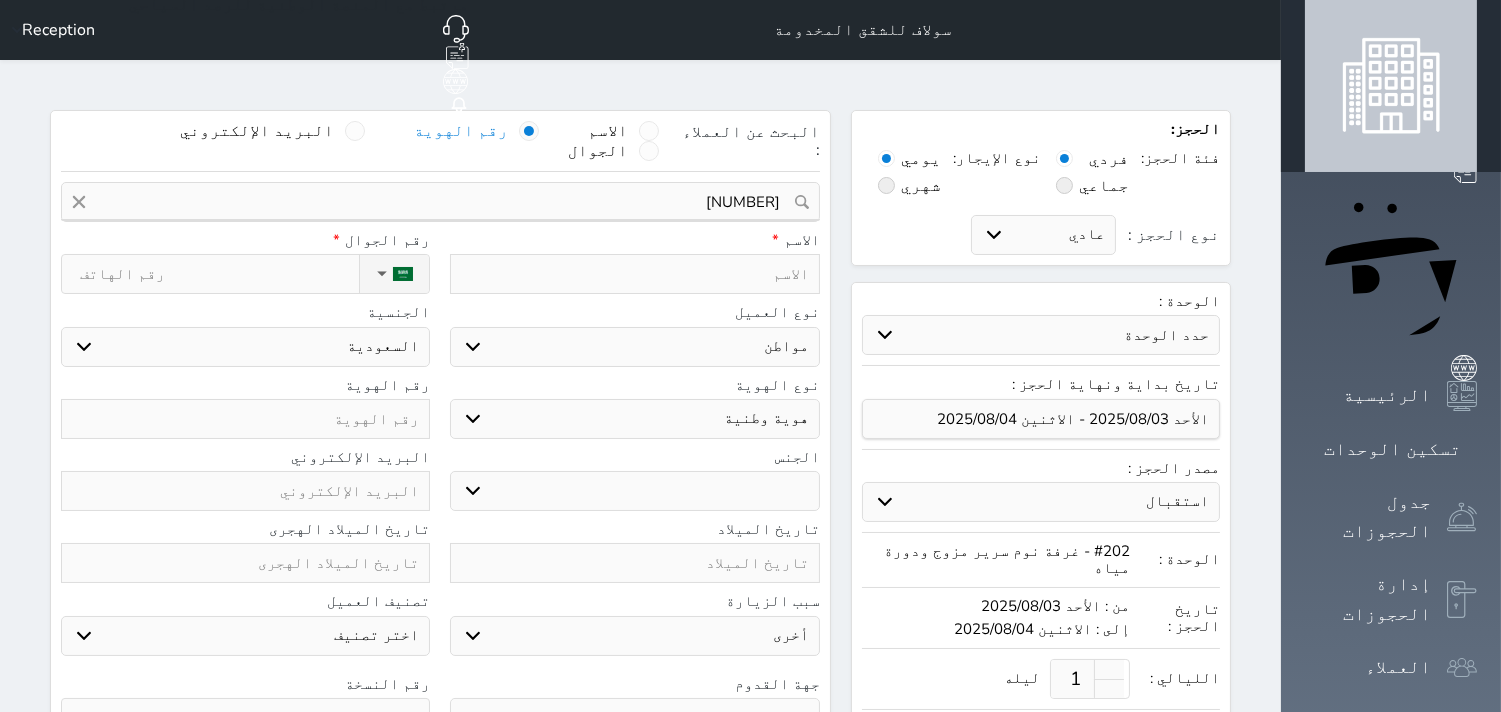click at bounding box center (634, 274) 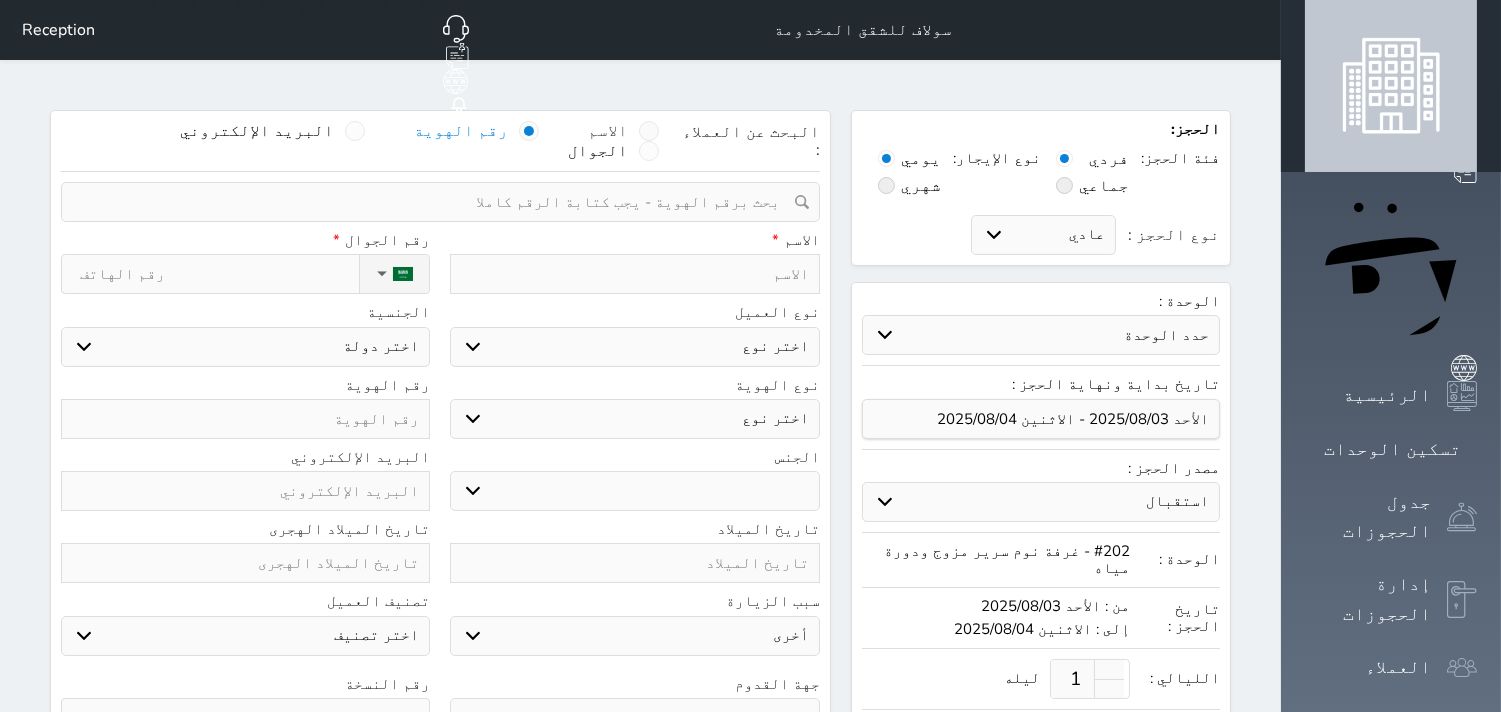 click at bounding box center (649, 131) 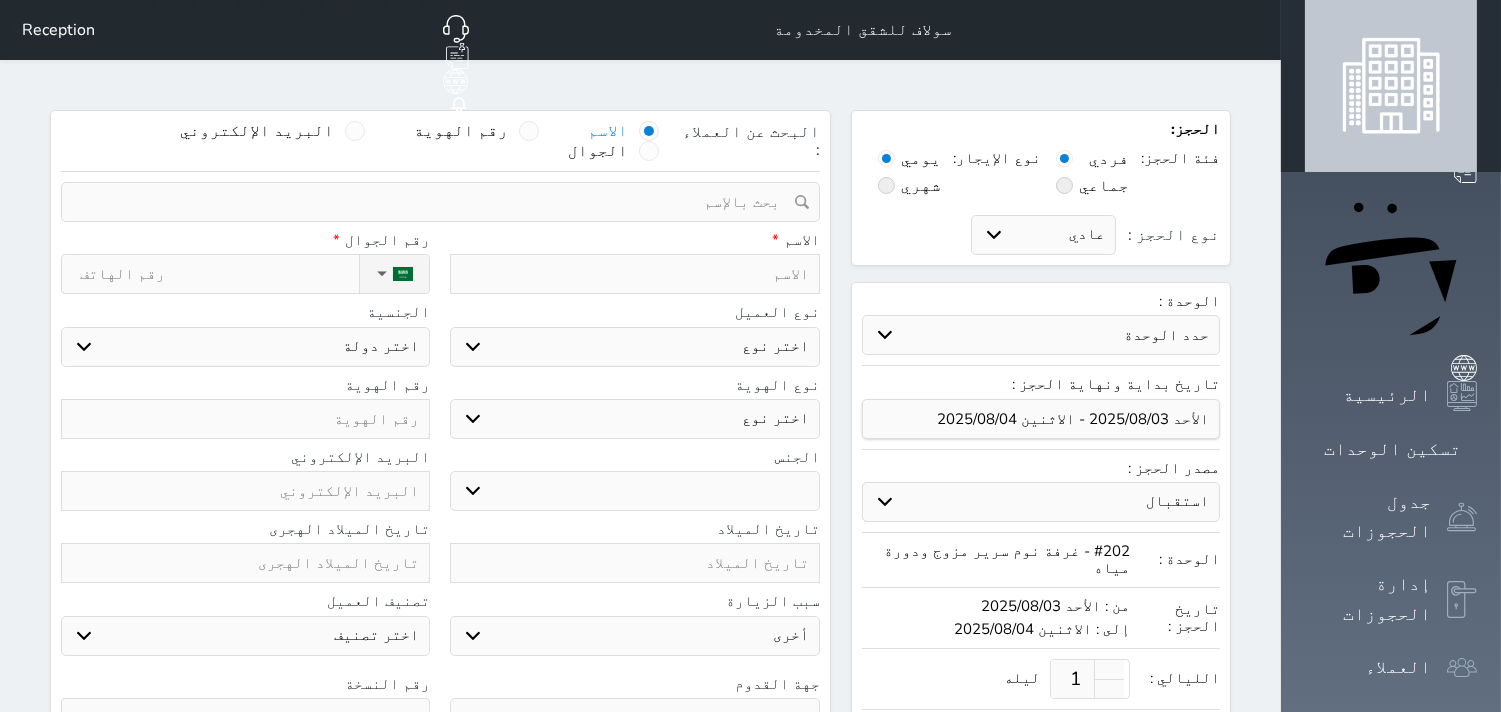 click on "نوع الحجز :" at bounding box center [219, 274] 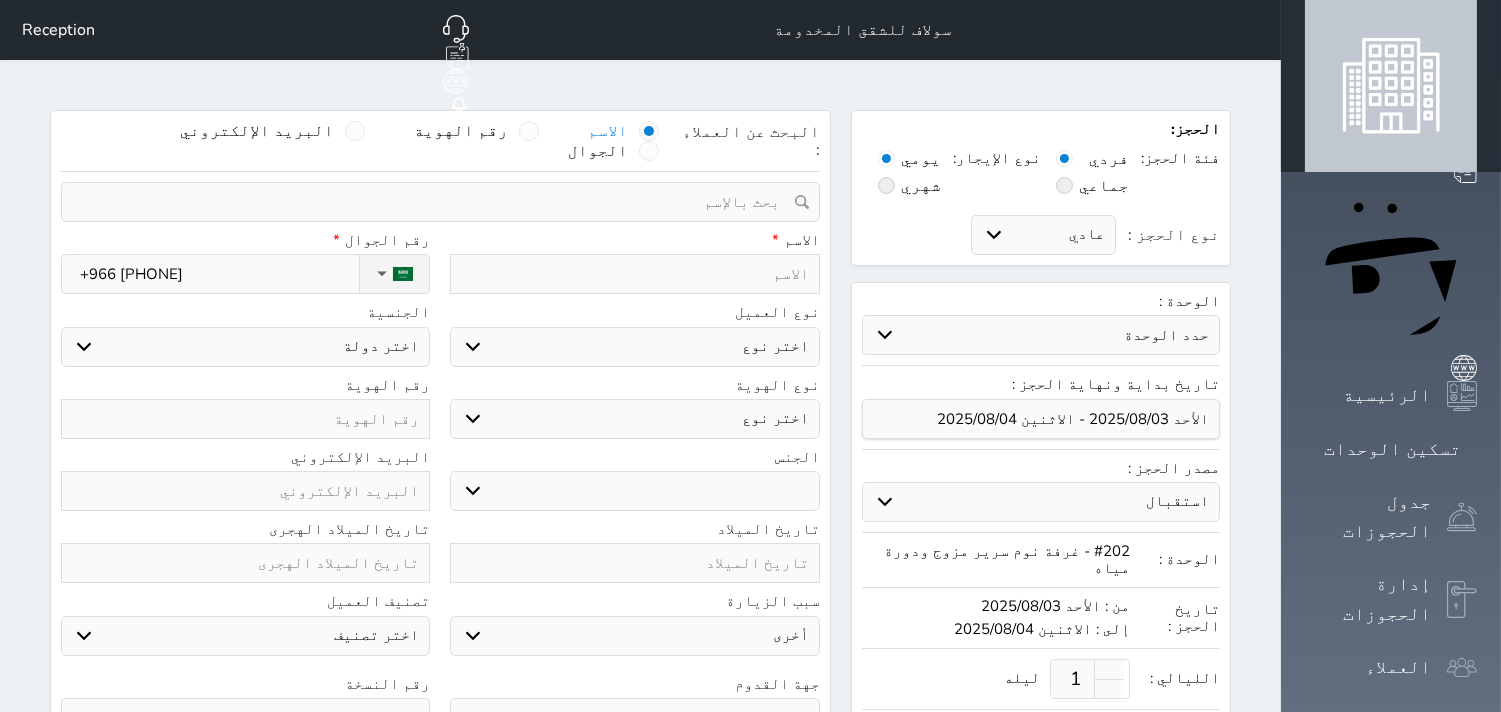 click at bounding box center (634, 274) 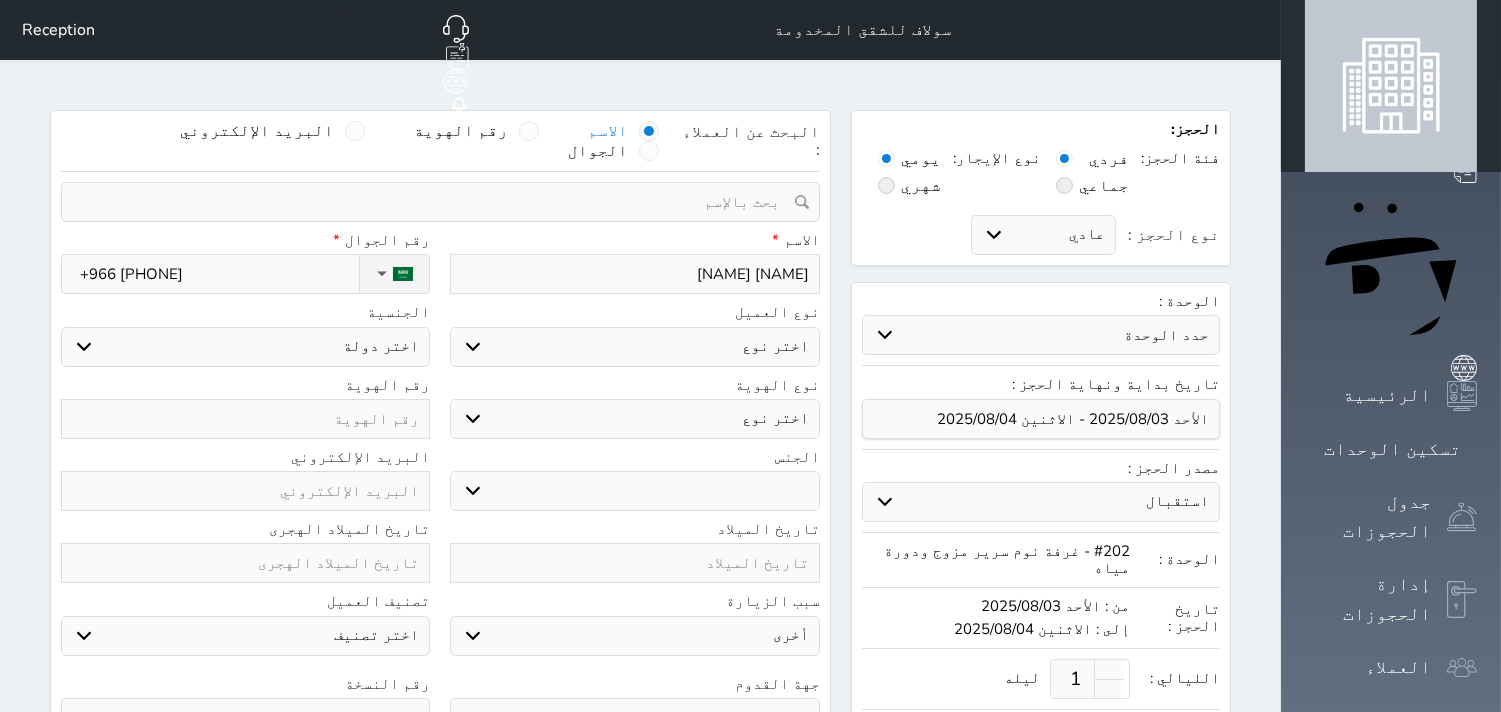 click at bounding box center (245, 419) 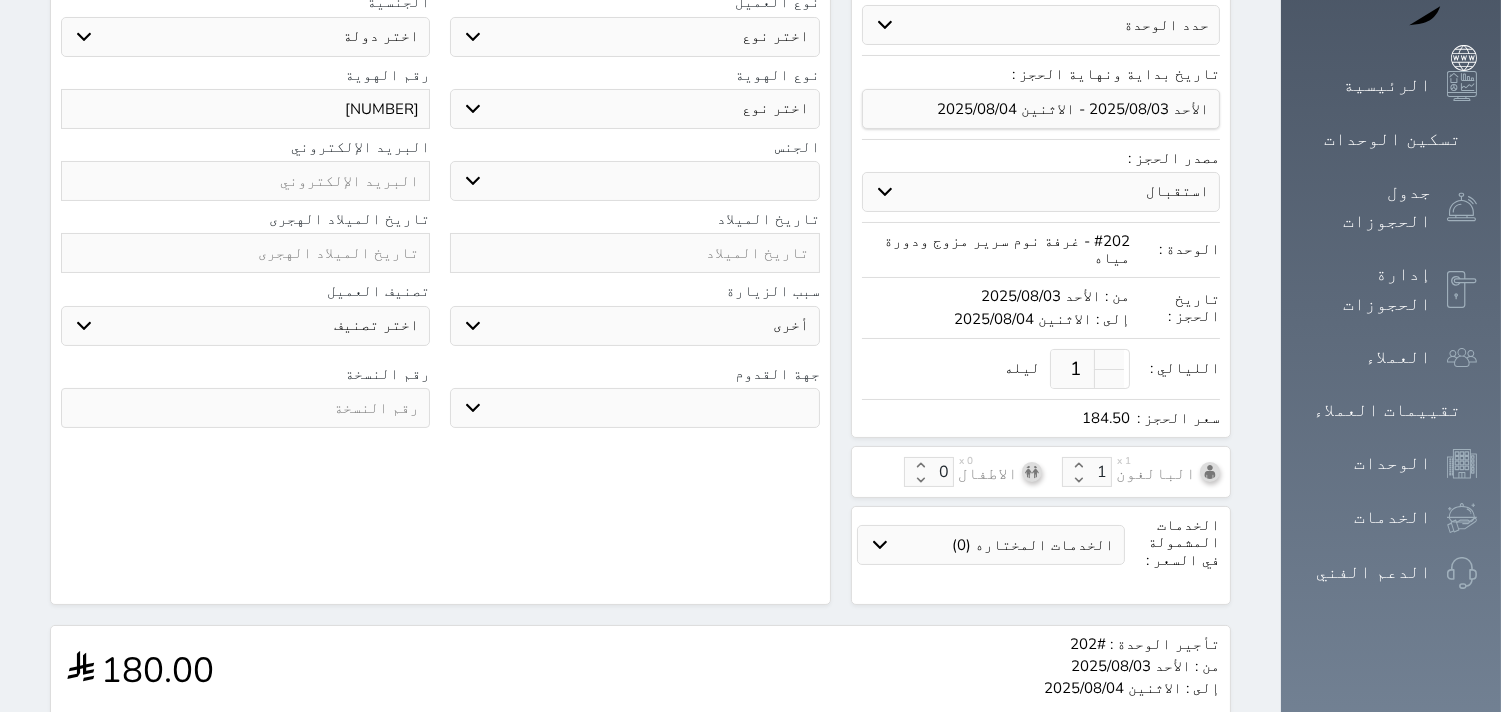 scroll, scrollTop: 333, scrollLeft: 0, axis: vertical 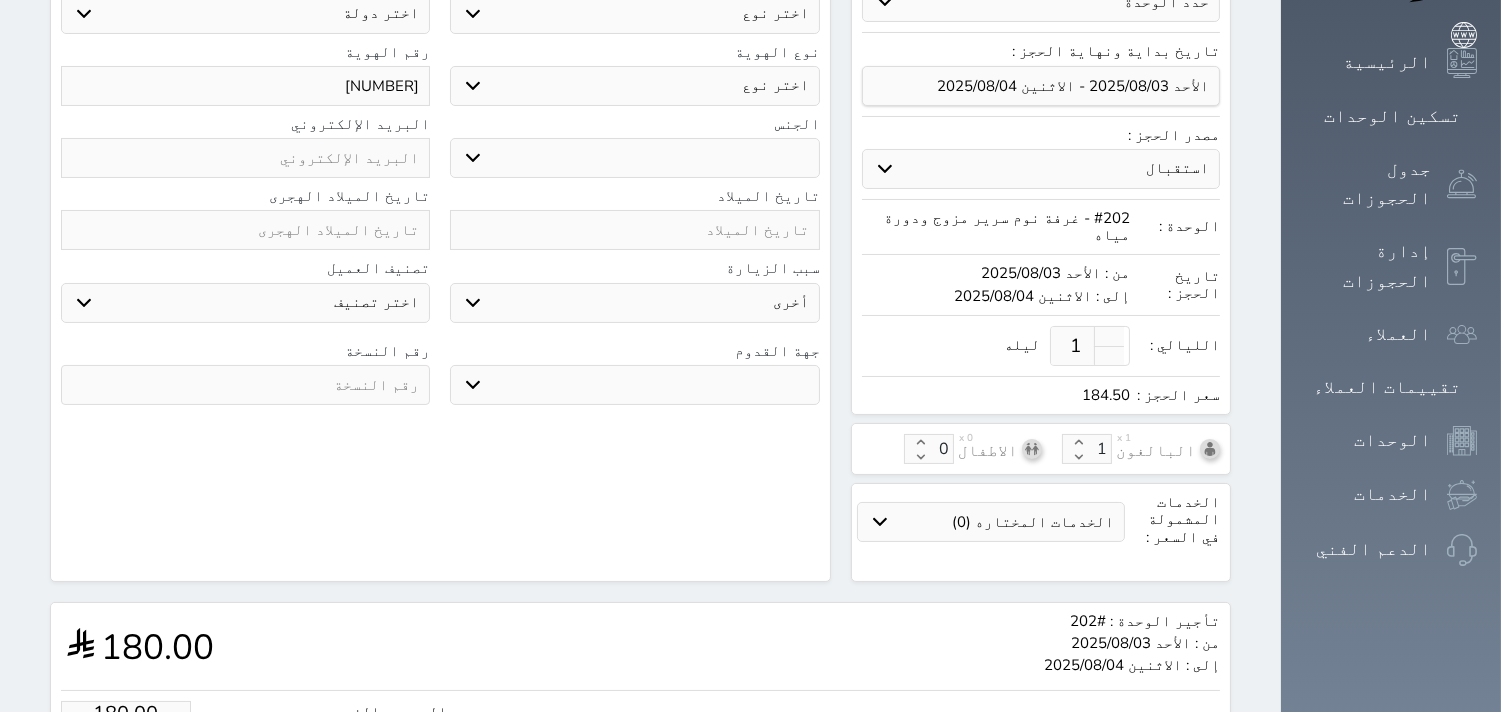 click at bounding box center [245, 385] 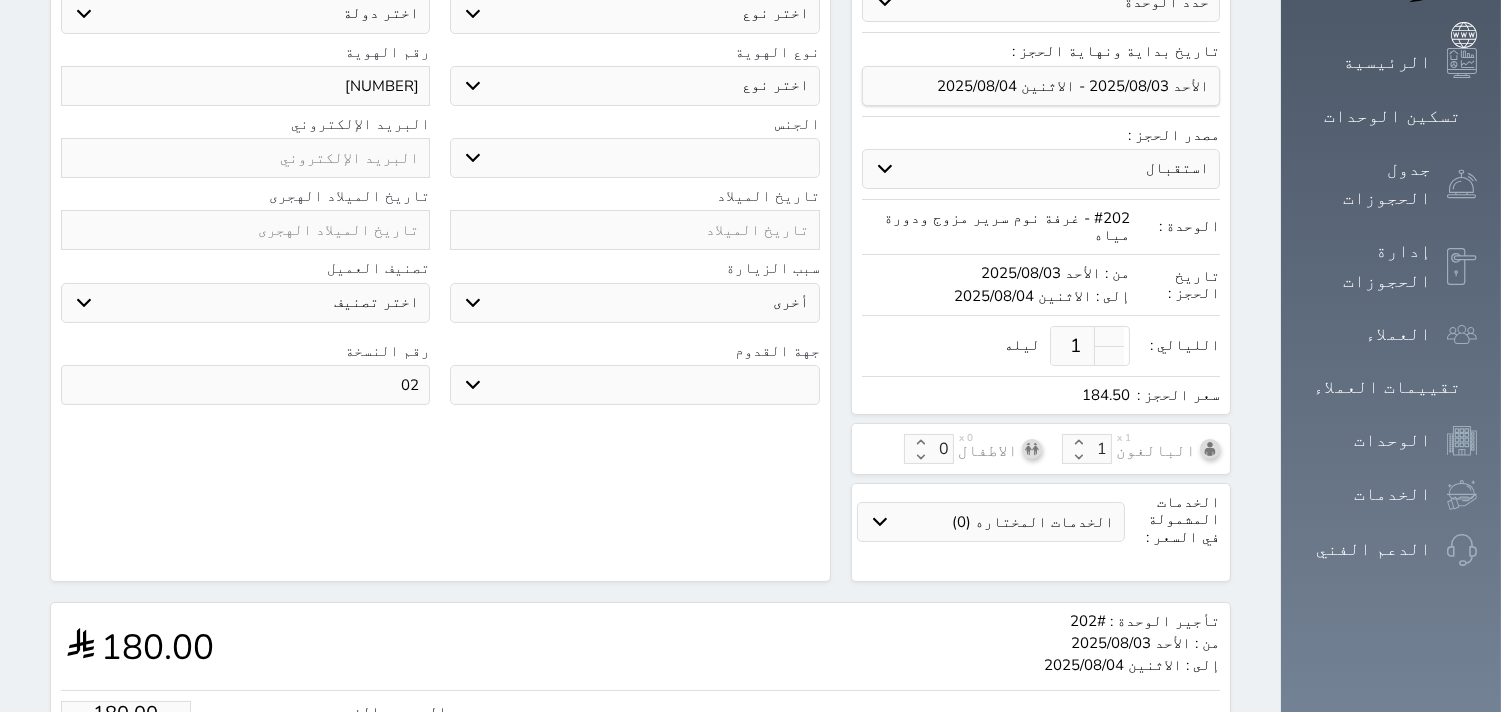 click at bounding box center [245, 230] 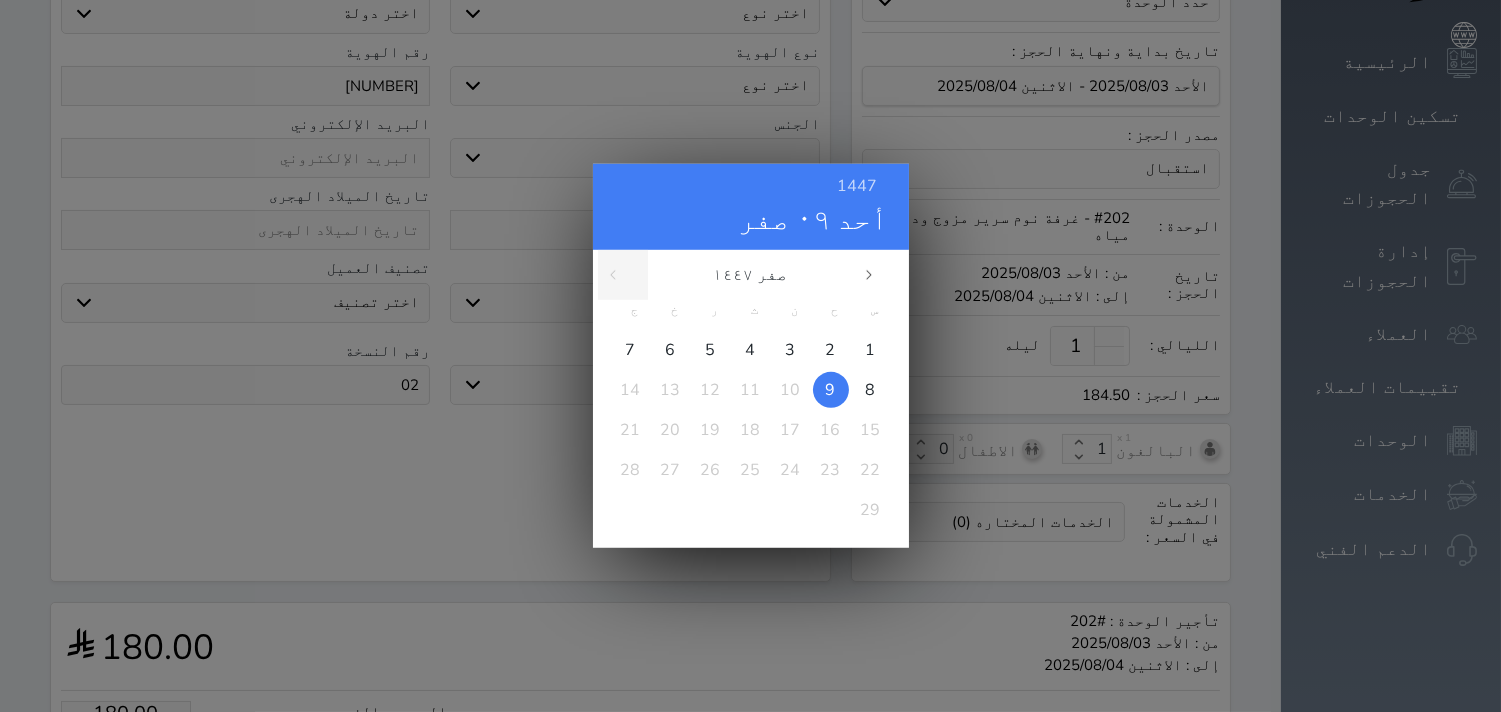 scroll, scrollTop: 444, scrollLeft: 0, axis: vertical 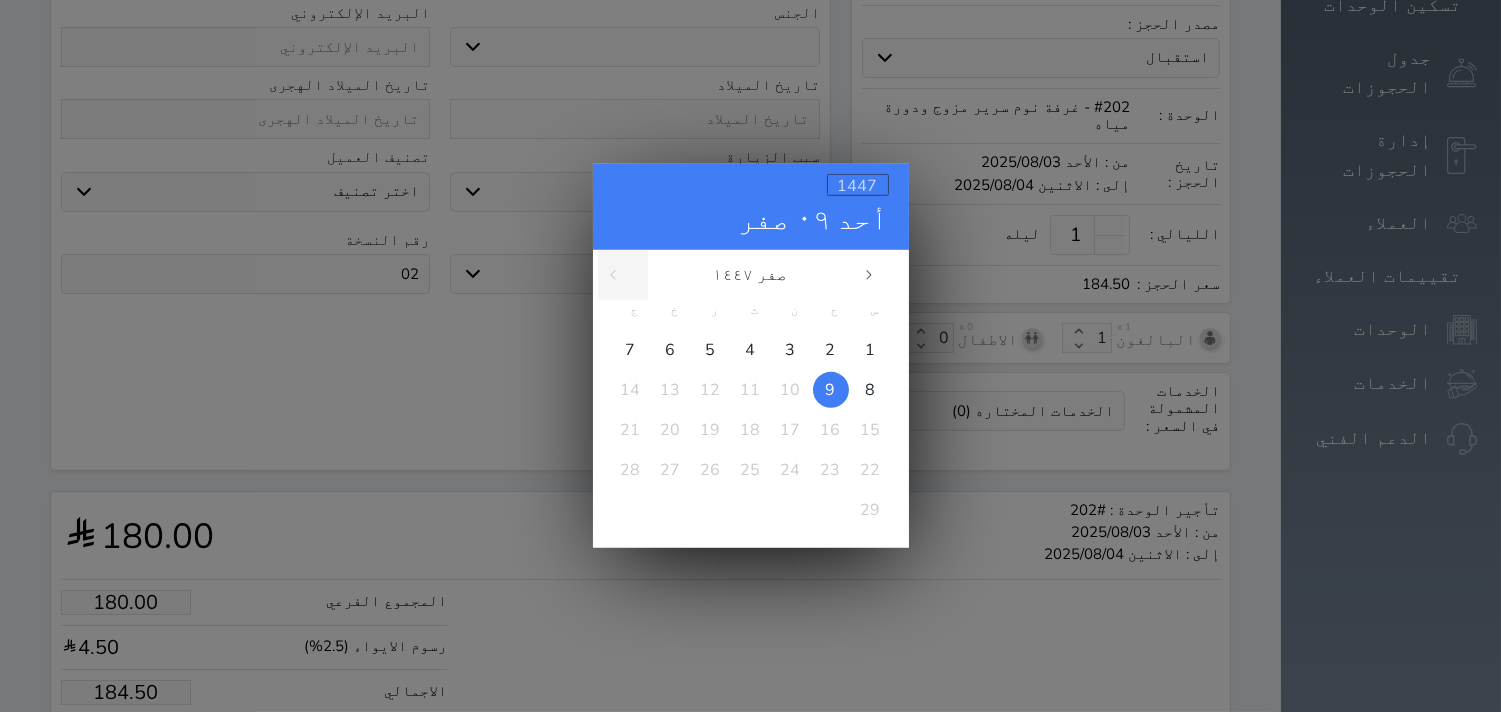 click on "1447" at bounding box center [858, 186] 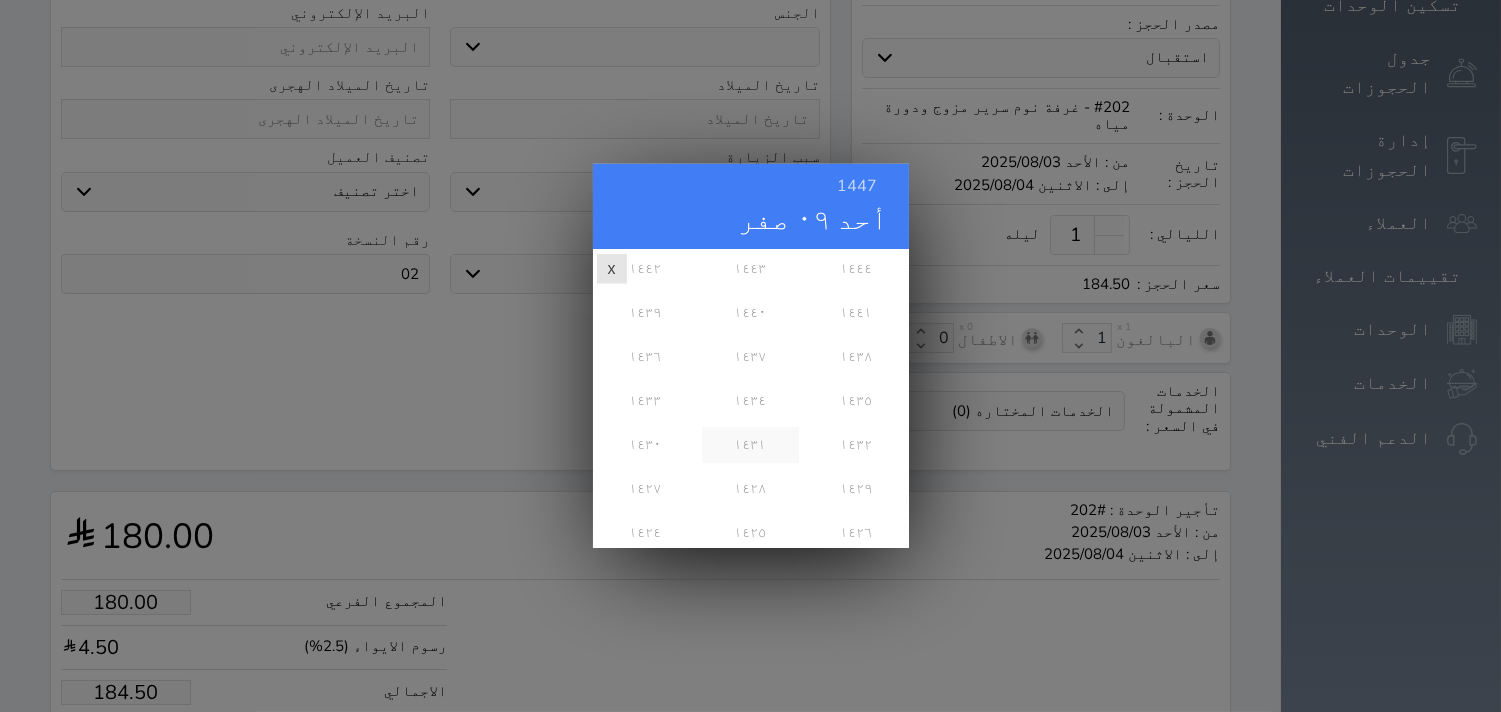scroll, scrollTop: 111, scrollLeft: 0, axis: vertical 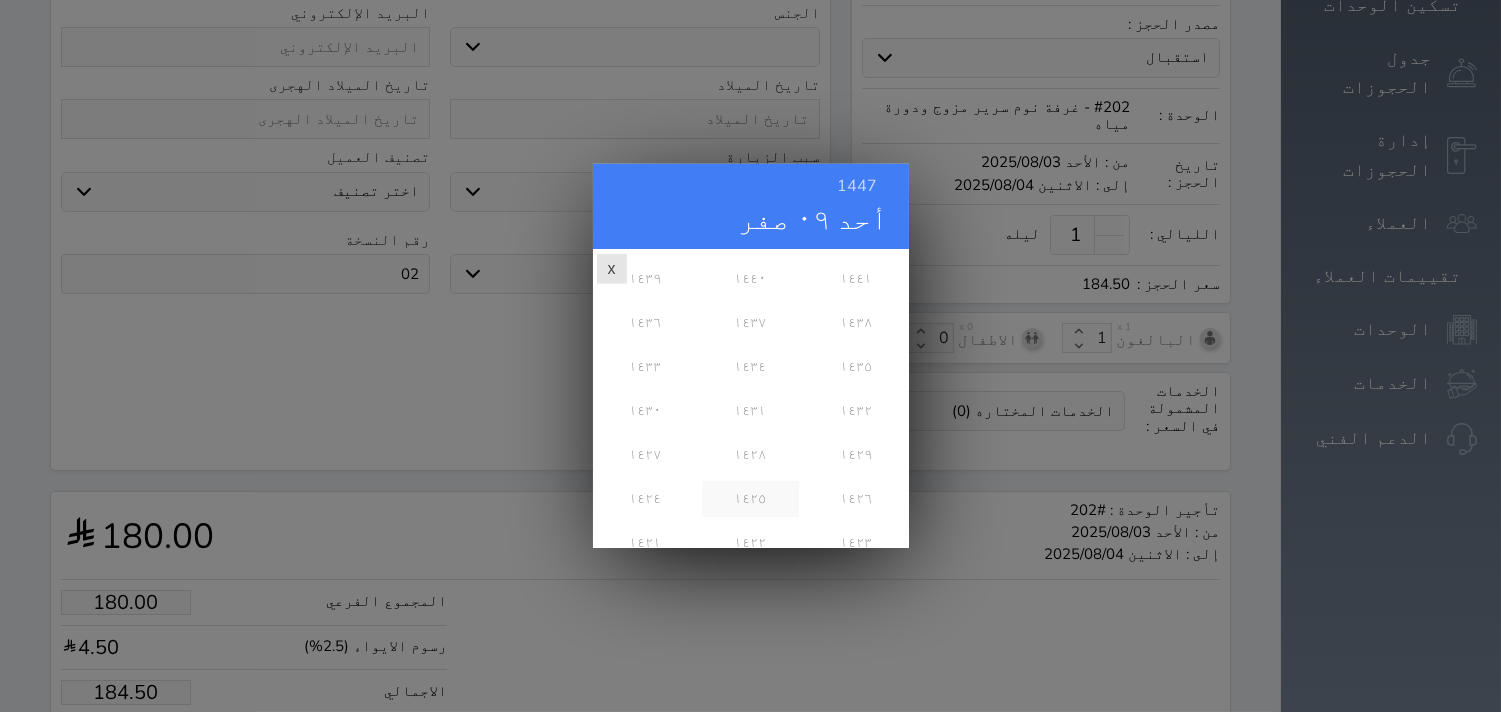 click on "١٤٢٥" at bounding box center [750, 499] 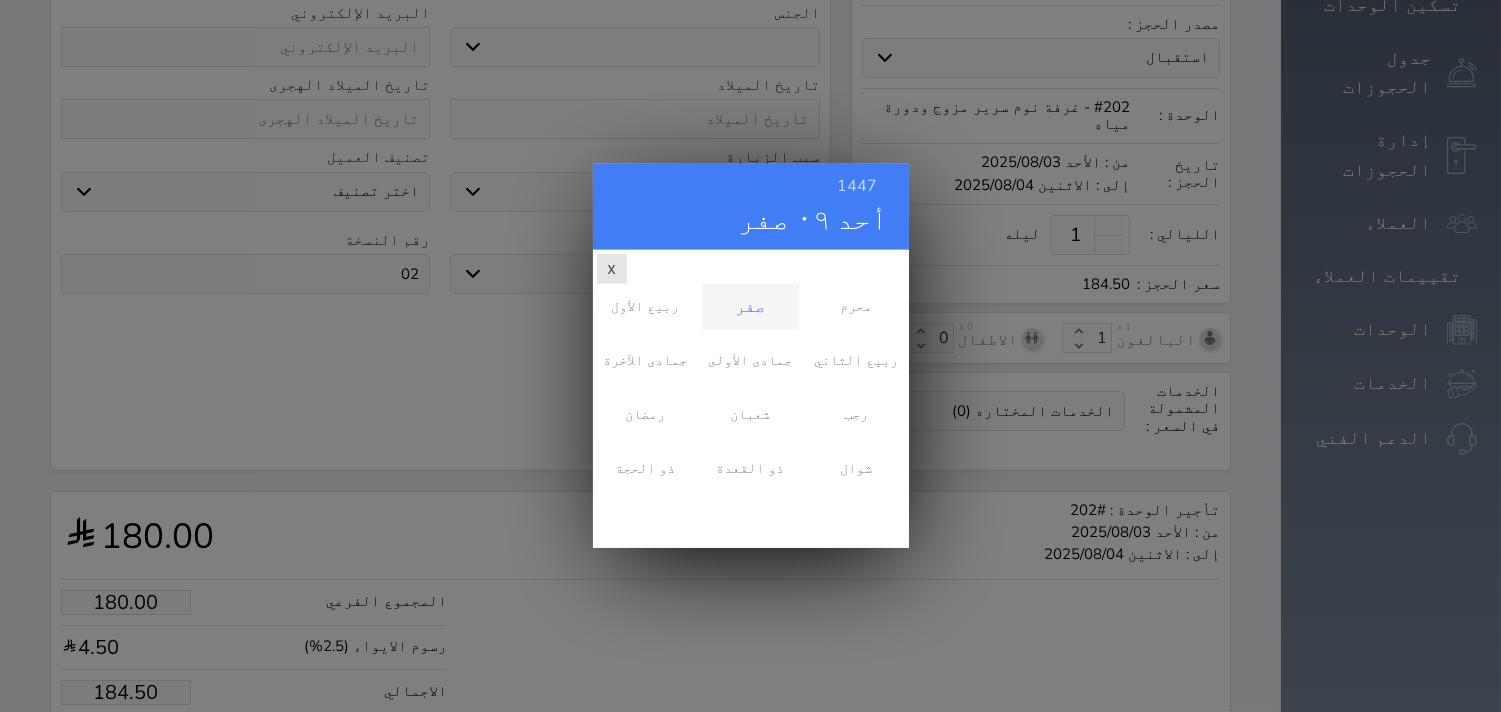 scroll, scrollTop: 0, scrollLeft: 0, axis: both 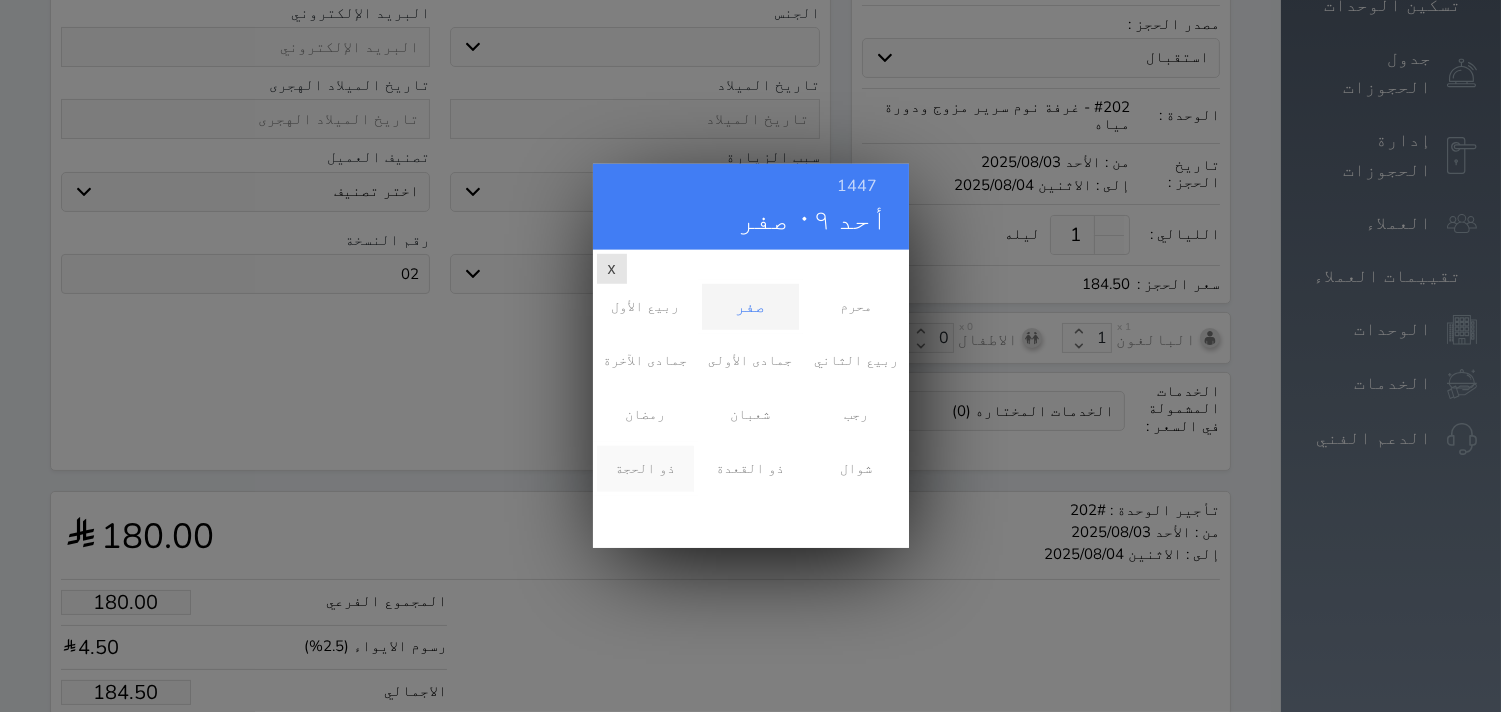 click on "ذو الحجة" at bounding box center [645, 469] 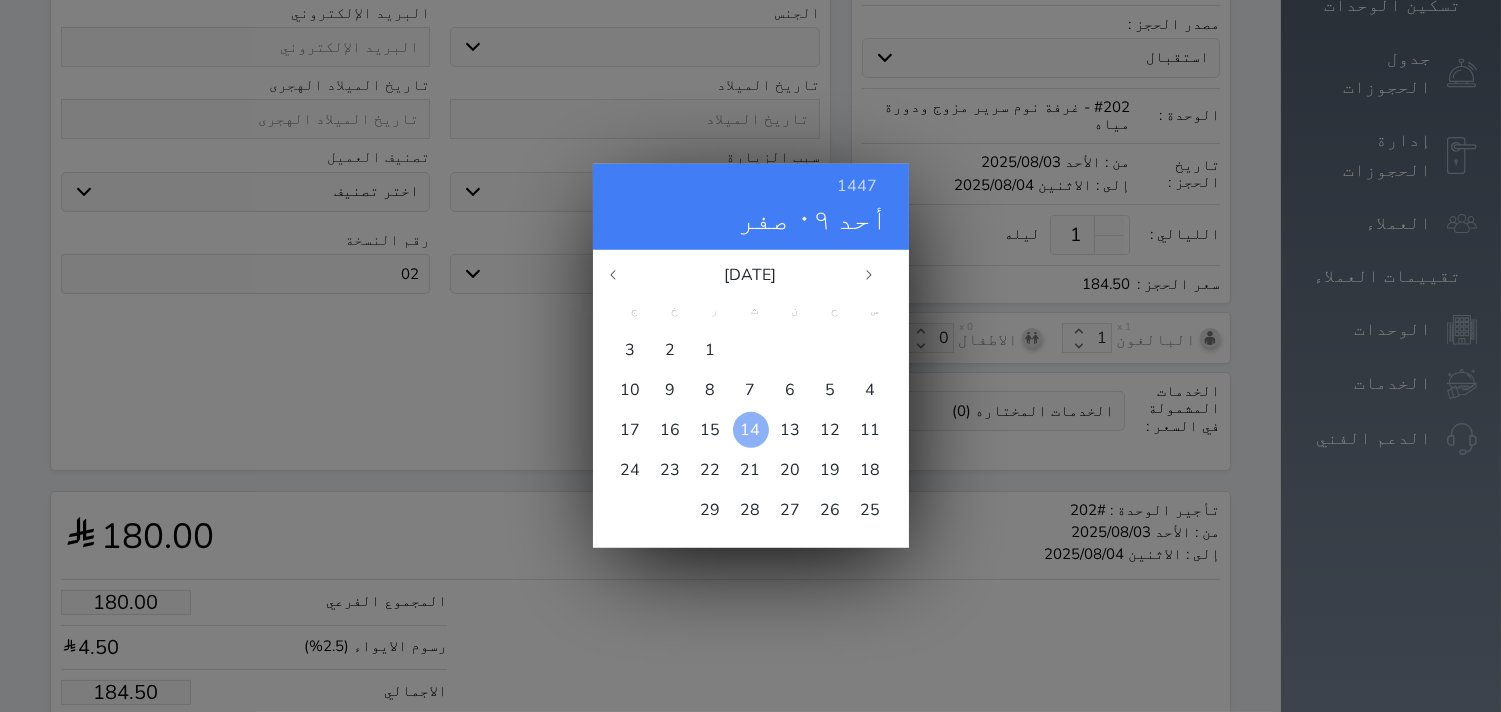 click on "14" at bounding box center [751, 430] 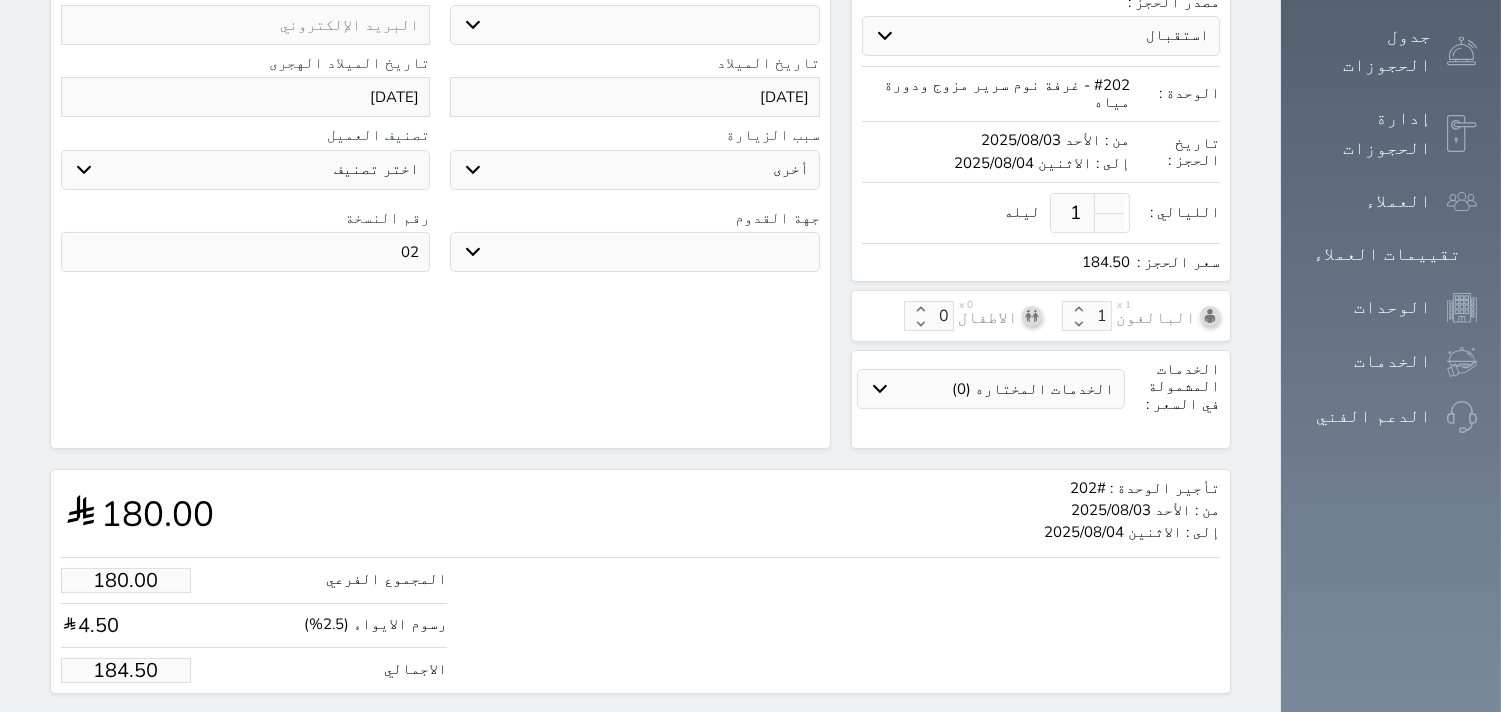 scroll, scrollTop: 473, scrollLeft: 0, axis: vertical 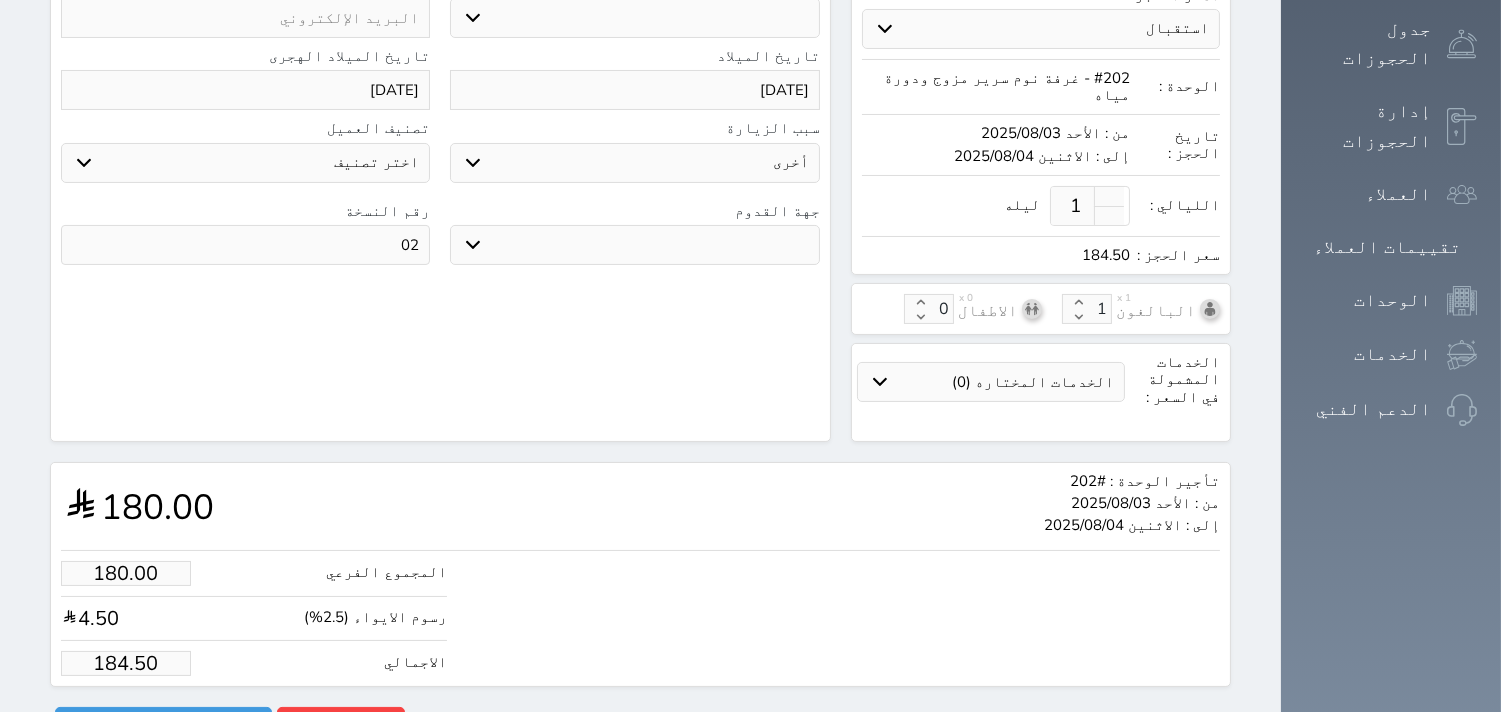 click on "184.50" at bounding box center [126, 663] 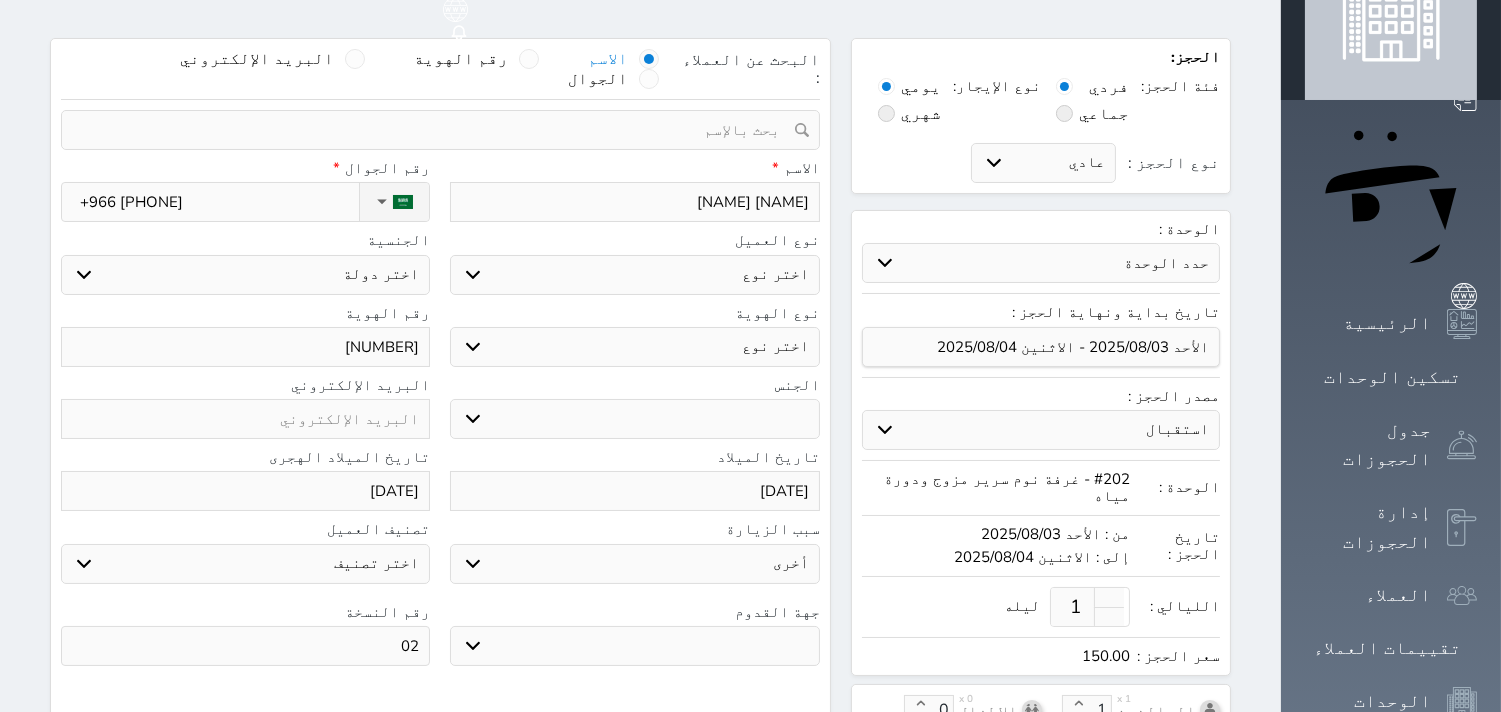 scroll, scrollTop: 111, scrollLeft: 0, axis: vertical 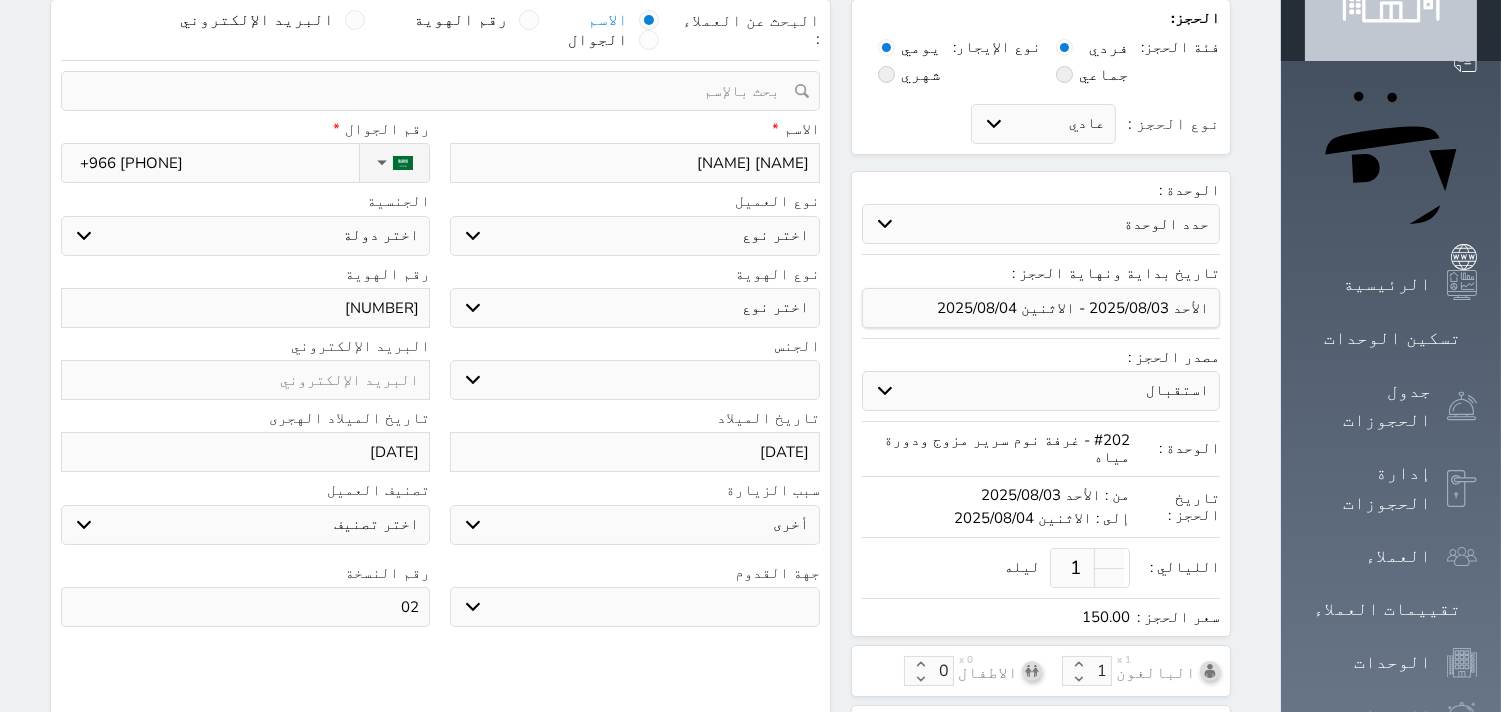 click on "اختر نوع   هوية وطنية هوية عائلية جواز السفر" at bounding box center (634, 308) 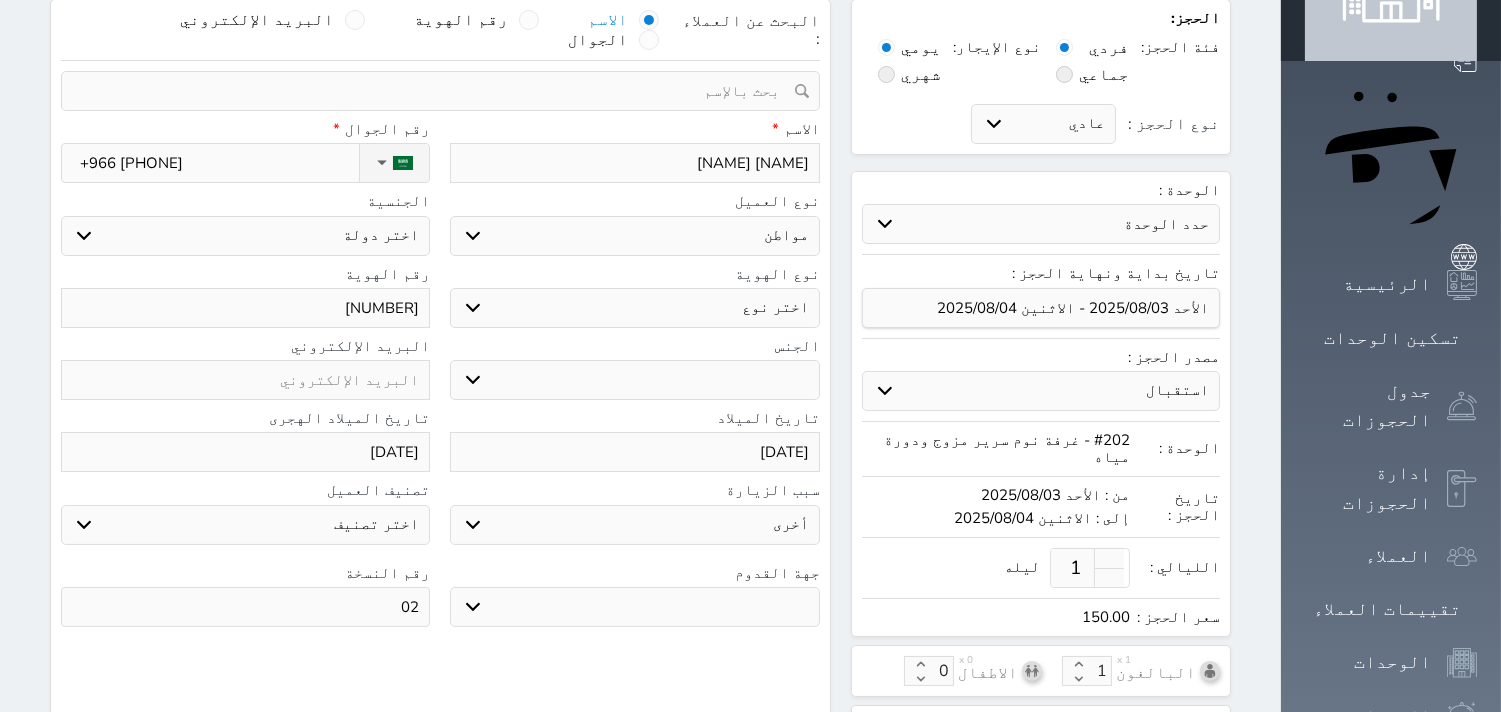 click on "اختر نوع   مواطن مواطن خليجي زائر مقيم" at bounding box center (634, 236) 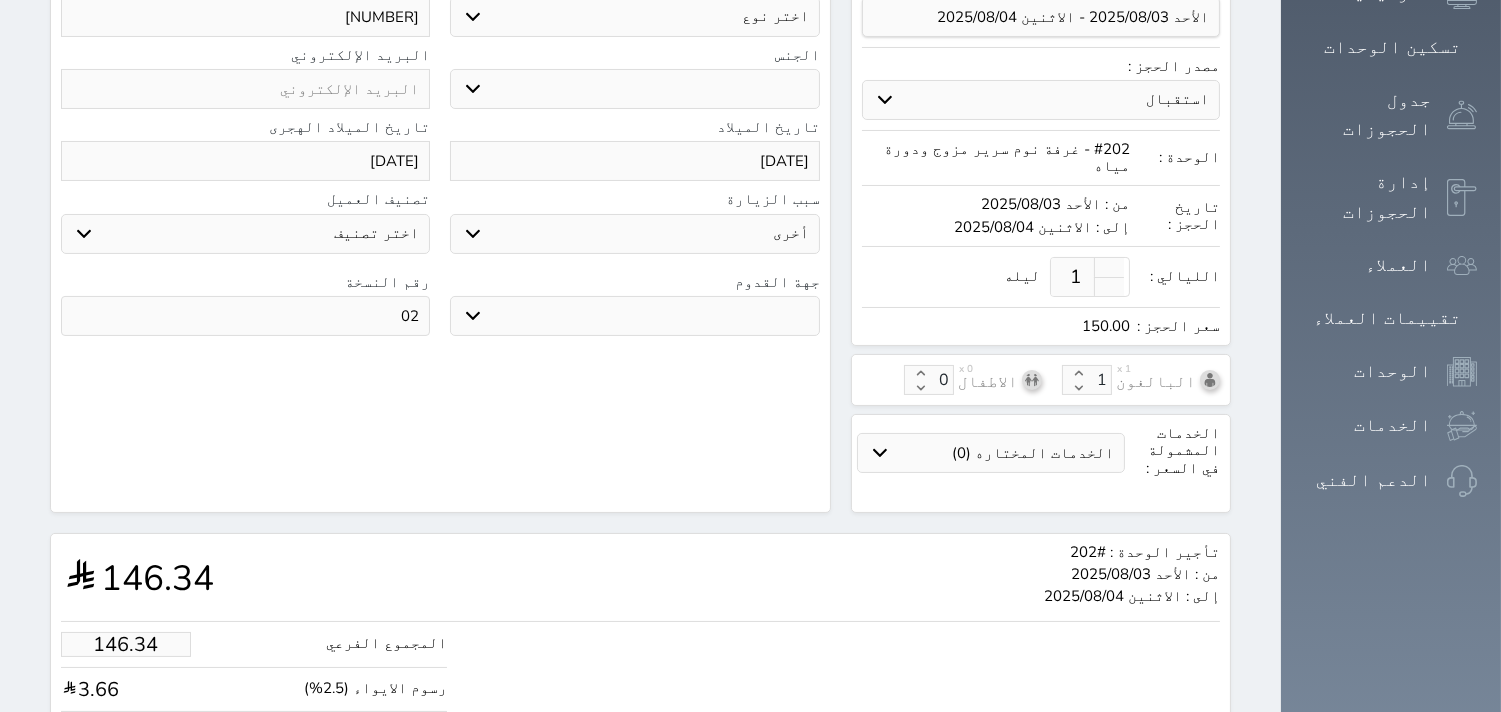 scroll, scrollTop: 473, scrollLeft: 0, axis: vertical 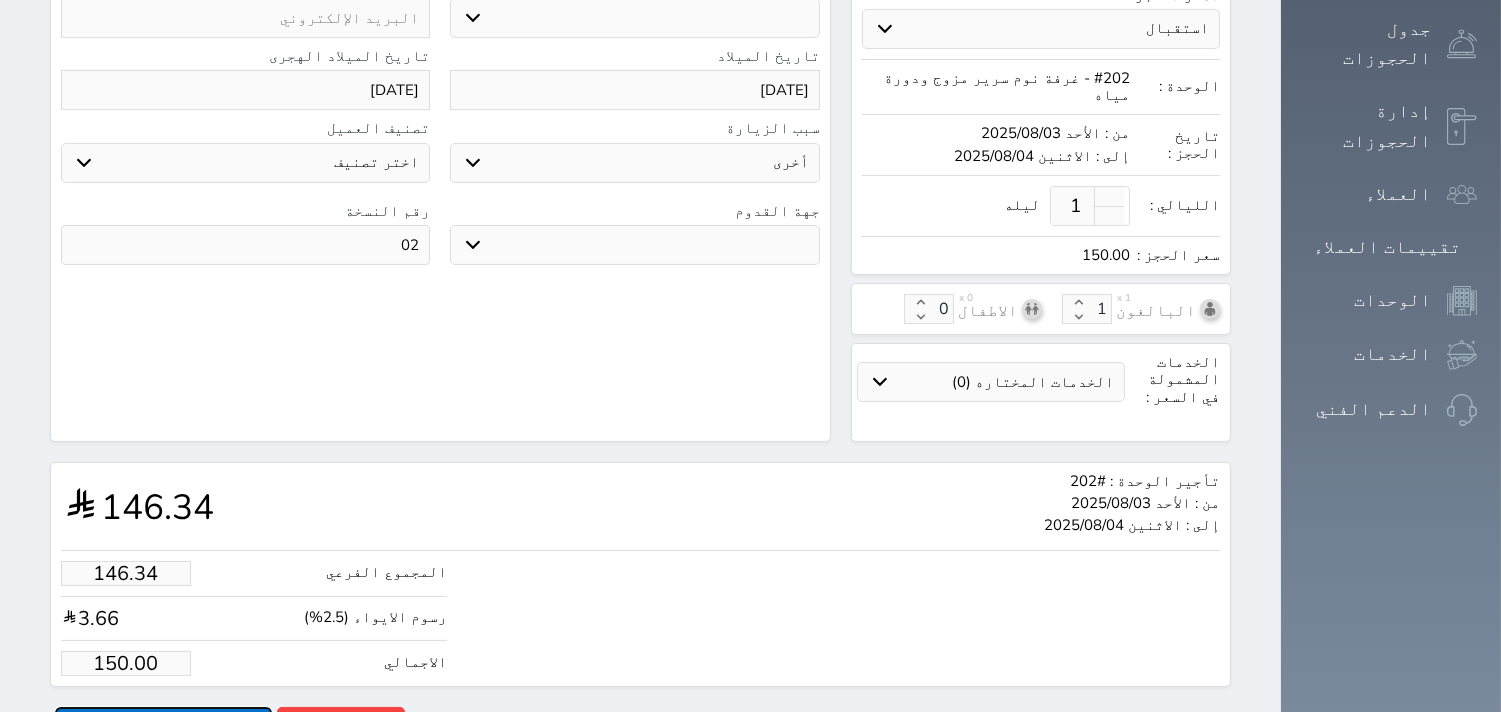 click on "حجز" at bounding box center [163, 724] 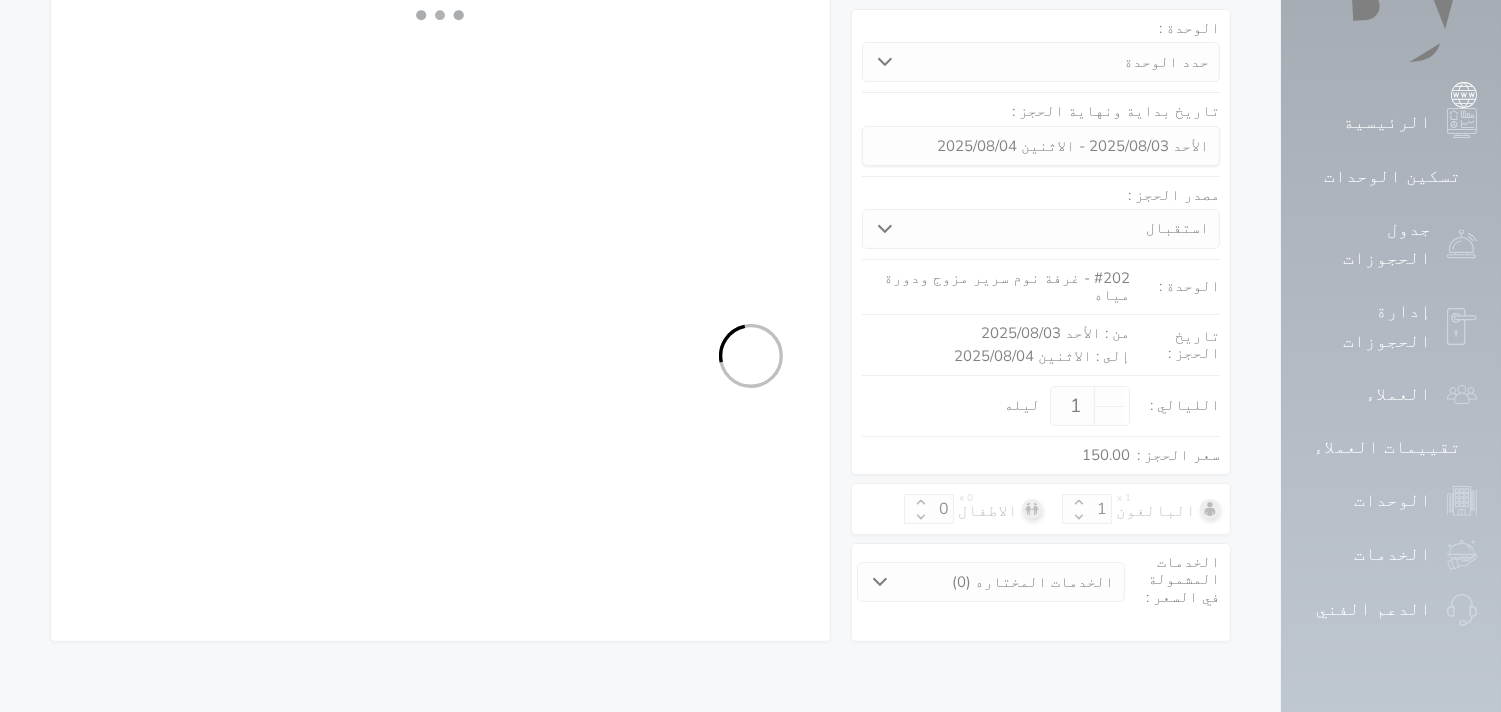 scroll, scrollTop: 192, scrollLeft: 0, axis: vertical 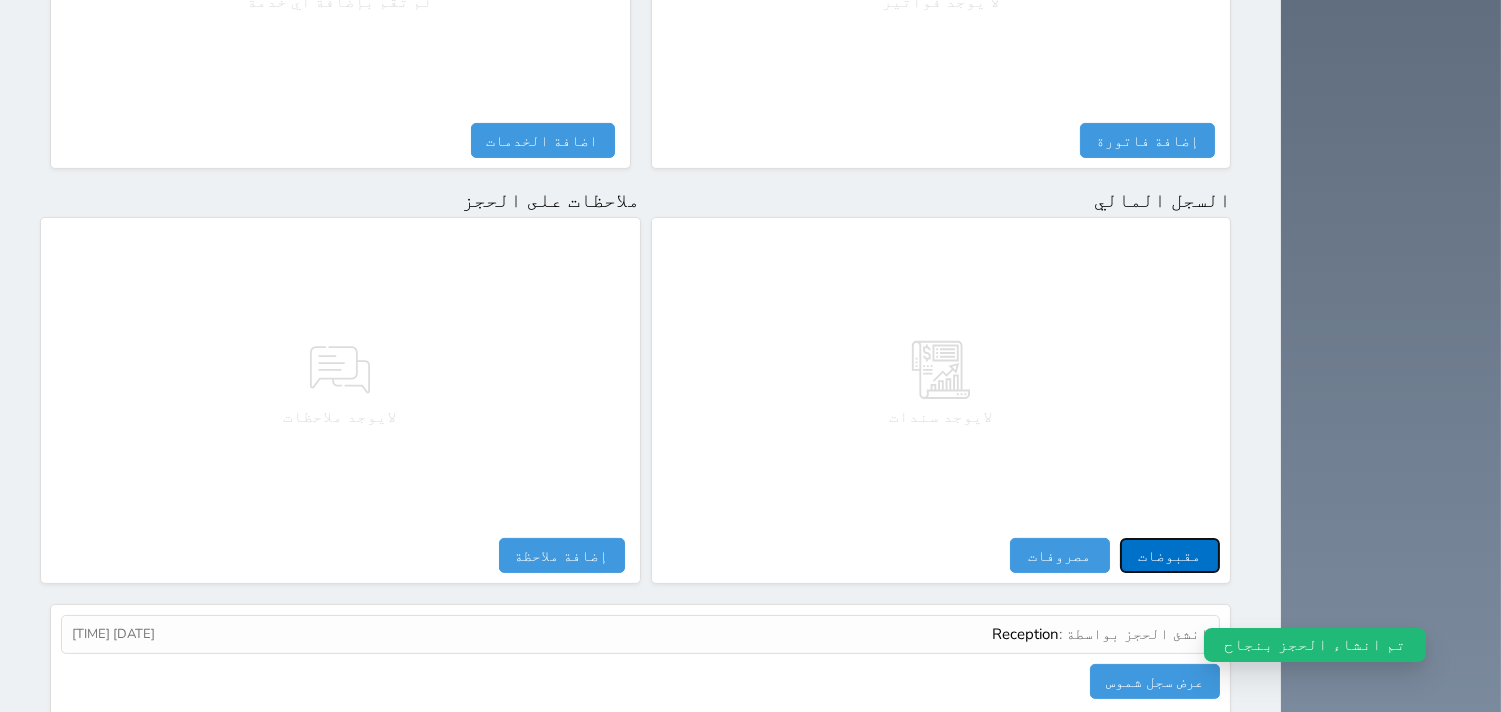 click on "مقبوضات" at bounding box center (1170, 555) 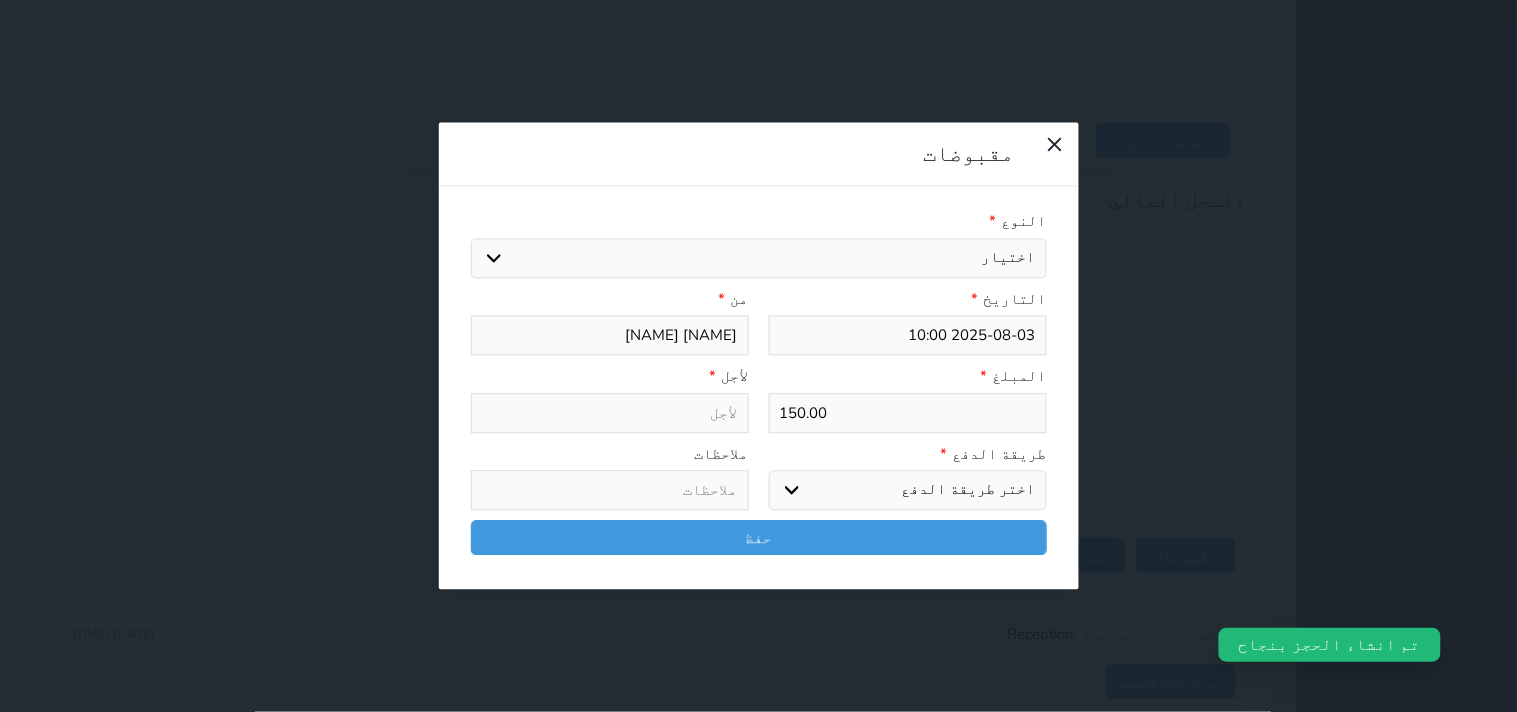 click on "اختيار   مقبوضات عامة قيمة إيجار فواتير تامين عربون لا ينطبق آخر مغسلة واي فاي - الإنترنت مواقف السيارات طعام الأغذية والمشروبات مشروبات المشروبات الباردة المشروبات الساخنة الإفطار غداء عشاء مخبز و كعك حمام سباحة الصالة الرياضية سبا و خدمات الجمال اختيار وإسقاط (خدمات النقل) ميني بار كابل - تلفزيون سرير إضافي تصفيف الشعر التسوق خدمات الجولات السياحية المنظمة خدمات الدليل السياحي" at bounding box center (759, 258) 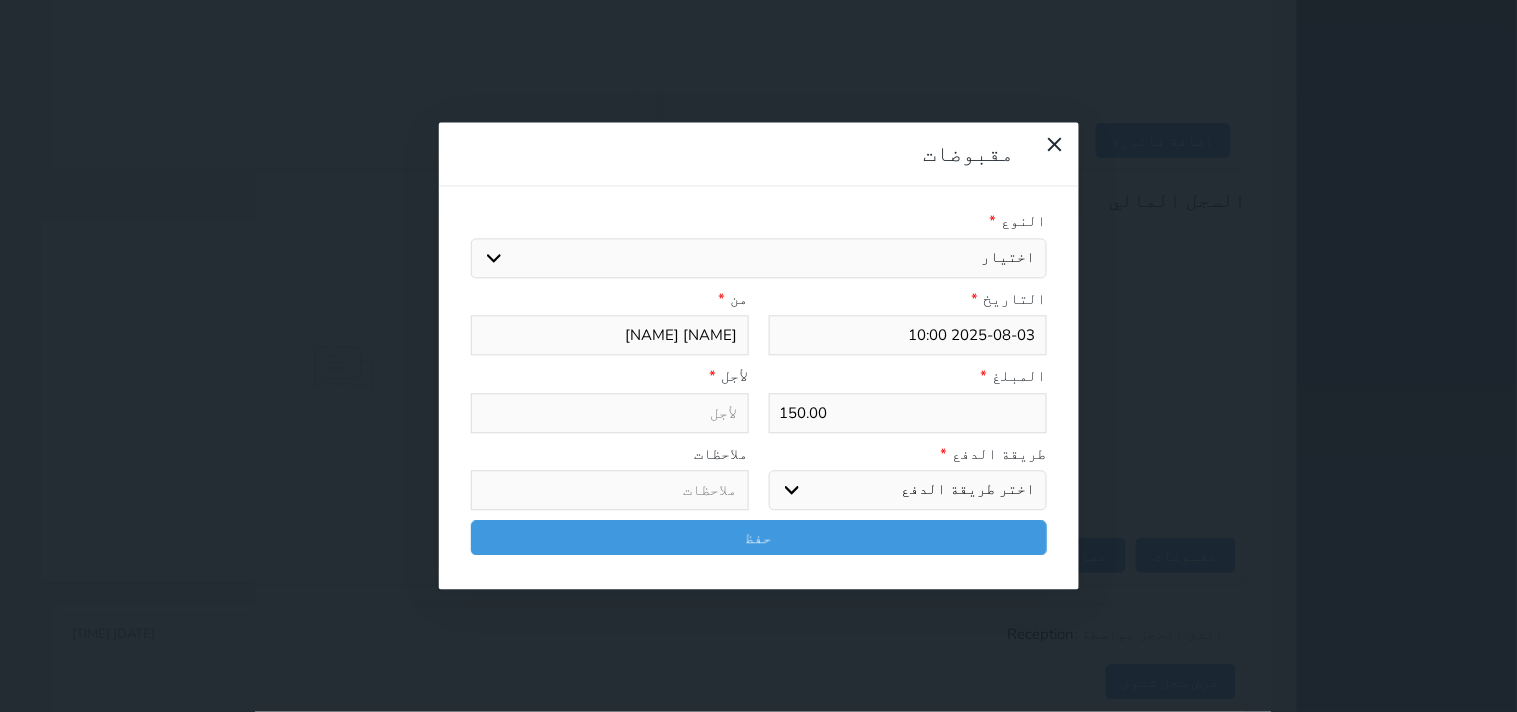 click on "اختيار   مقبوضات عامة قيمة إيجار فواتير تامين عربون لا ينطبق آخر مغسلة واي فاي - الإنترنت مواقف السيارات طعام الأغذية والمشروبات مشروبات المشروبات الباردة المشروبات الساخنة الإفطار غداء عشاء مخبز و كعك حمام سباحة الصالة الرياضية سبا و خدمات الجمال اختيار وإسقاط (خدمات النقل) ميني بار كابل - تلفزيون سرير إضافي تصفيف الشعر التسوق خدمات الجولات السياحية المنظمة خدمات الدليل السياحي" at bounding box center [759, 258] 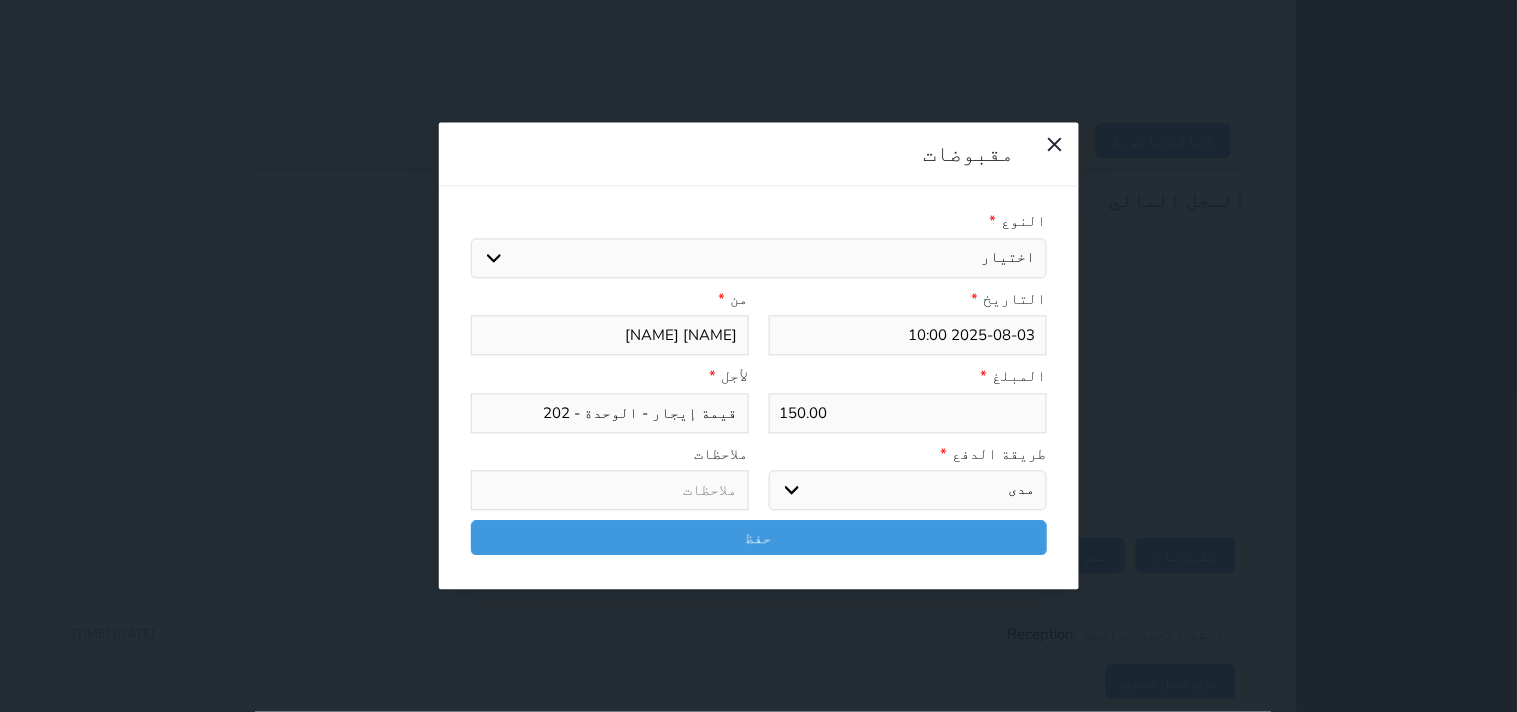 click on "اختر طريقة الدفع   دفع نقدى   تحويل بنكى   مدى   بطاقة ائتمان   آجل" at bounding box center (908, 491) 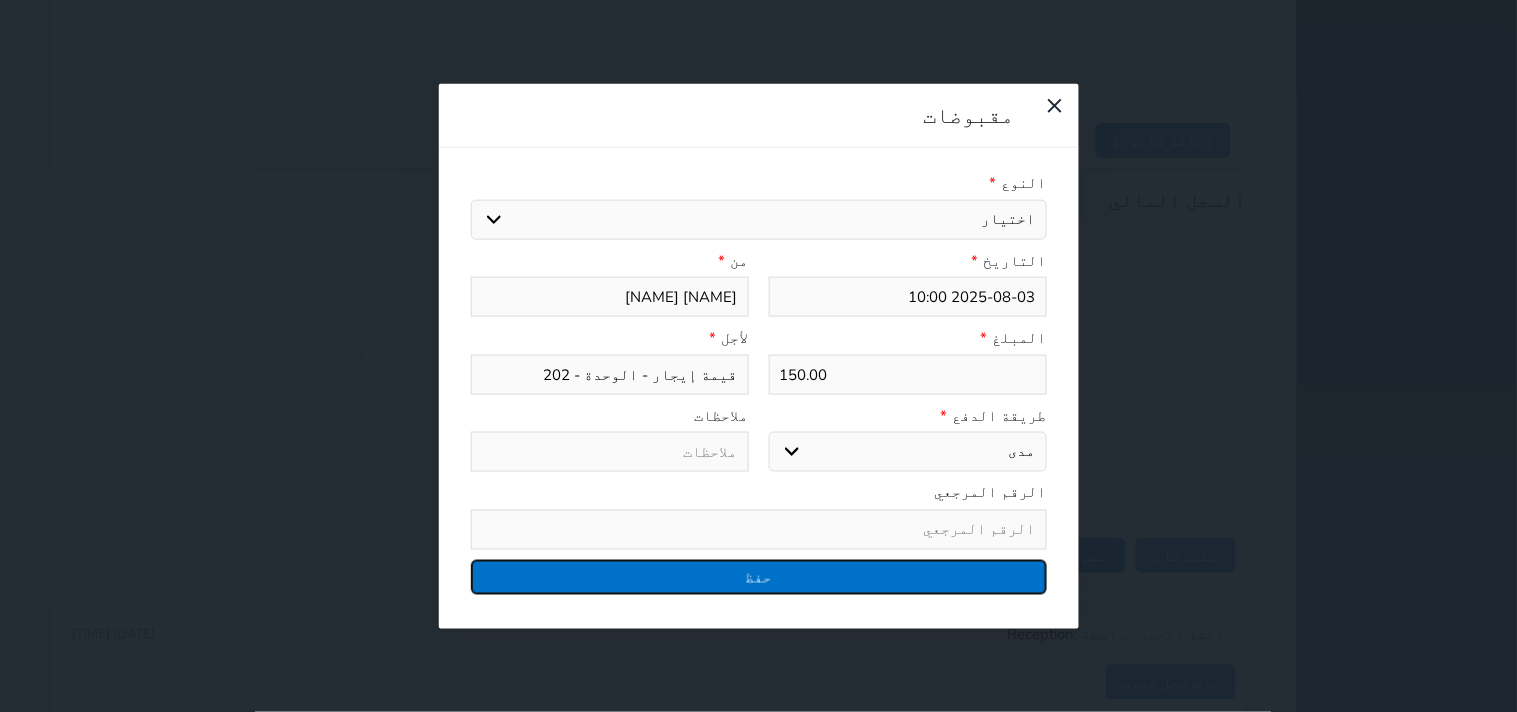 click on "حفظ" at bounding box center [759, 576] 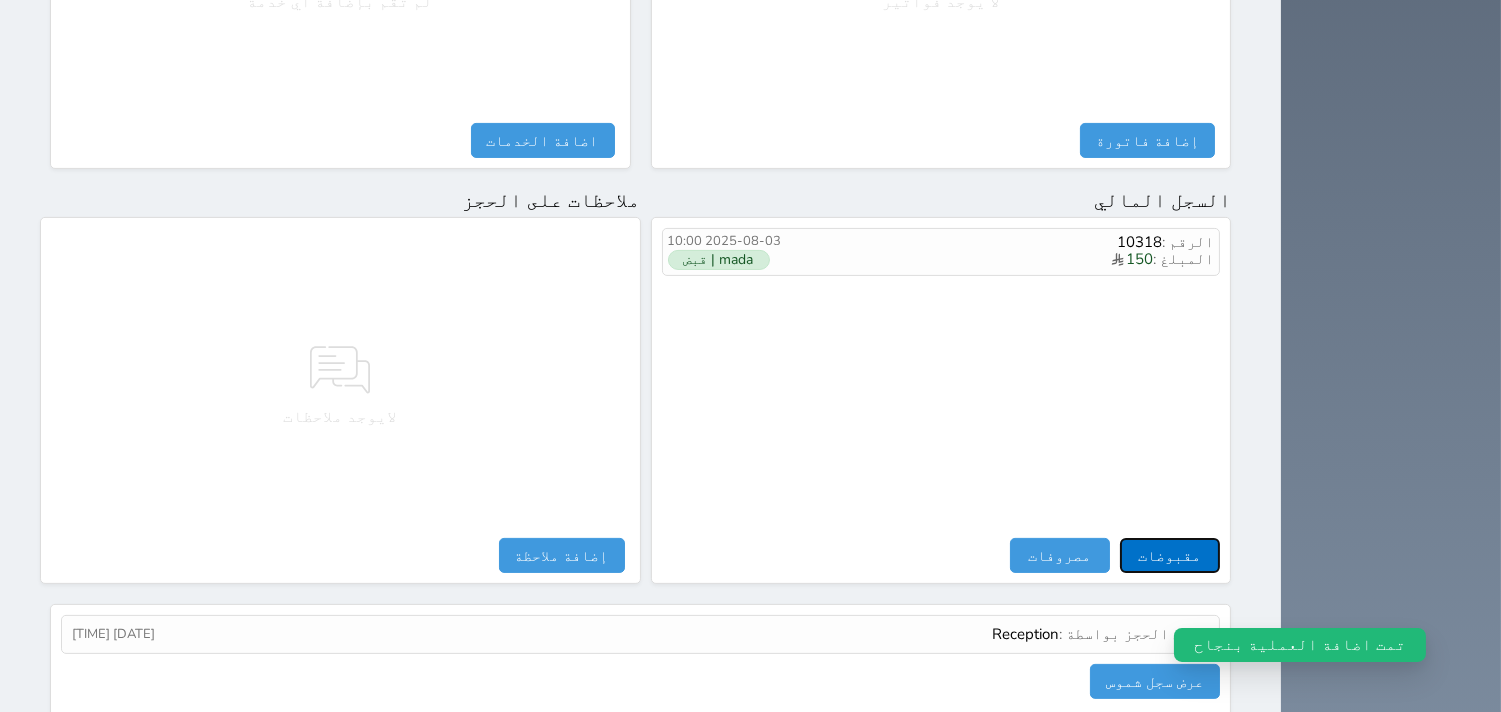 click on "مقبوضات" at bounding box center (1170, 555) 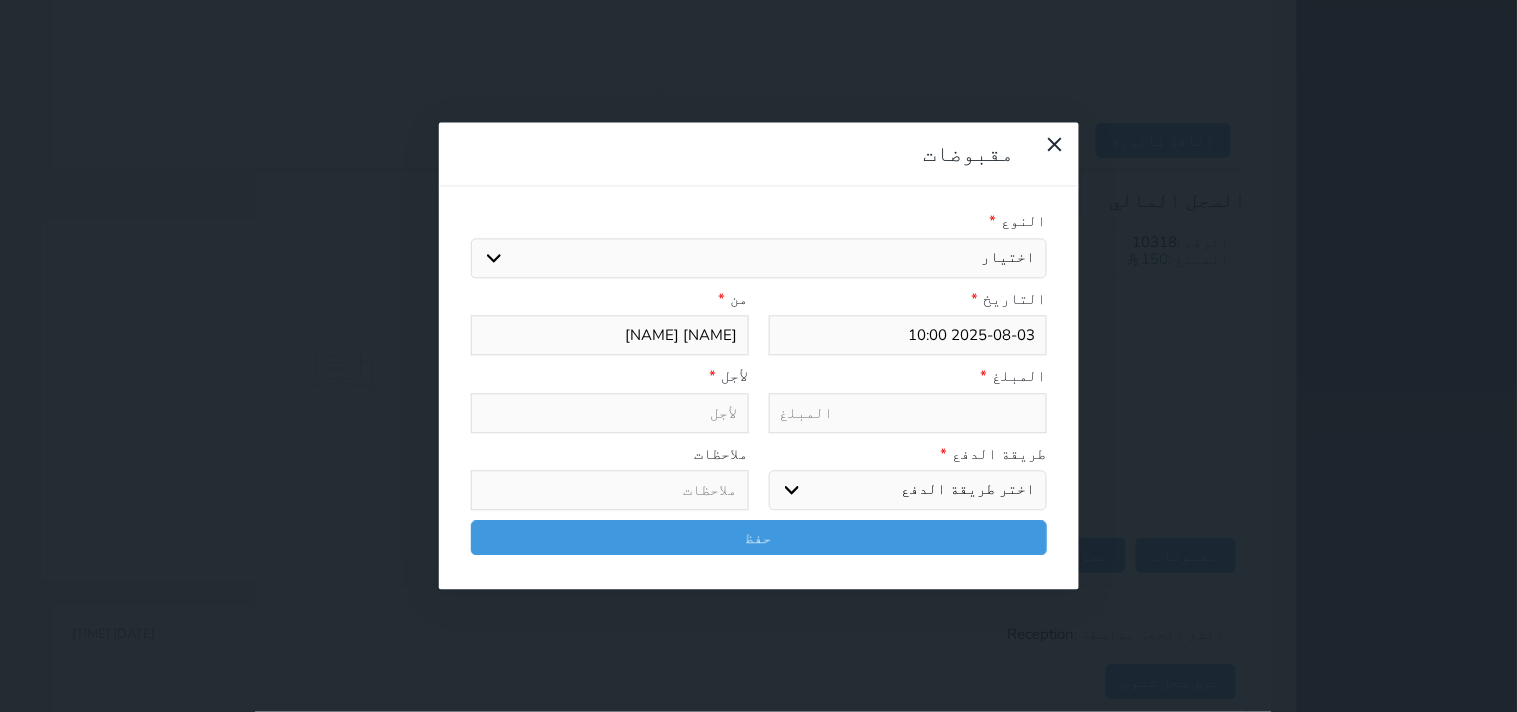 click on "اختيار   مقبوضات عامة قيمة إيجار فواتير تامين عربون لا ينطبق آخر مغسلة واي فاي - الإنترنت مواقف السيارات طعام الأغذية والمشروبات مشروبات المشروبات الباردة المشروبات الساخنة الإفطار غداء عشاء مخبز و كعك حمام سباحة الصالة الرياضية سبا و خدمات الجمال اختيار وإسقاط (خدمات النقل) ميني بار كابل - تلفزيون سرير إضافي تصفيف الشعر التسوق خدمات الجولات السياحية المنظمة خدمات الدليل السياحي" at bounding box center (759, 258) 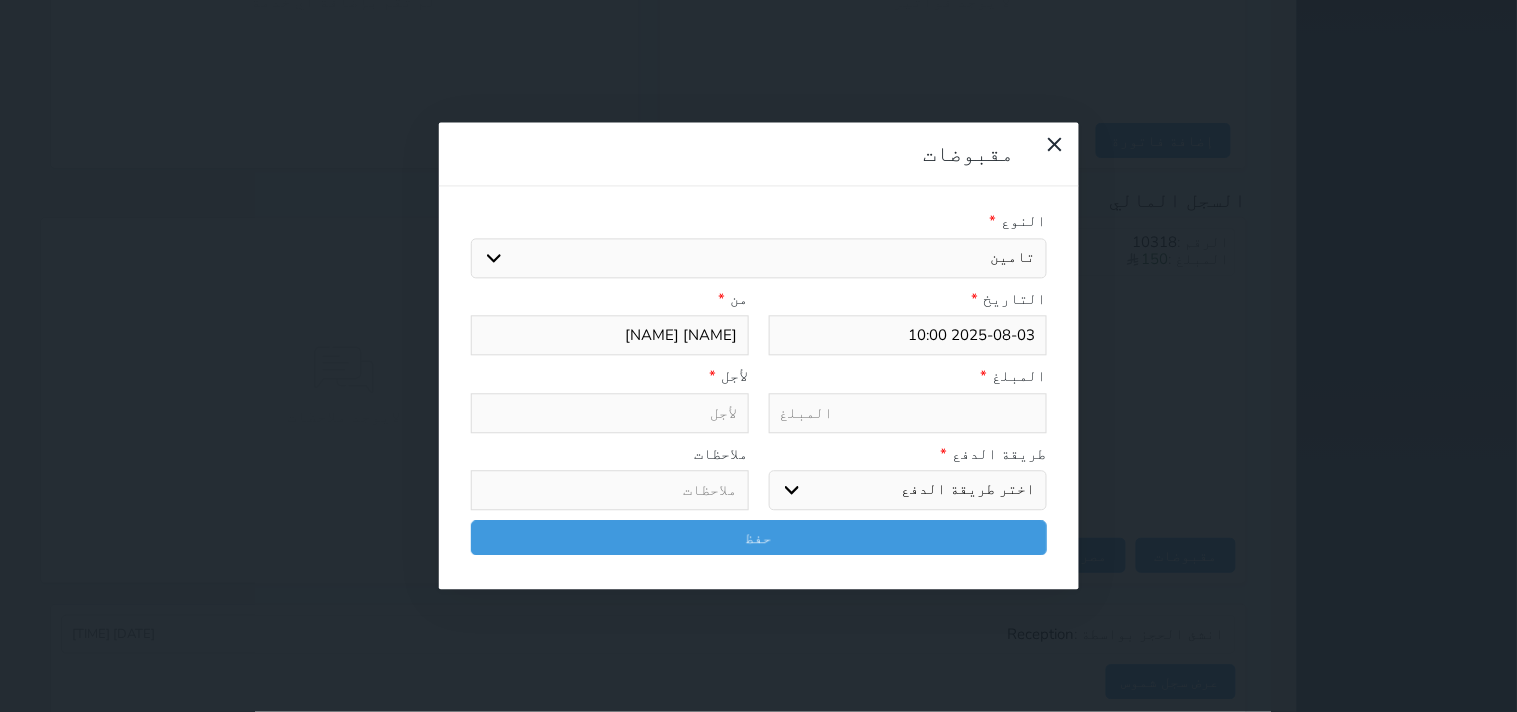 click on "اختيار   مقبوضات عامة قيمة إيجار فواتير تامين عربون لا ينطبق آخر مغسلة واي فاي - الإنترنت مواقف السيارات طعام الأغذية والمشروبات مشروبات المشروبات الباردة المشروبات الساخنة الإفطار غداء عشاء مخبز و كعك حمام سباحة الصالة الرياضية سبا و خدمات الجمال اختيار وإسقاط (خدمات النقل) ميني بار كابل - تلفزيون سرير إضافي تصفيف الشعر التسوق خدمات الجولات السياحية المنظمة خدمات الدليل السياحي" at bounding box center (759, 258) 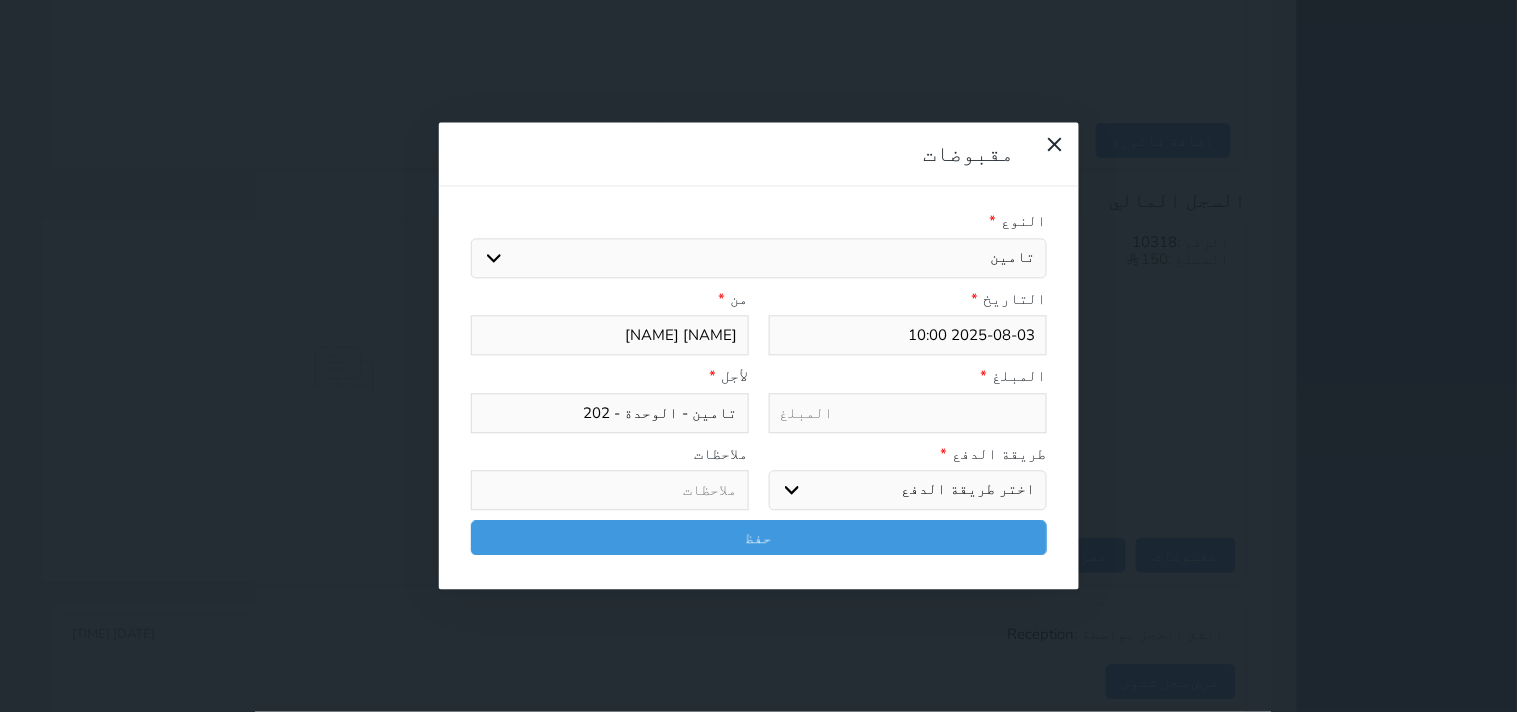 click at bounding box center (908, 413) 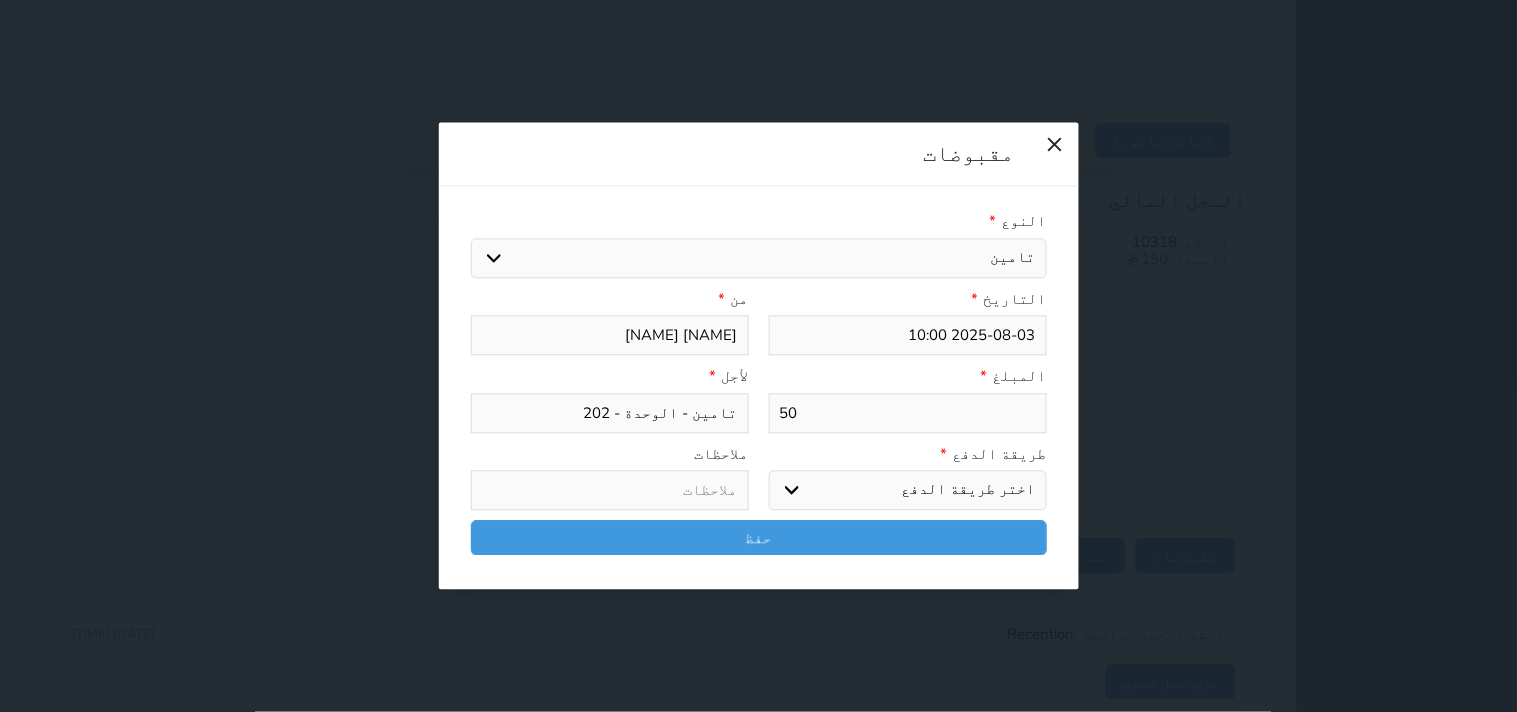 click on "اختر طريقة الدفع   دفع نقدى   تحويل بنكى   مدى   بطاقة ائتمان   آجل" at bounding box center [908, 491] 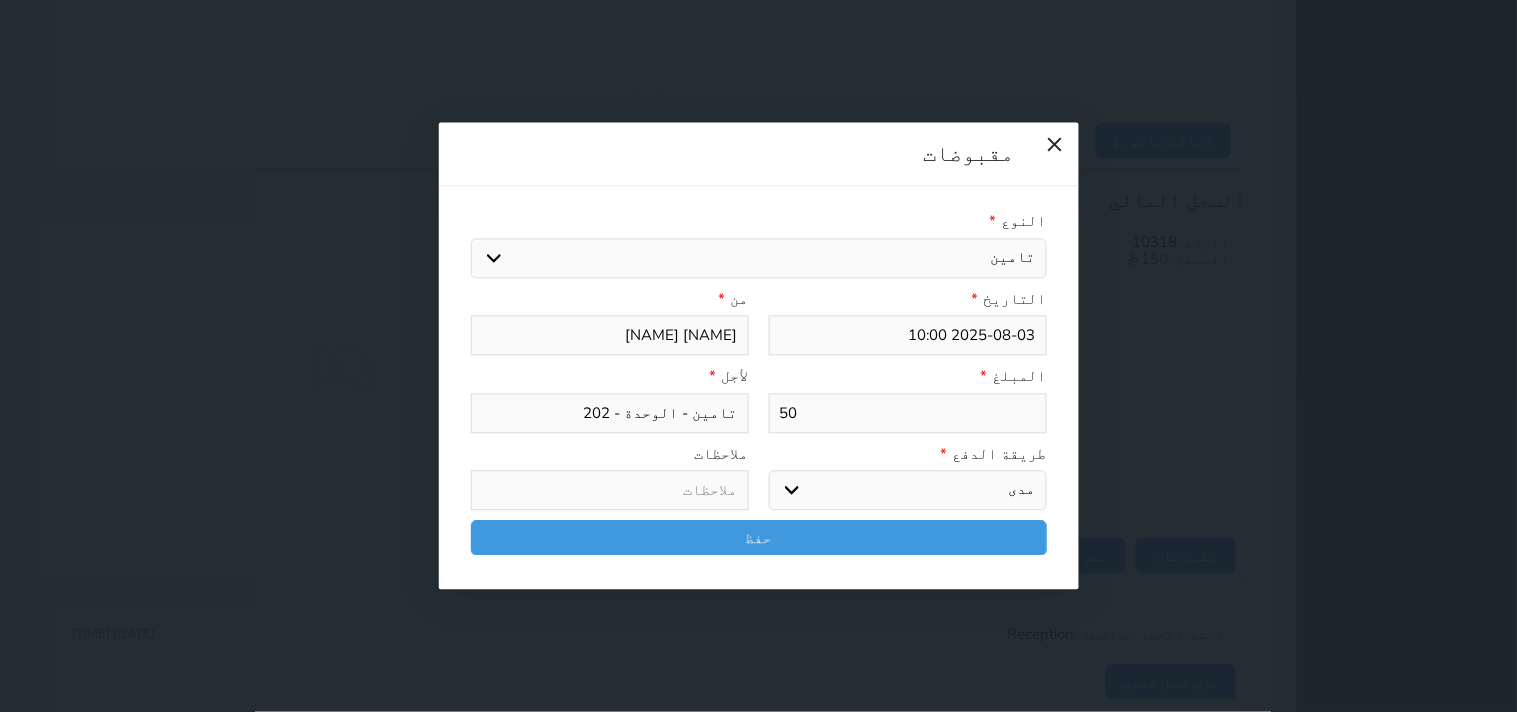click on "اختر طريقة الدفع   دفع نقدى   تحويل بنكى   مدى   بطاقة ائتمان   آجل" at bounding box center (908, 491) 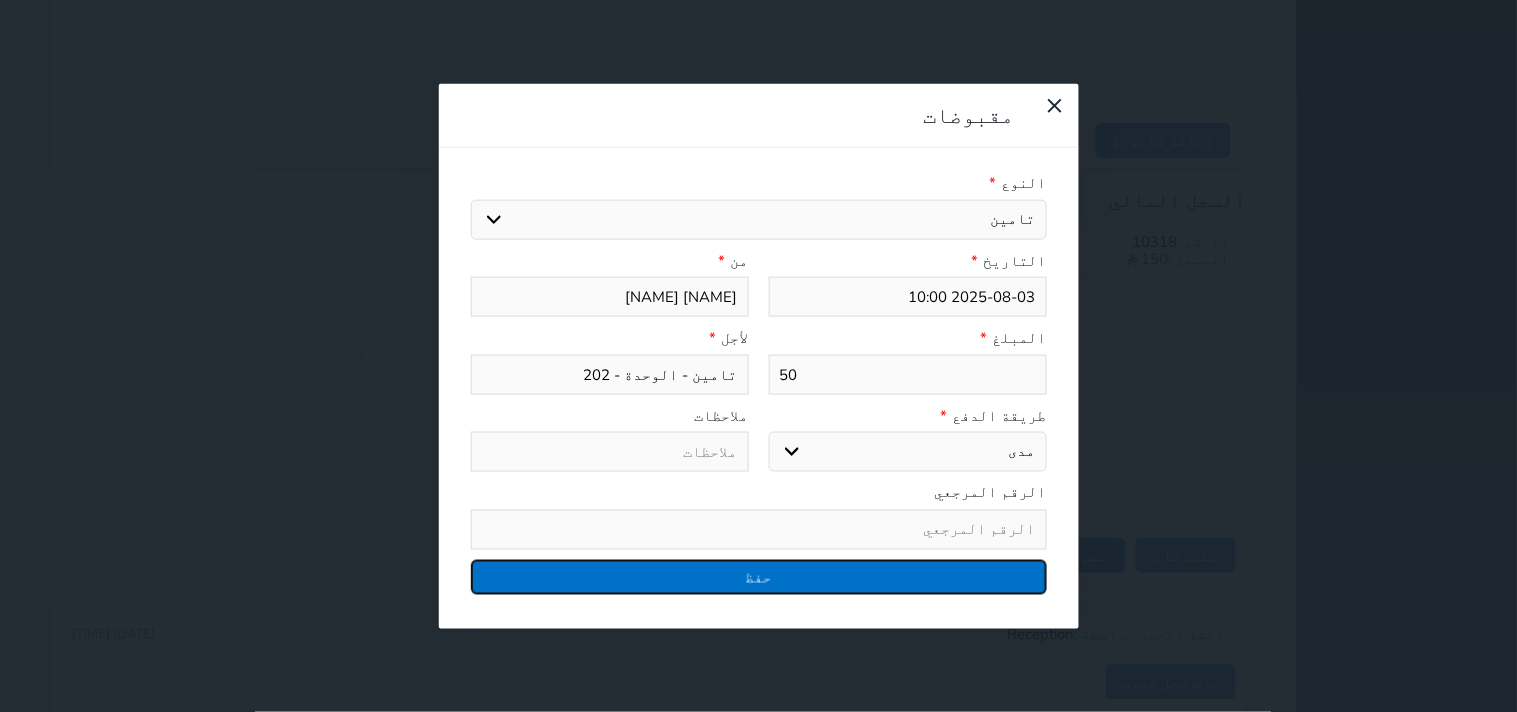click on "حفظ" at bounding box center (759, 576) 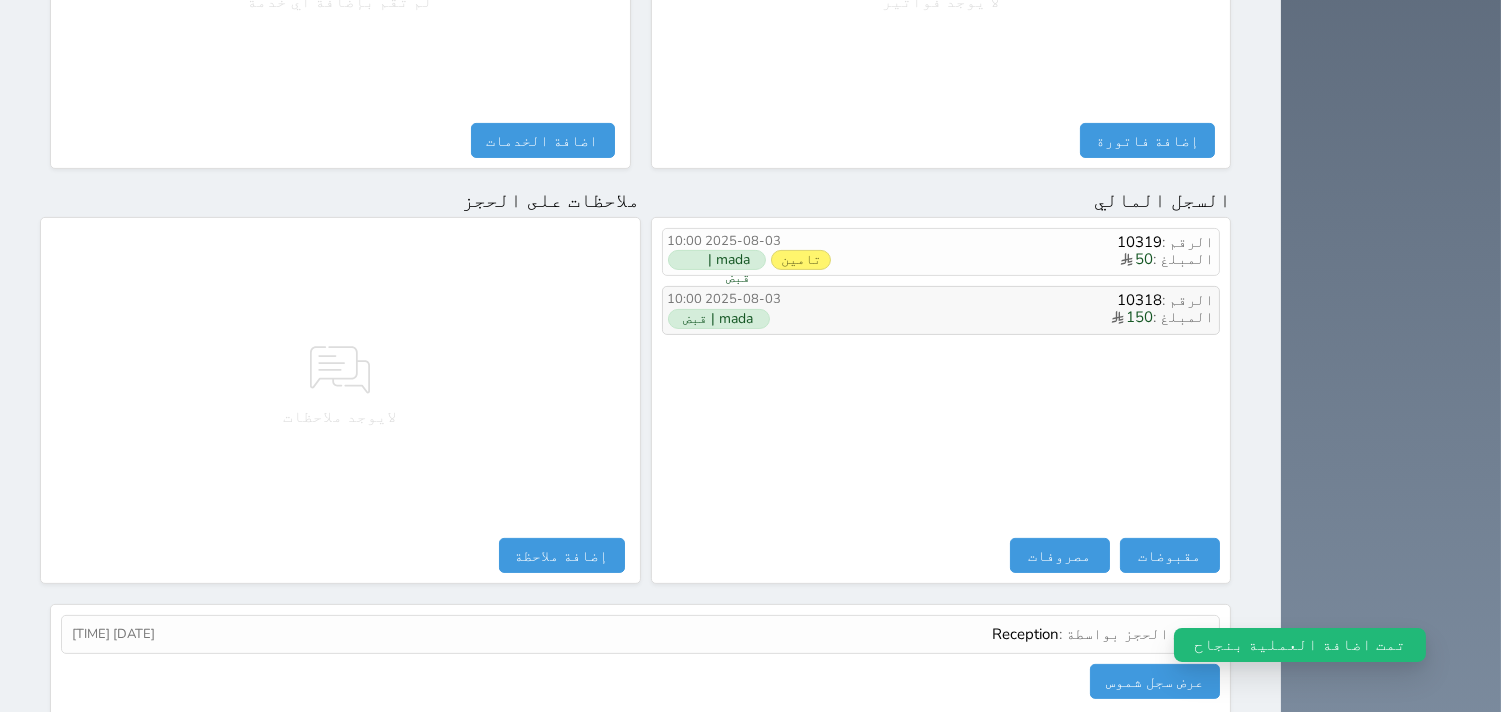 click on "المبلغ :  150" at bounding box center (1022, 318) 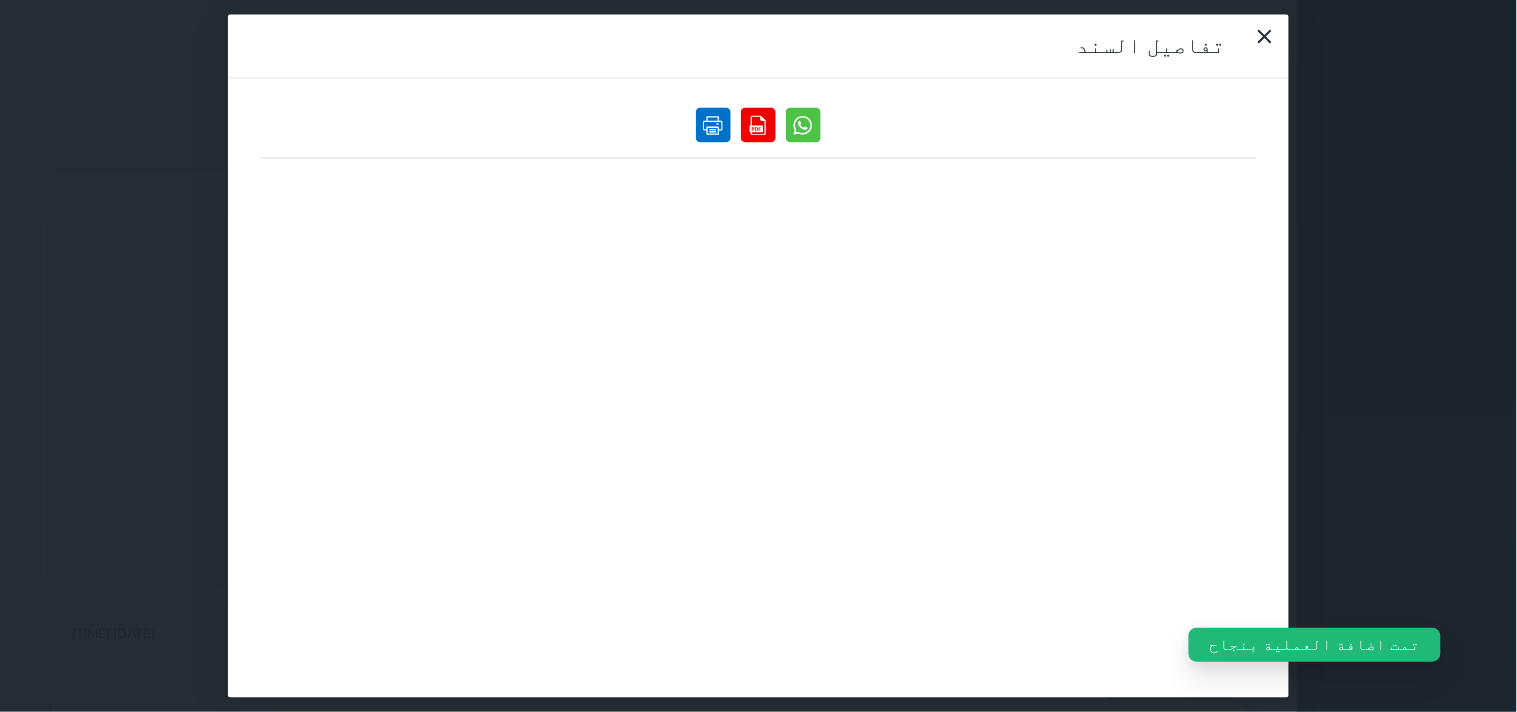 click at bounding box center (713, 125) 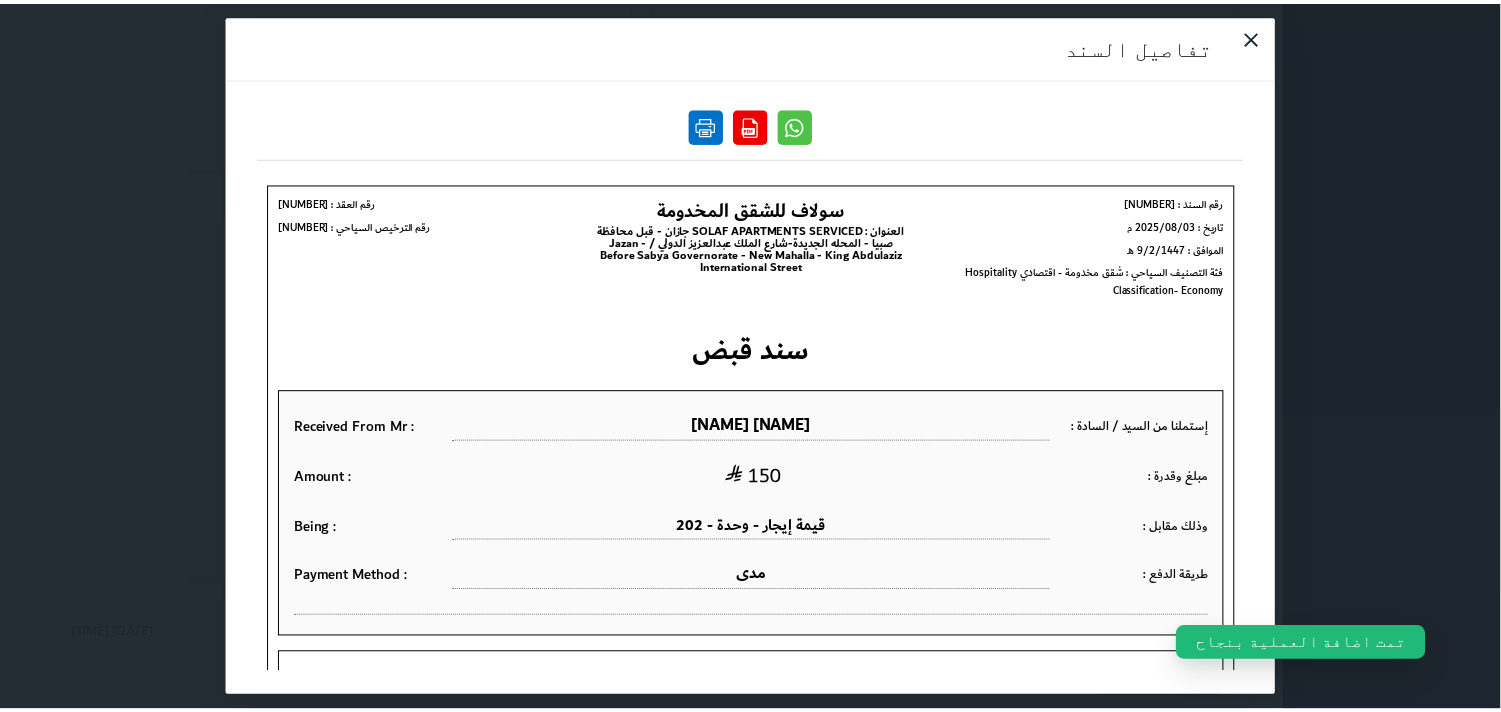 scroll, scrollTop: 0, scrollLeft: 0, axis: both 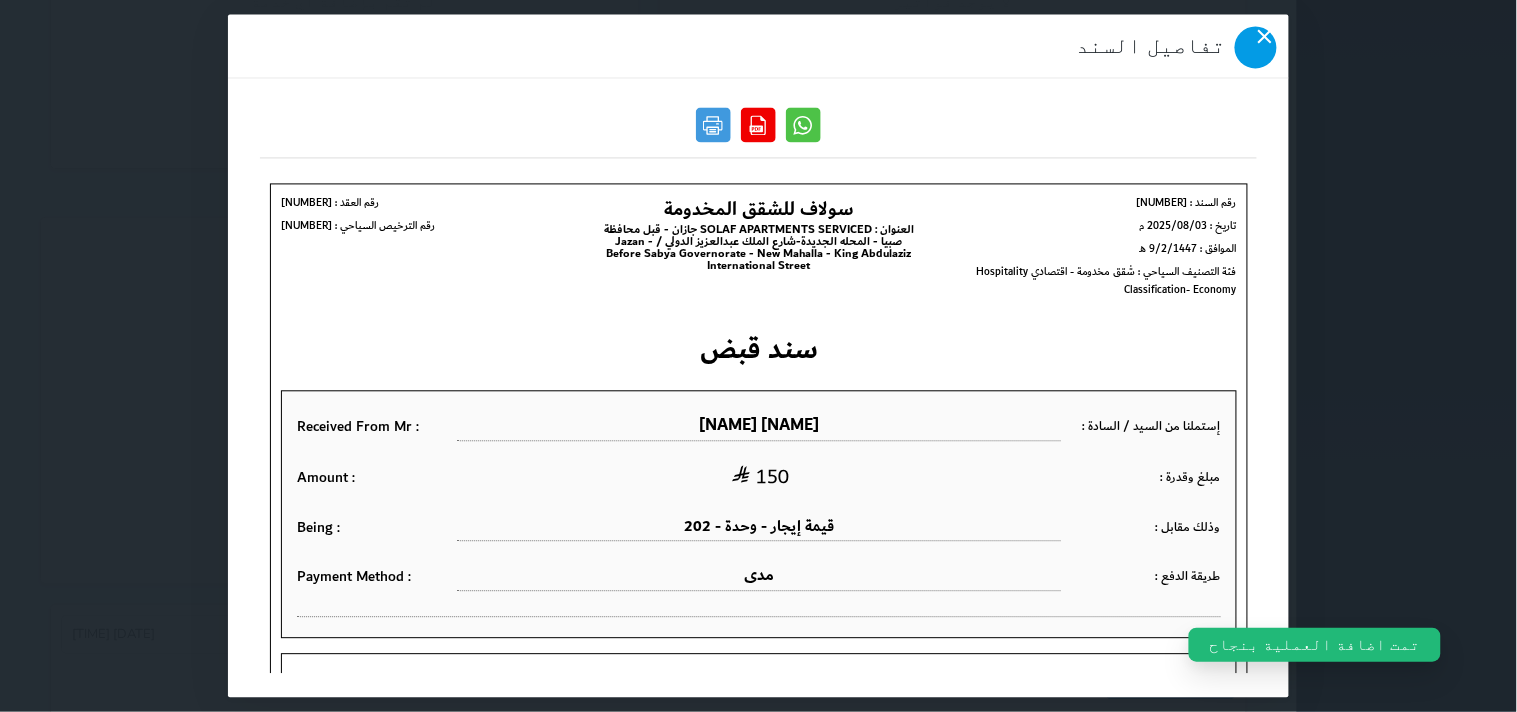 click 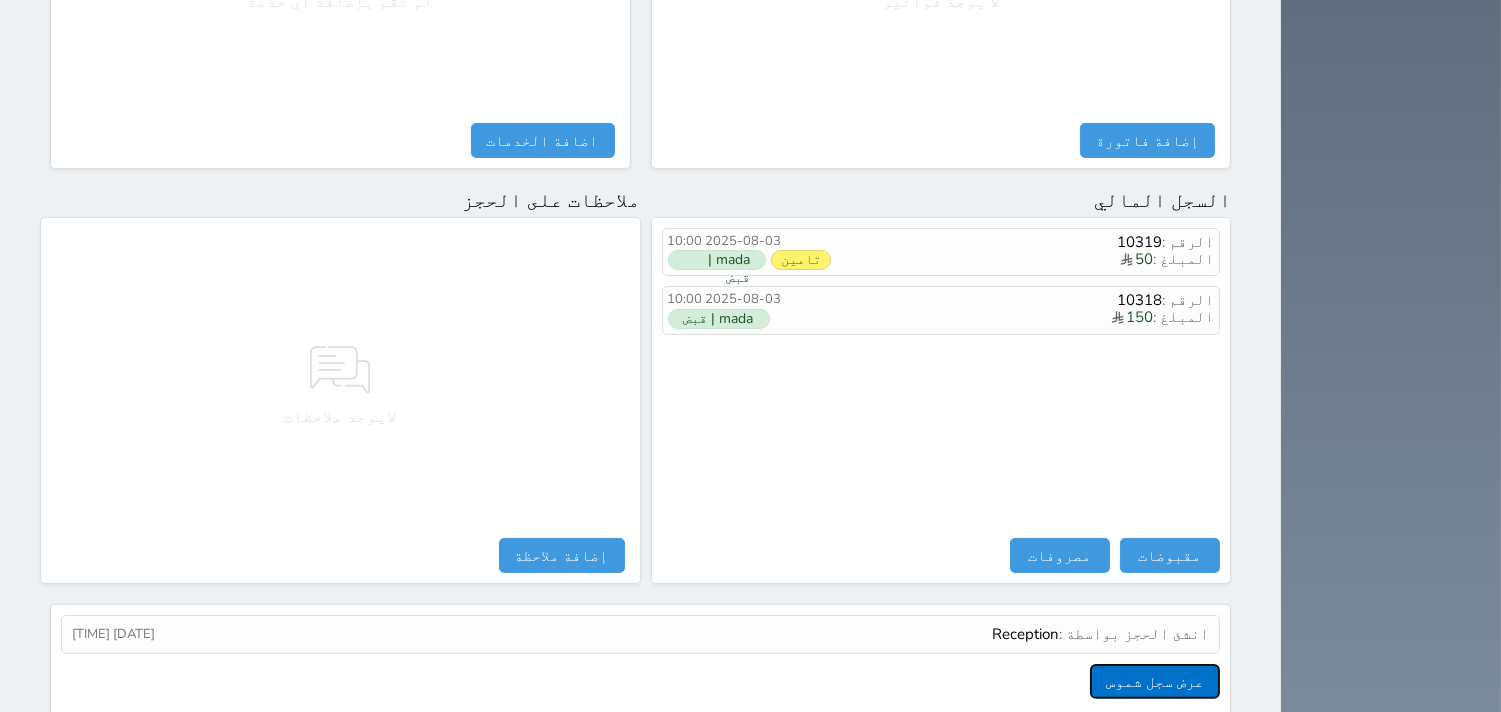 click on "عرض سجل شموس" at bounding box center [1155, 681] 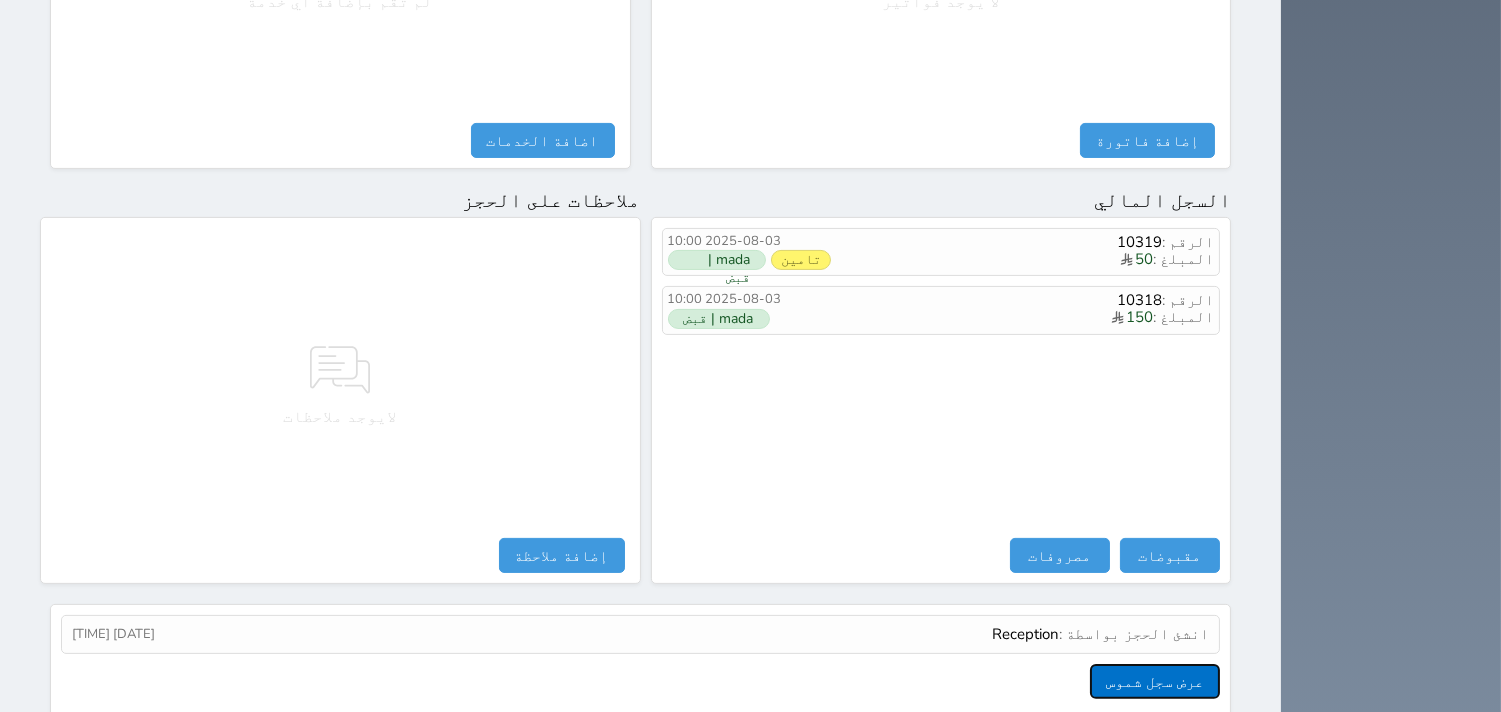 click on "عرض سجل شموس" at bounding box center (1155, 681) 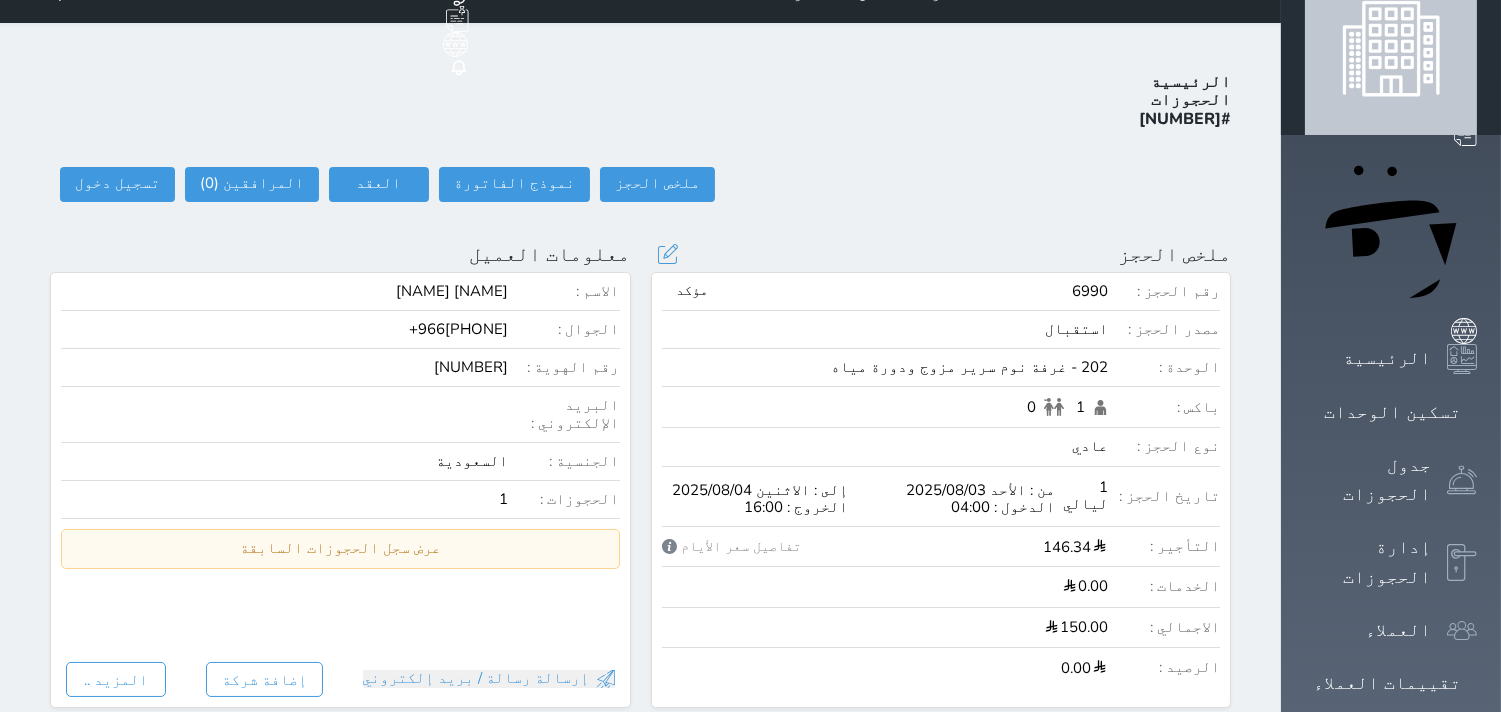 scroll, scrollTop: 0, scrollLeft: 0, axis: both 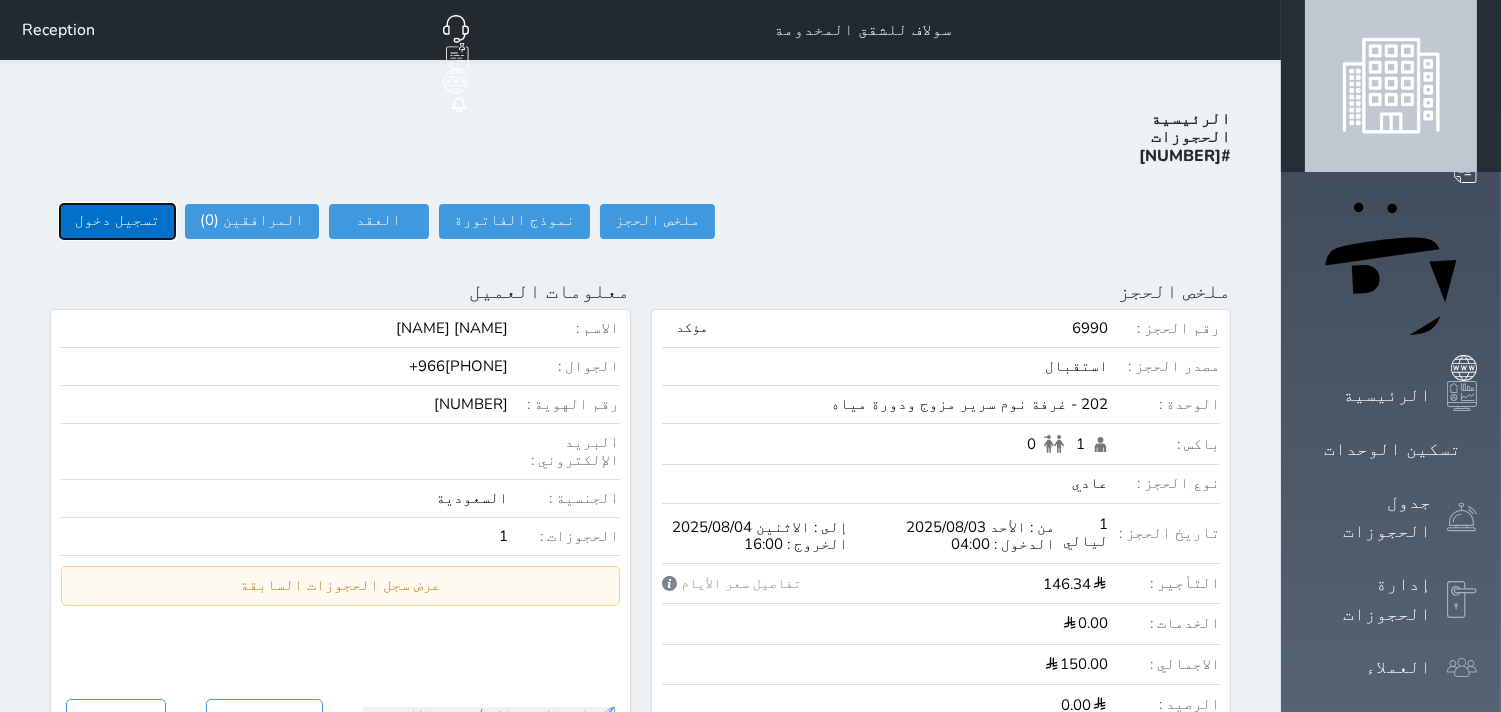 click on "تسجيل دخول" at bounding box center [117, 221] 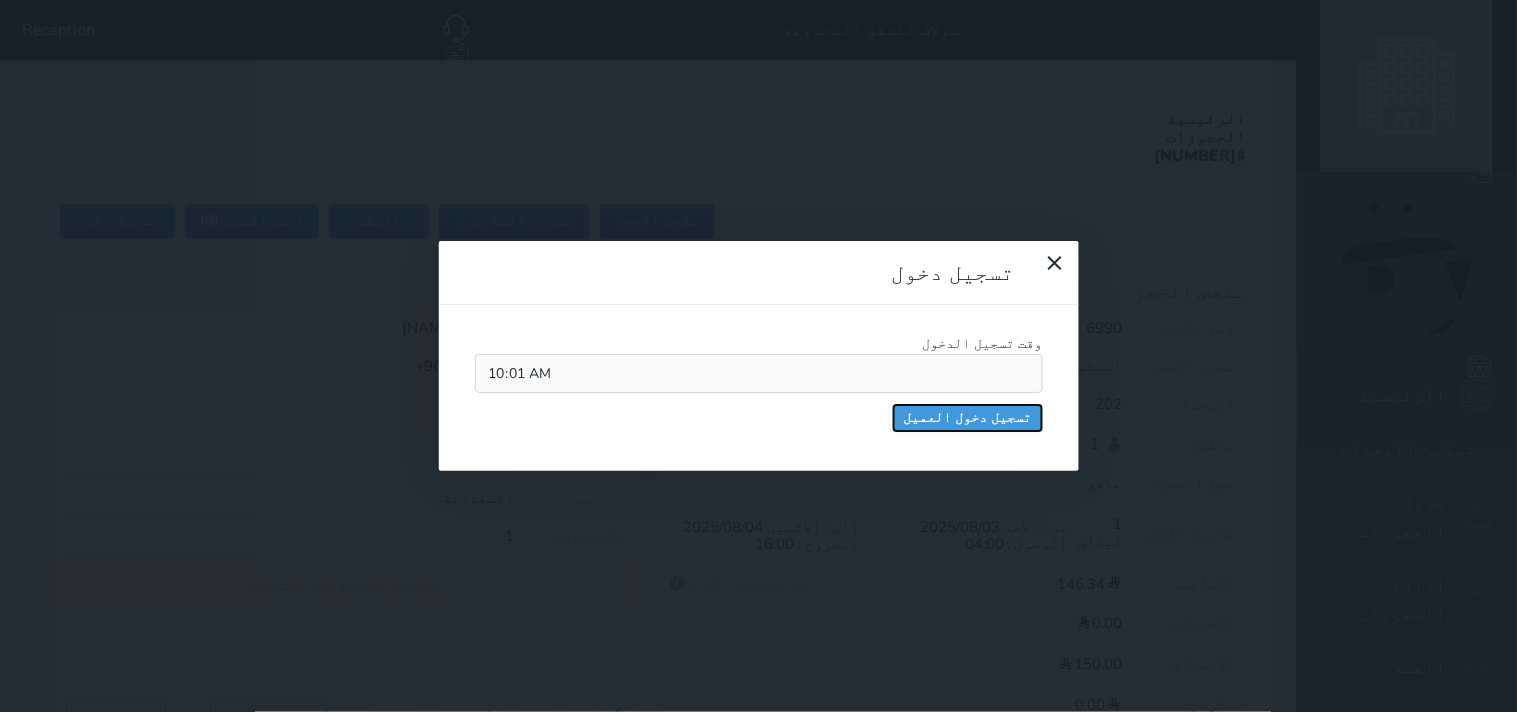 drag, startPoint x: 643, startPoint y: 192, endPoint x: 865, endPoint y: 194, distance: 222.009 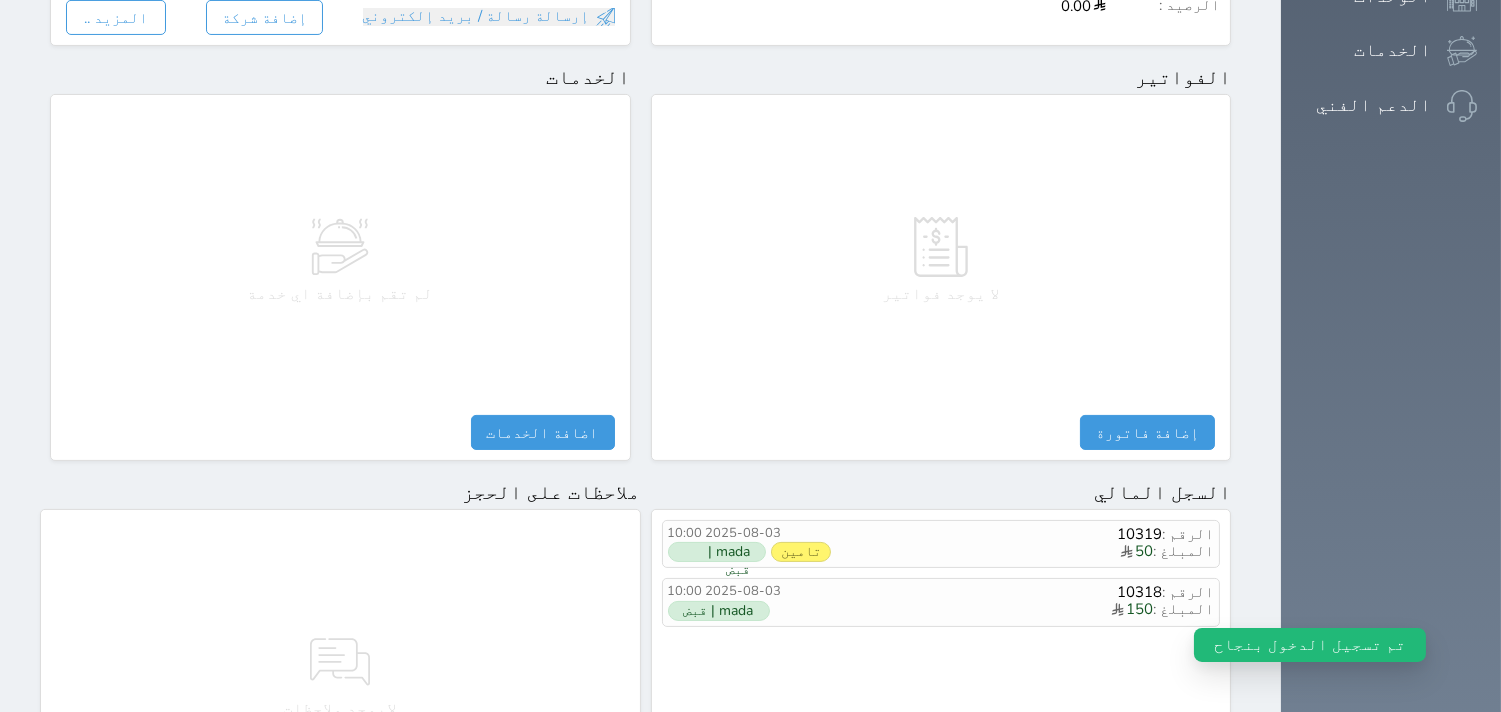 scroll, scrollTop: 1068, scrollLeft: 0, axis: vertical 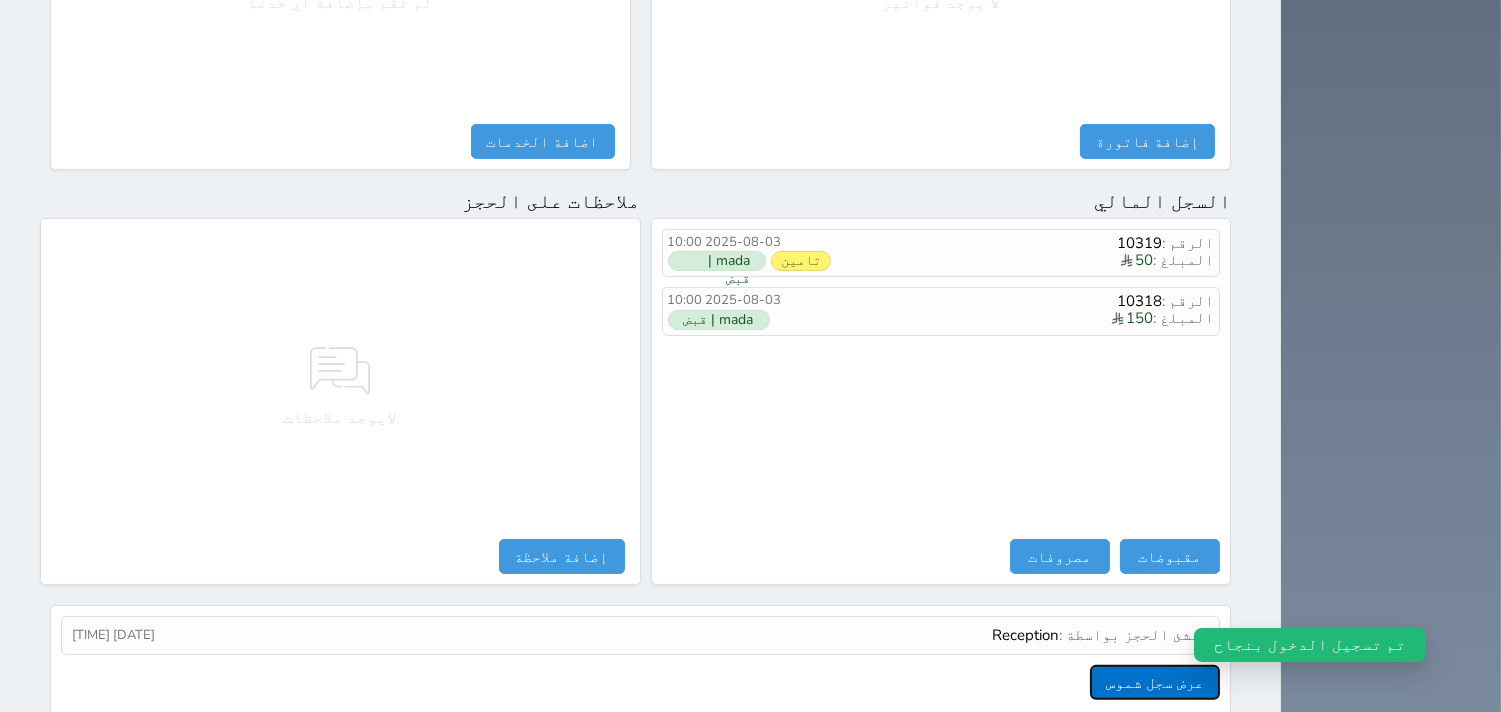 click on "عرض سجل شموس" at bounding box center (1155, 682) 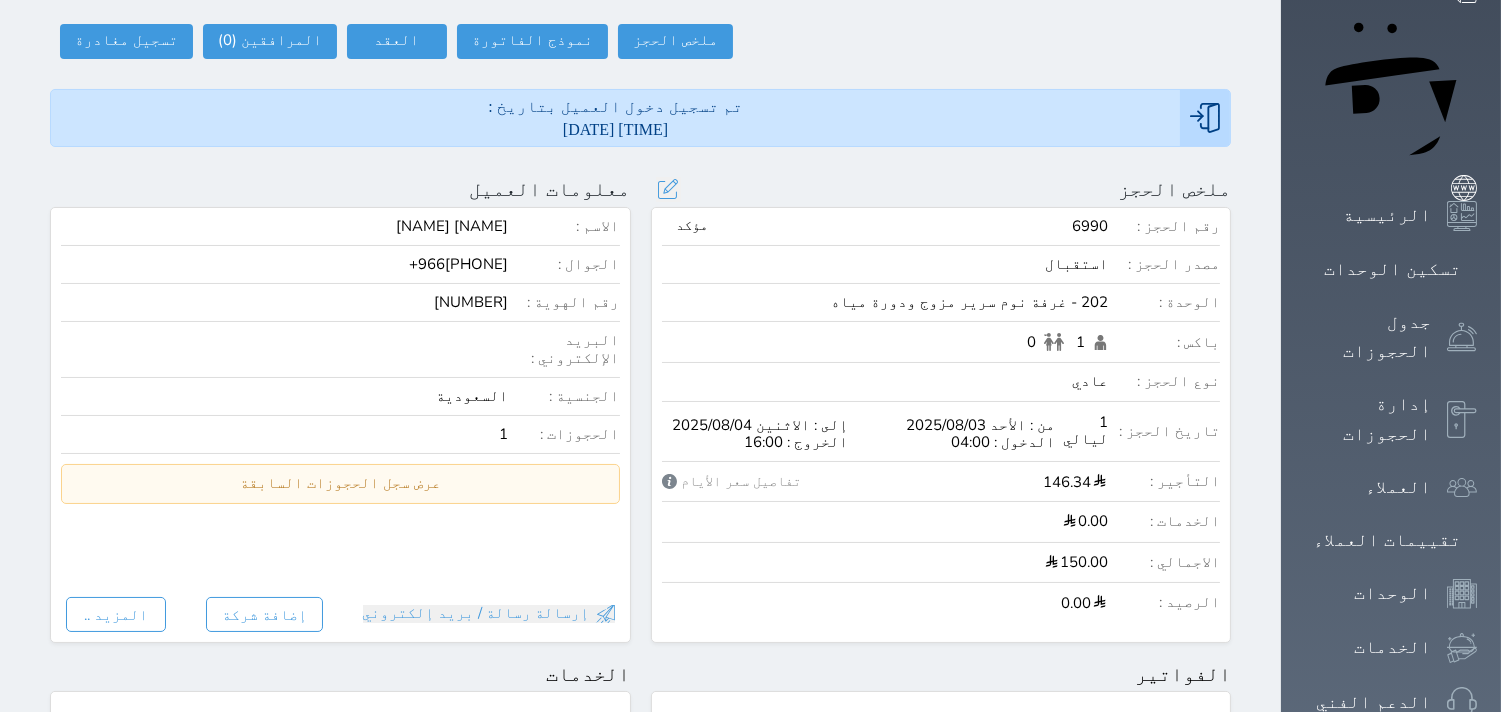 scroll, scrollTop: 0, scrollLeft: 0, axis: both 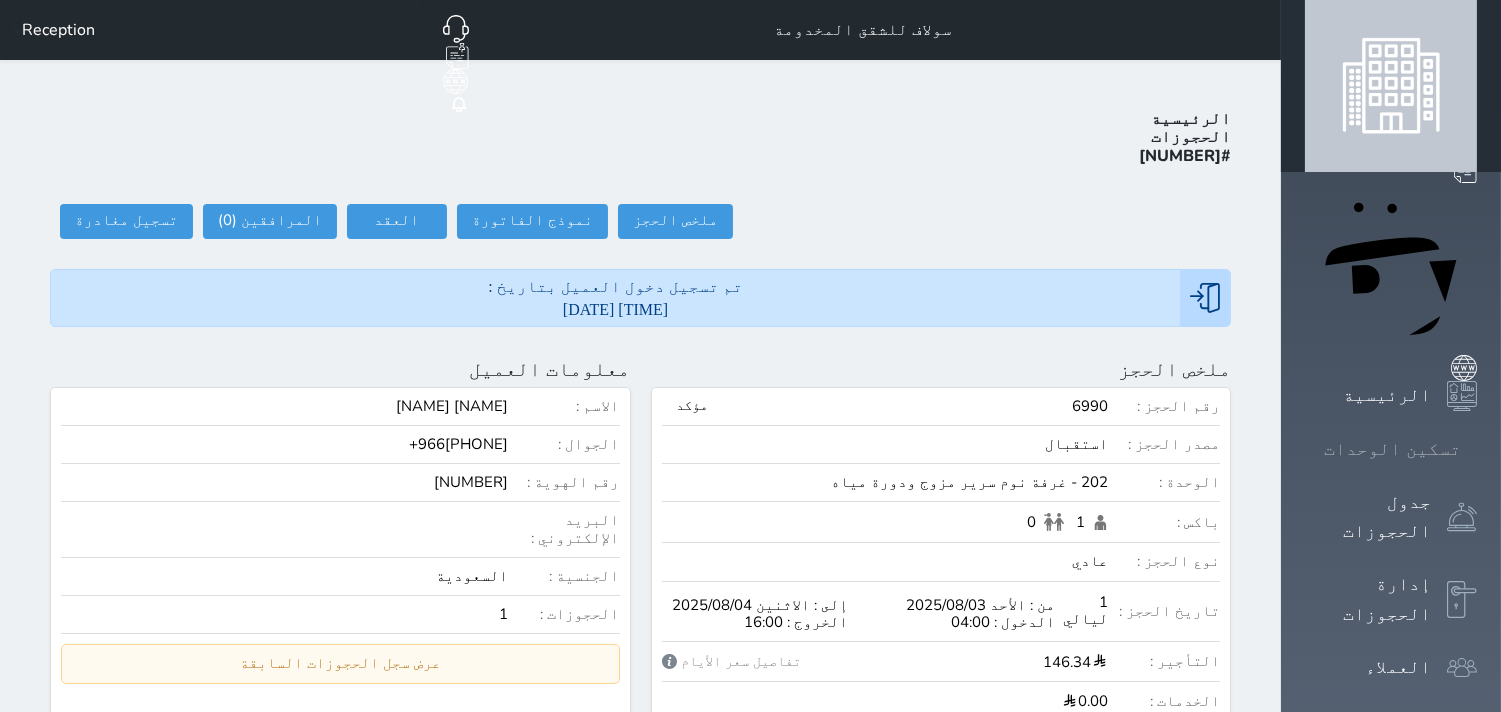 click on "تسكين الوحدات" at bounding box center (1392, 449) 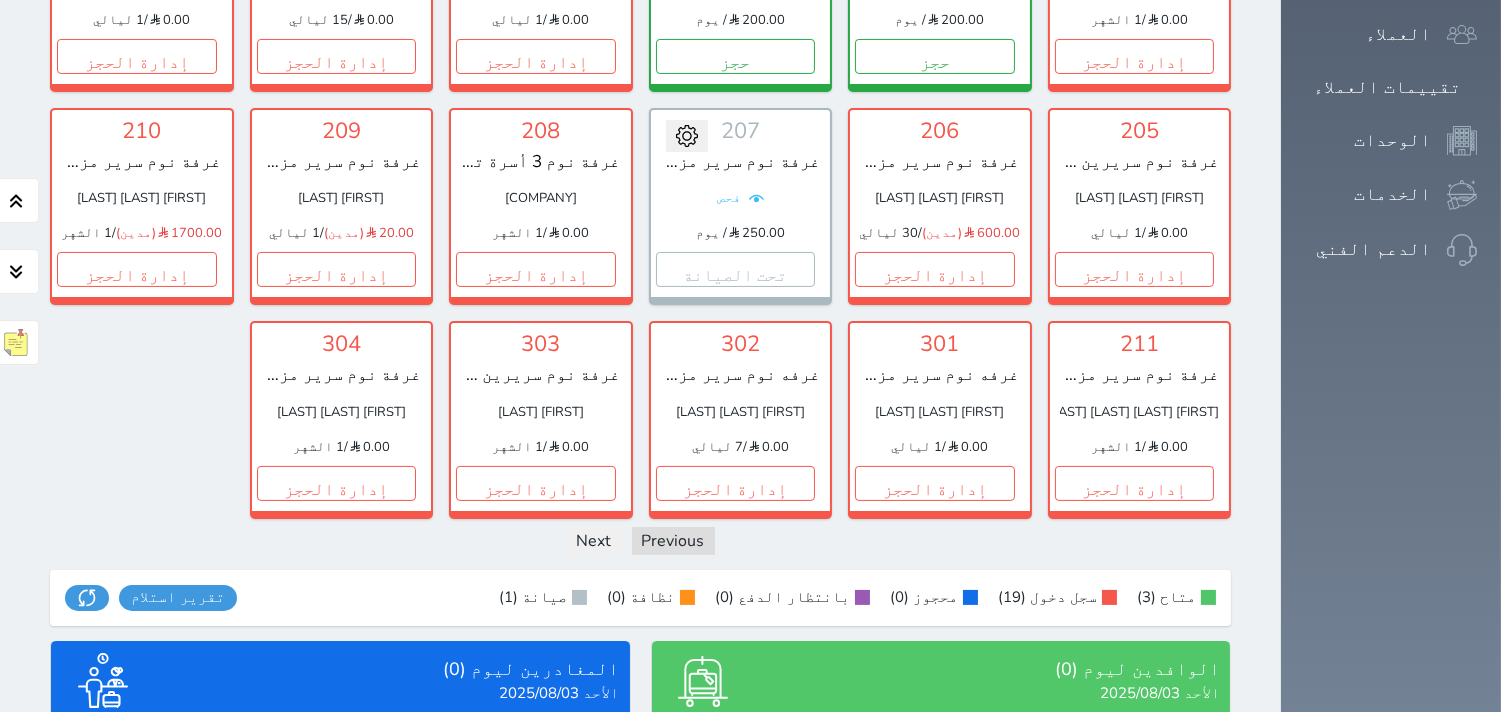 scroll, scrollTop: 844, scrollLeft: 0, axis: vertical 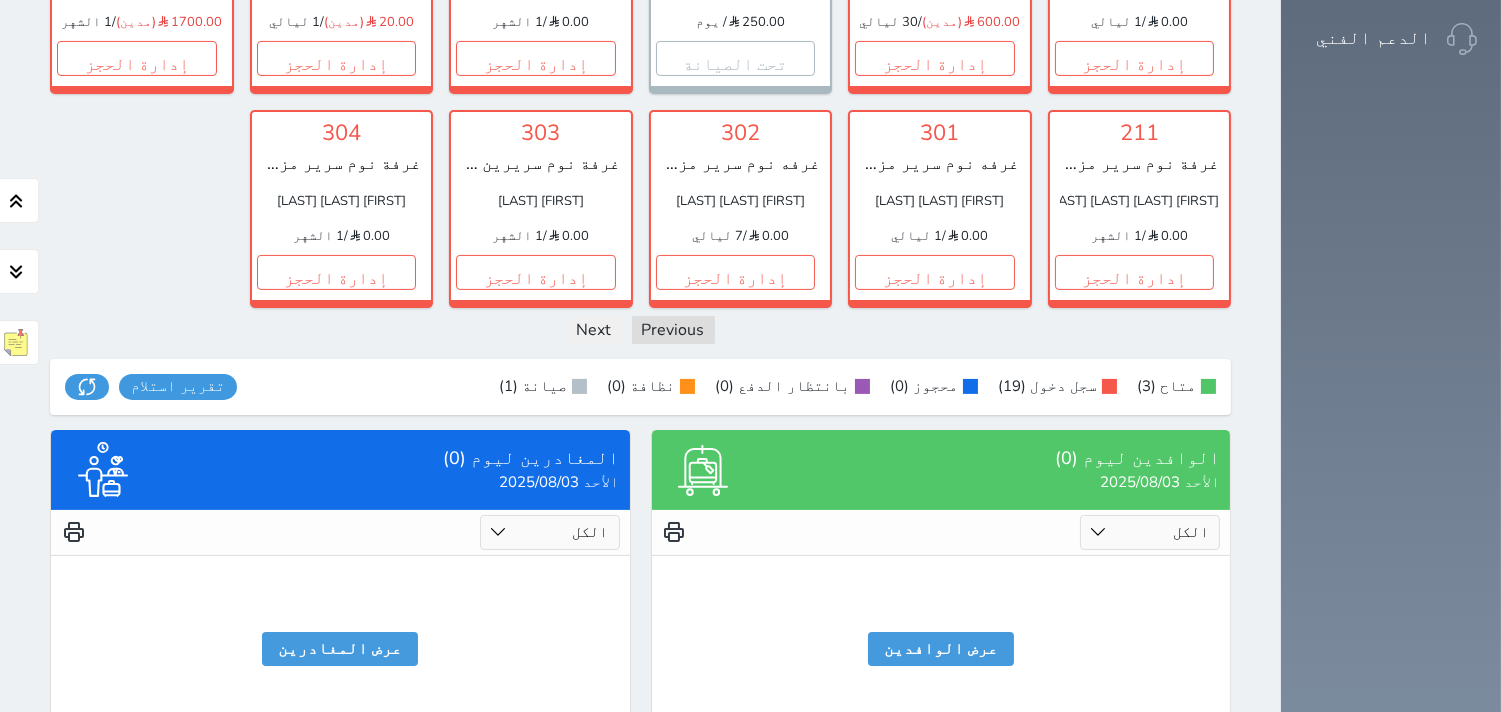 click on "الكل   تم الدخول   تم المغادرة" at bounding box center (550, 532) 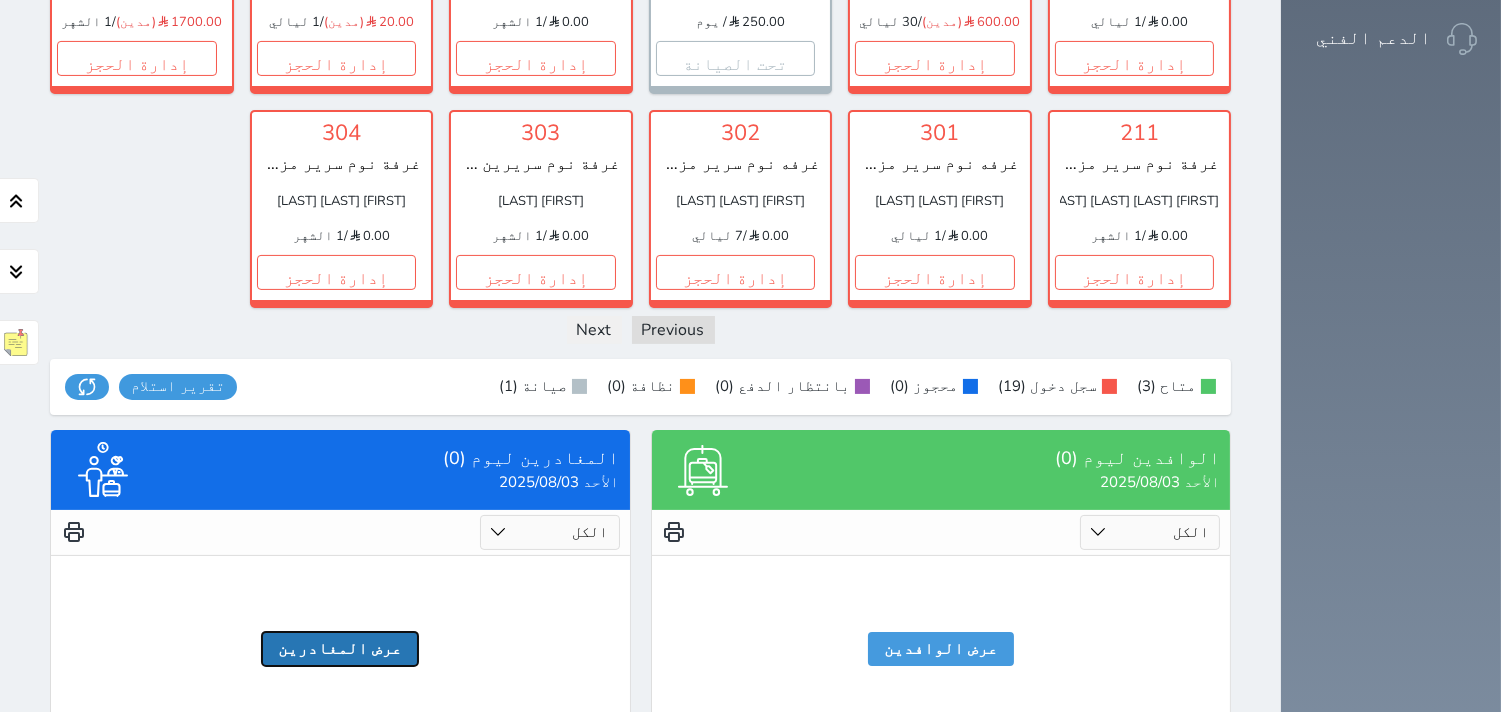 click on "عرض المغادرين" at bounding box center (340, 649) 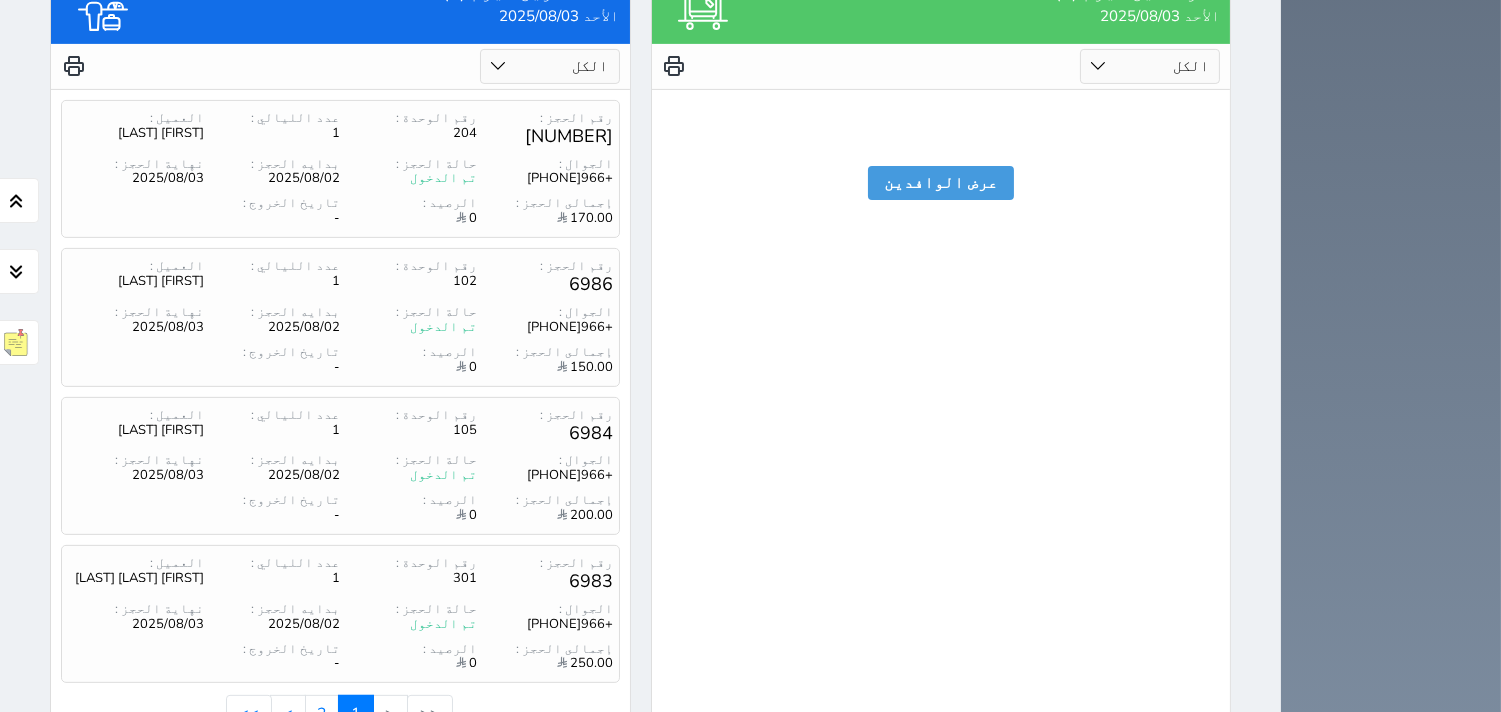 scroll, scrollTop: 1348, scrollLeft: 0, axis: vertical 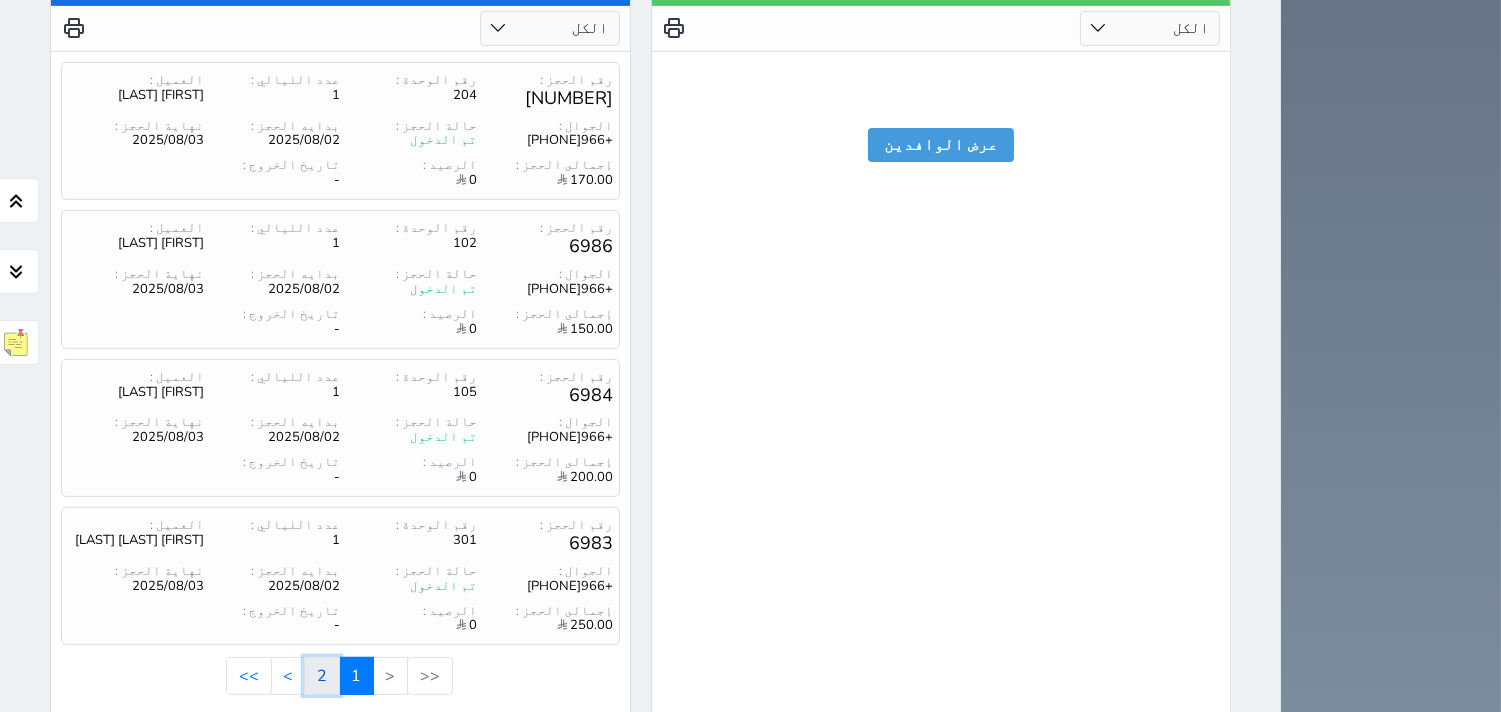 click on "2" at bounding box center (322, 676) 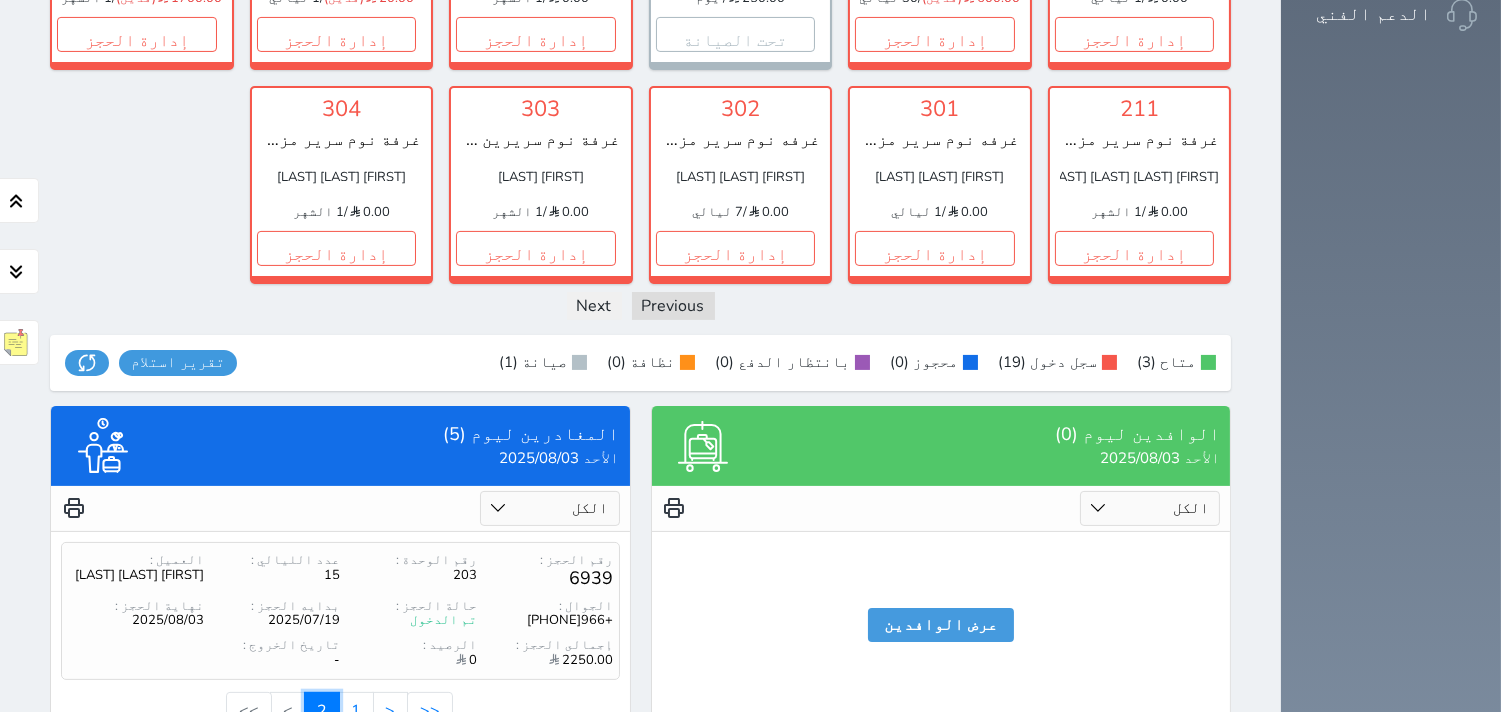 scroll, scrollTop: 900, scrollLeft: 0, axis: vertical 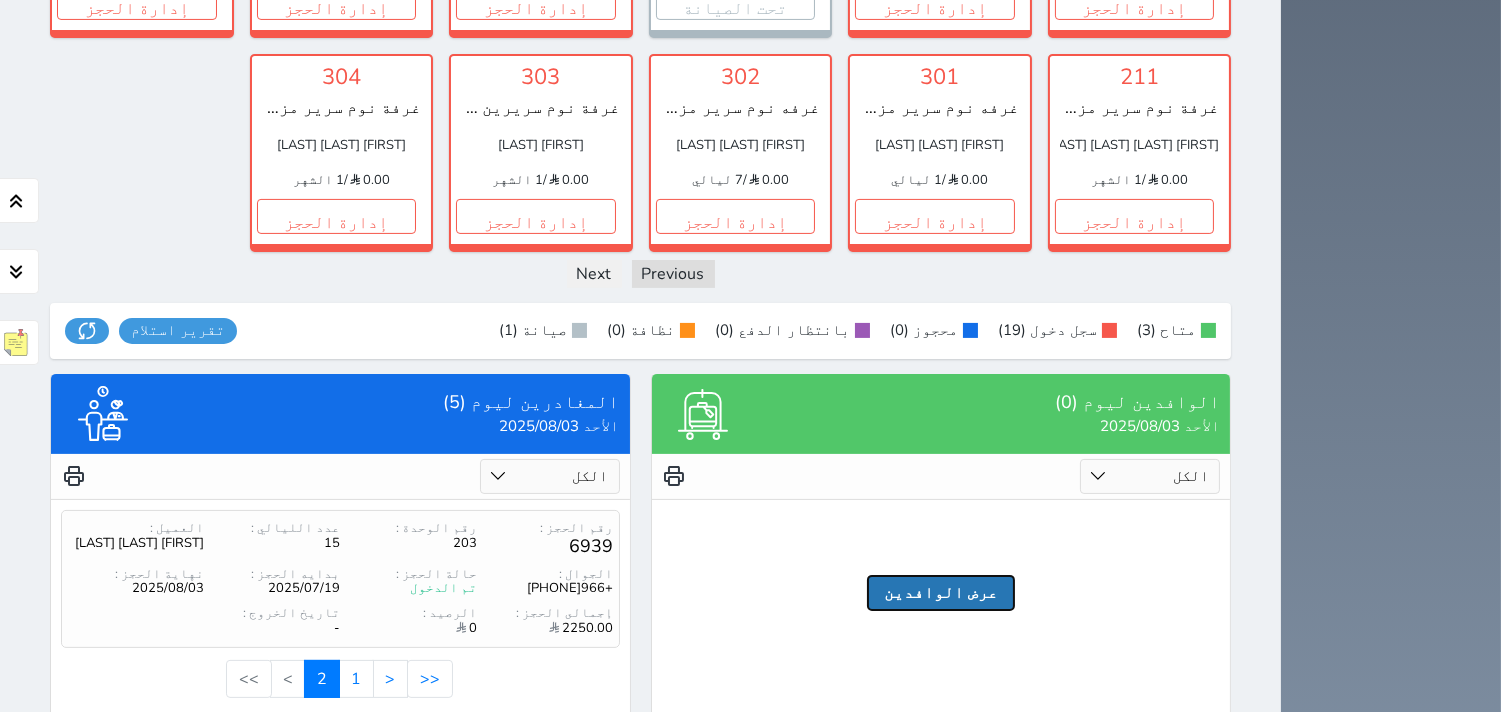 click on "عرض الوافدين" at bounding box center [941, 593] 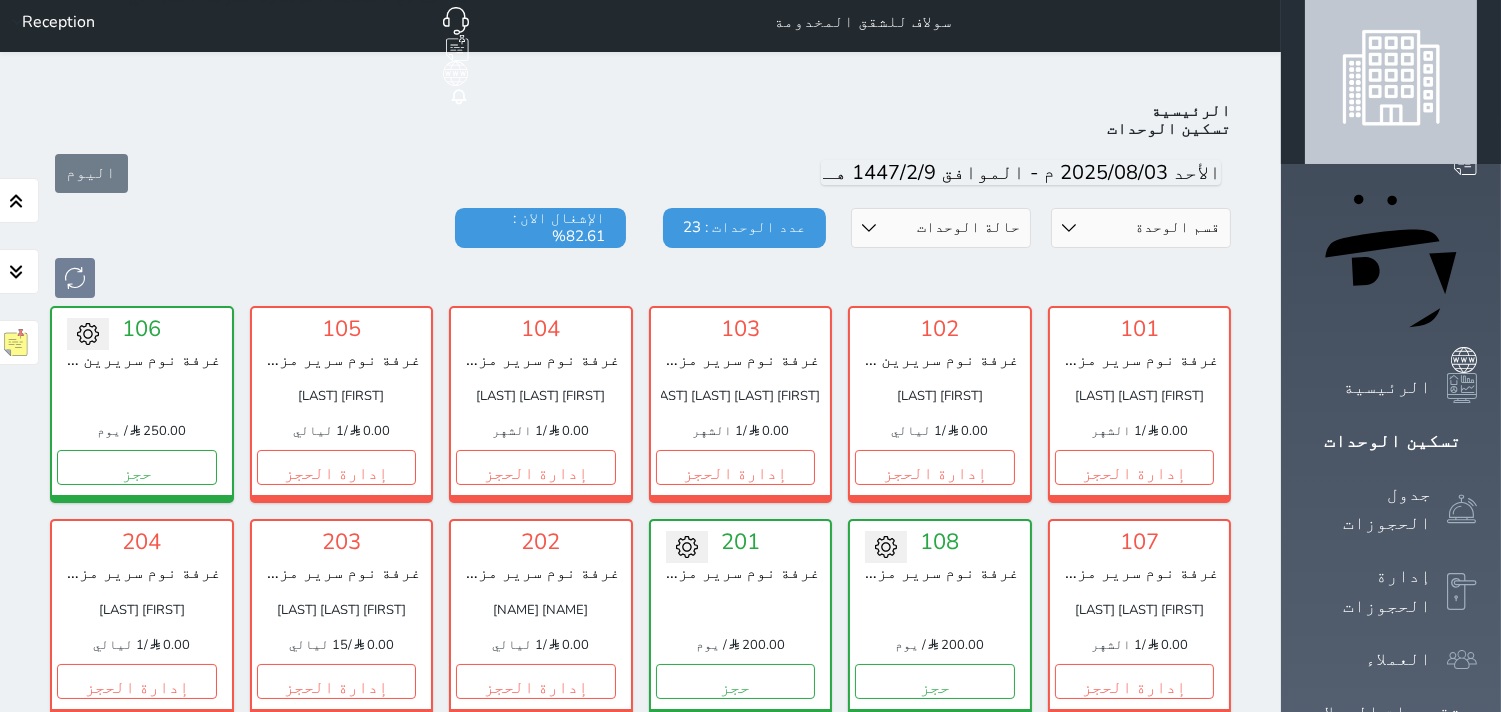 scroll, scrollTop: 0, scrollLeft: 0, axis: both 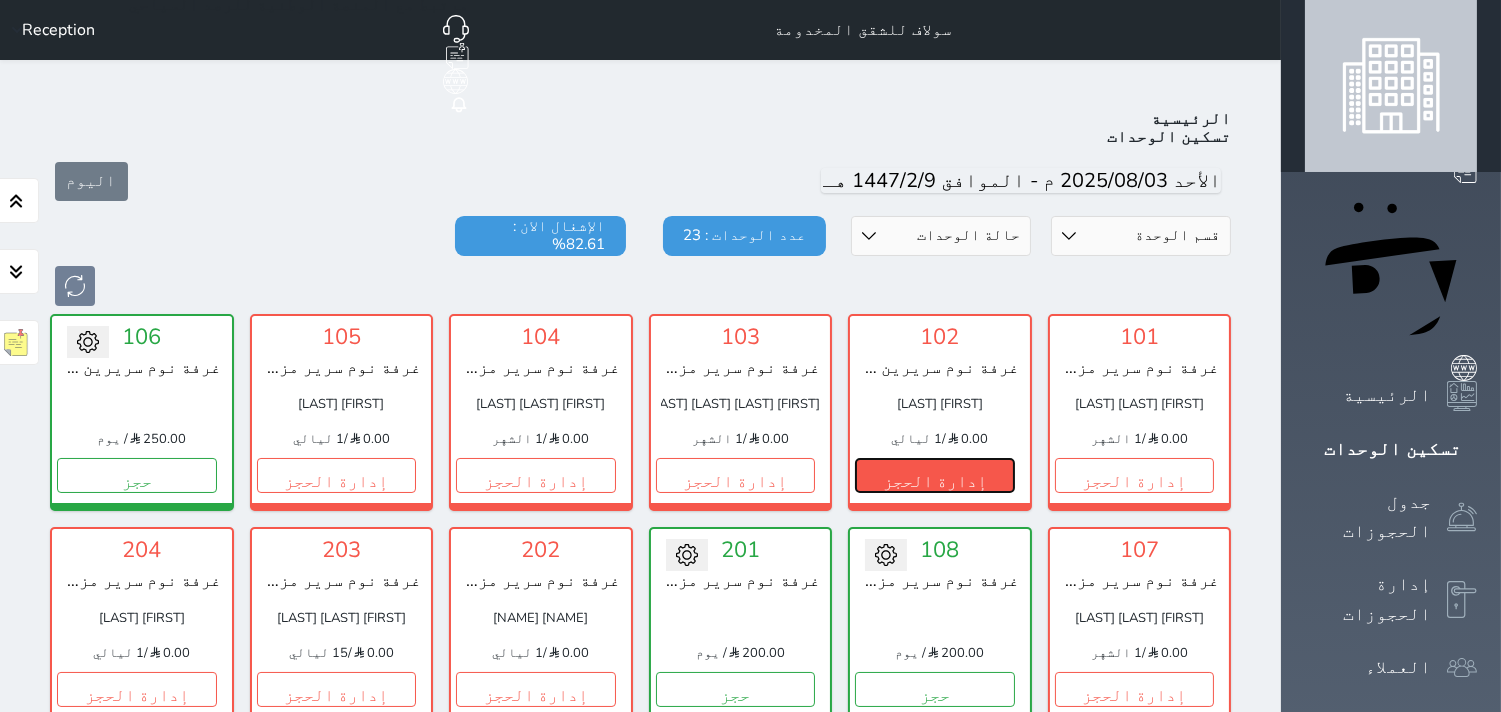 click on "إدارة الحجز" at bounding box center (935, 475) 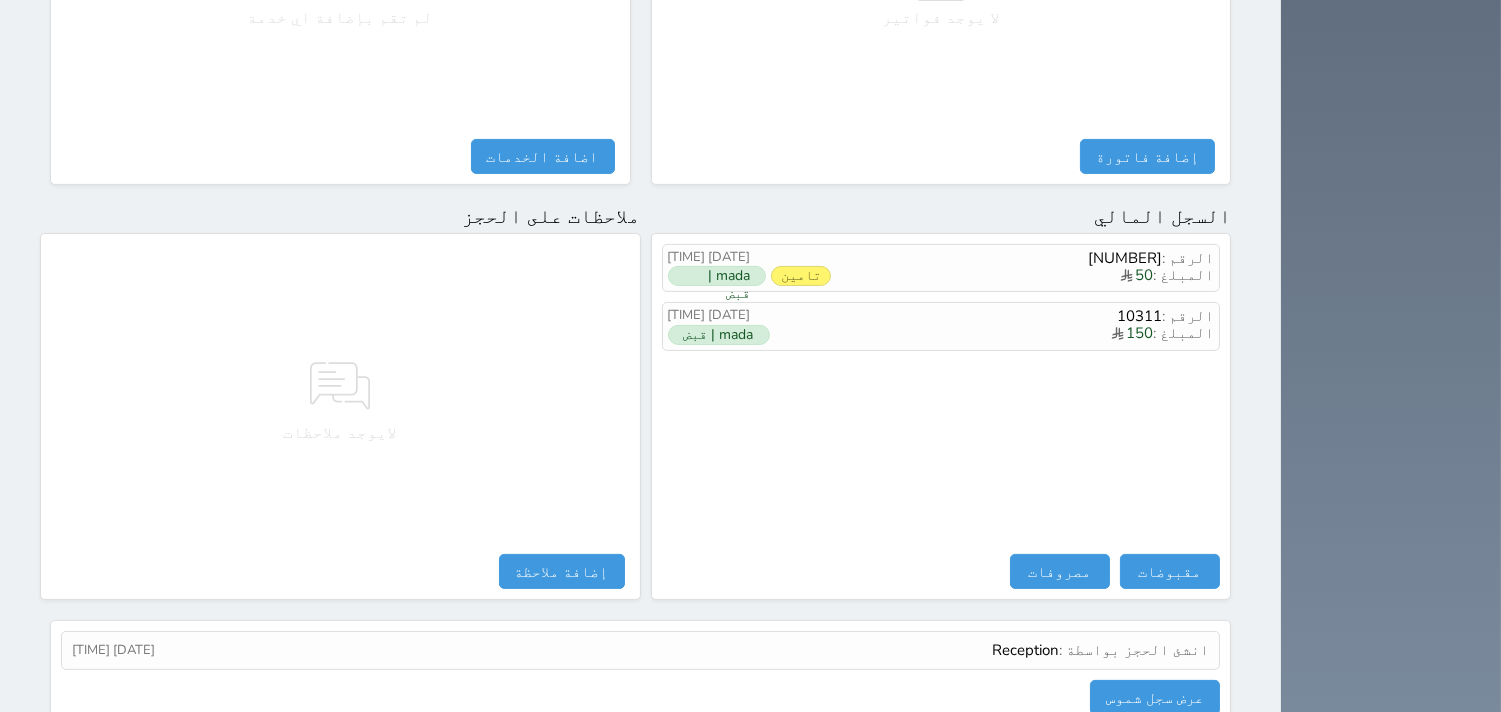 scroll, scrollTop: 1068, scrollLeft: 0, axis: vertical 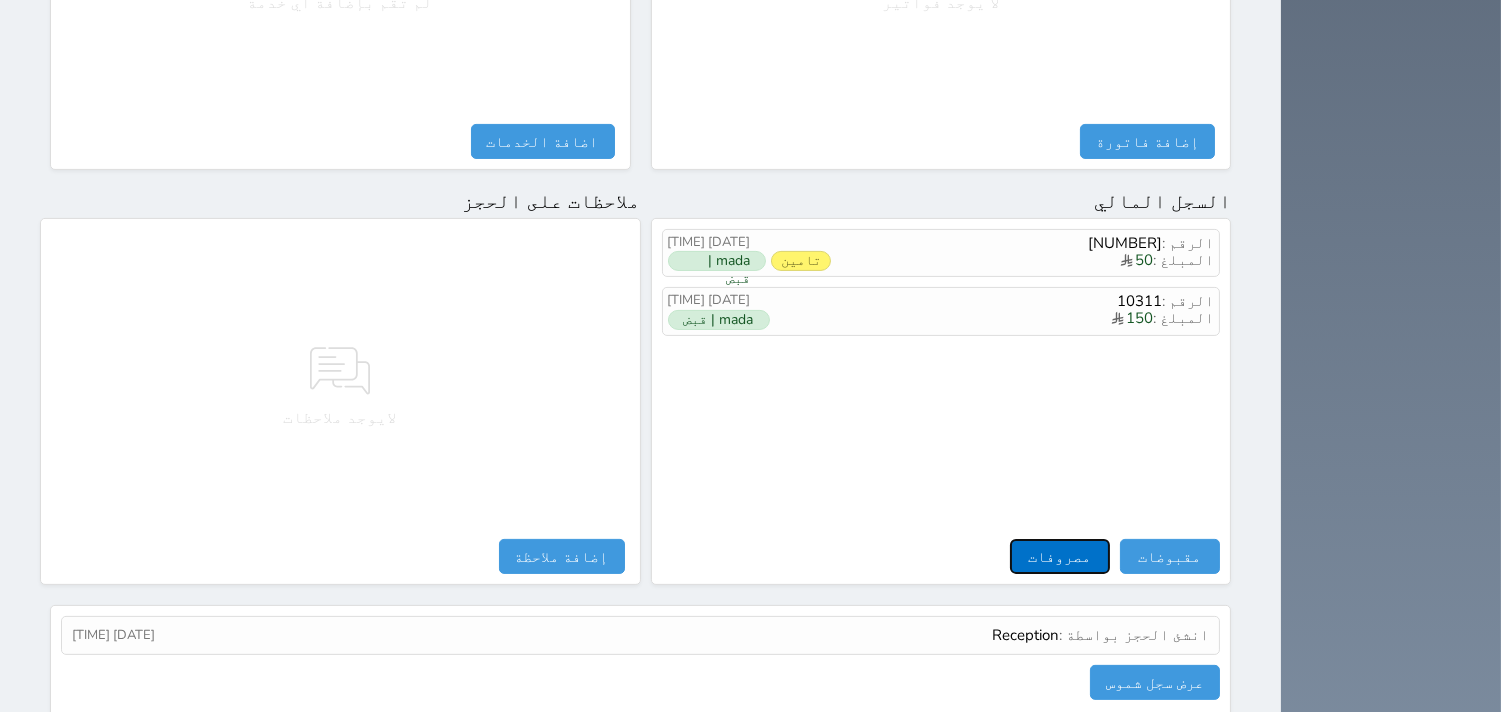 click on "مصروفات" at bounding box center (1060, 556) 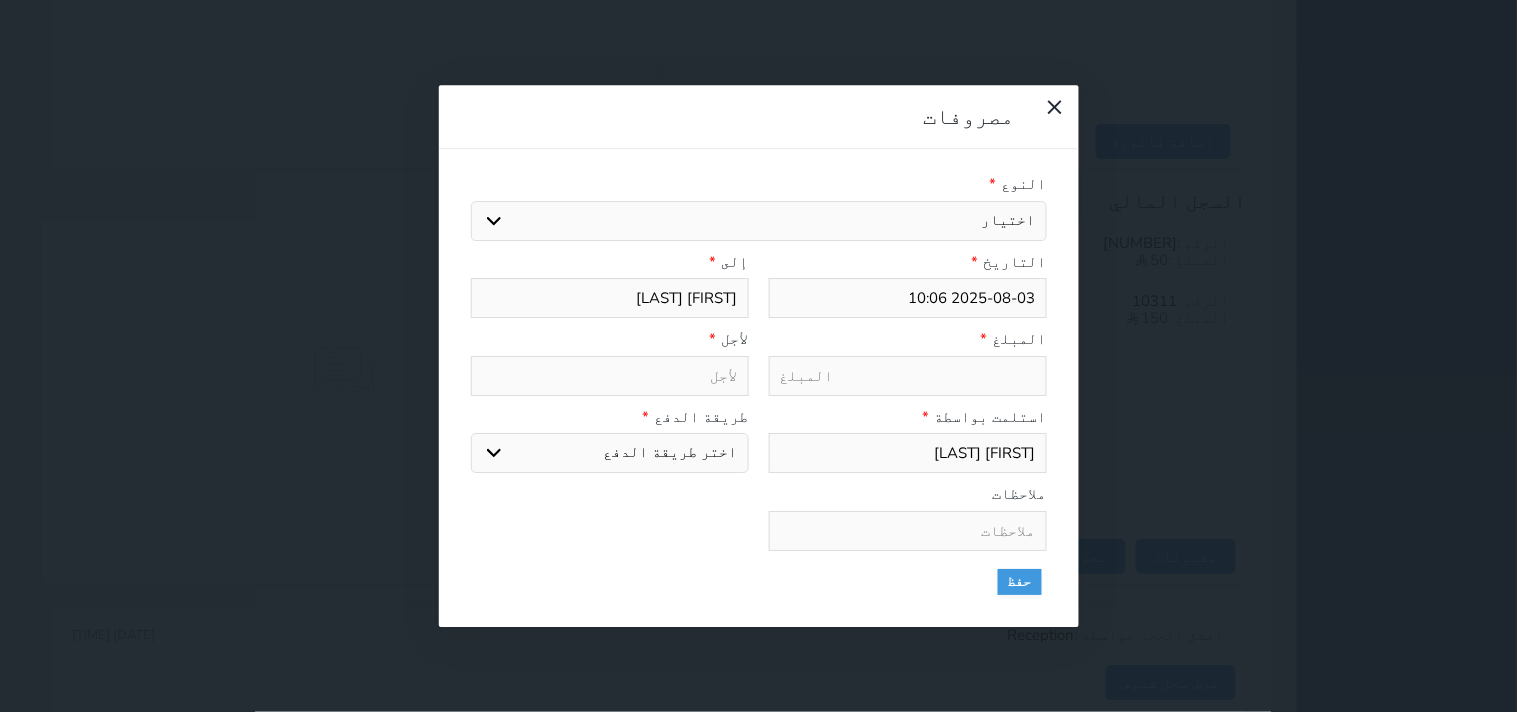 click on "اختيار   مرتجع إيجار رواتب صيانة مصروفات عامة استرجاع تامين استرجاع العربون" at bounding box center [759, 221] 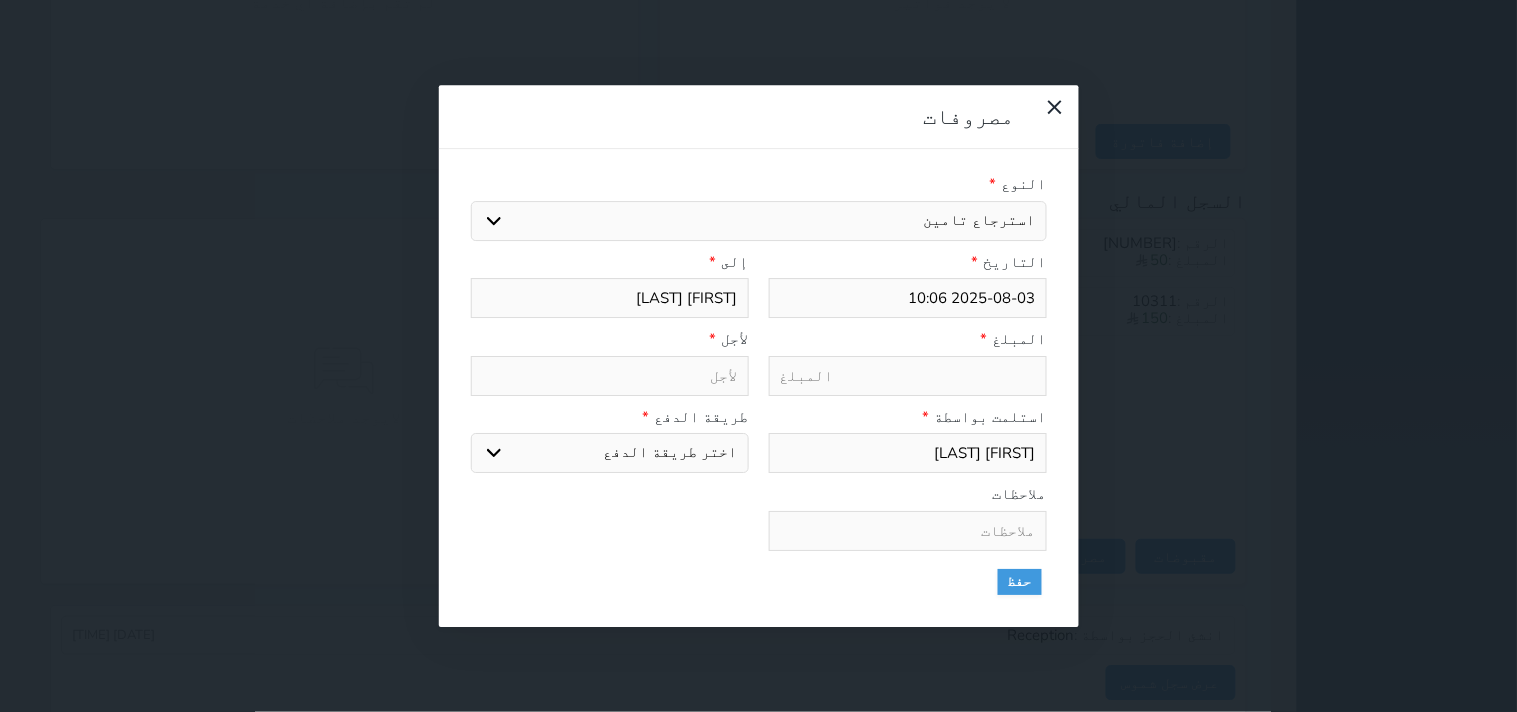 click on "اختيار   مرتجع إيجار رواتب صيانة مصروفات عامة استرجاع تامين استرجاع العربون" at bounding box center [759, 221] 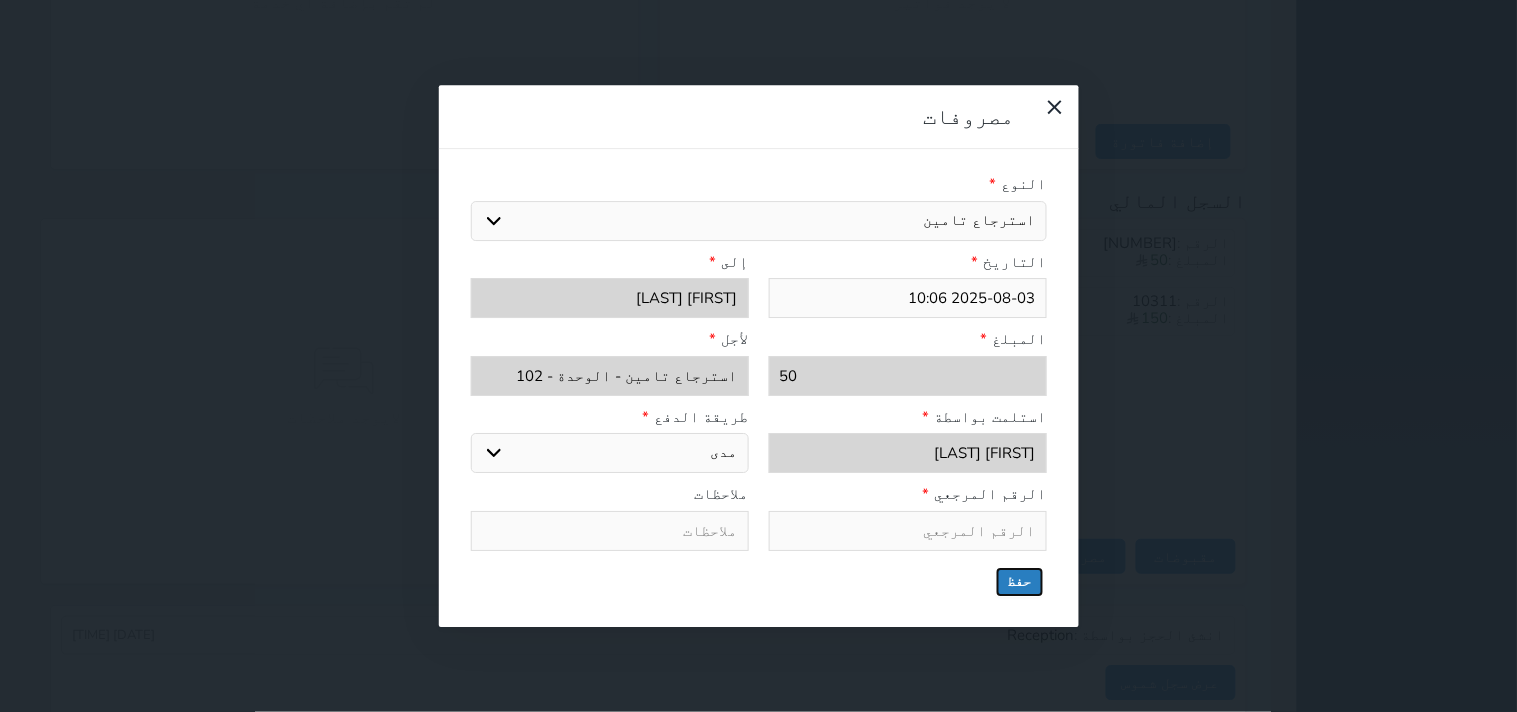 click on "حفظ" at bounding box center [1020, 582] 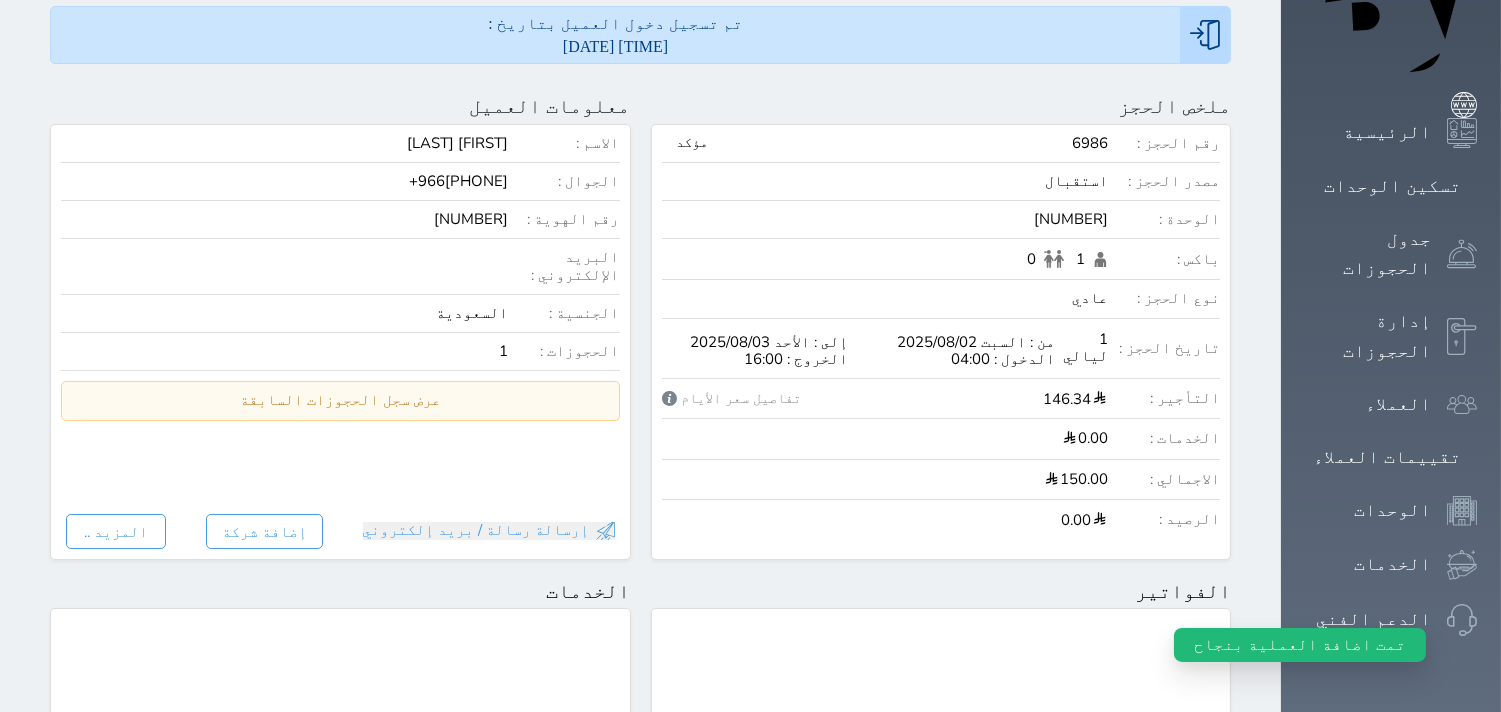 scroll, scrollTop: 0, scrollLeft: 0, axis: both 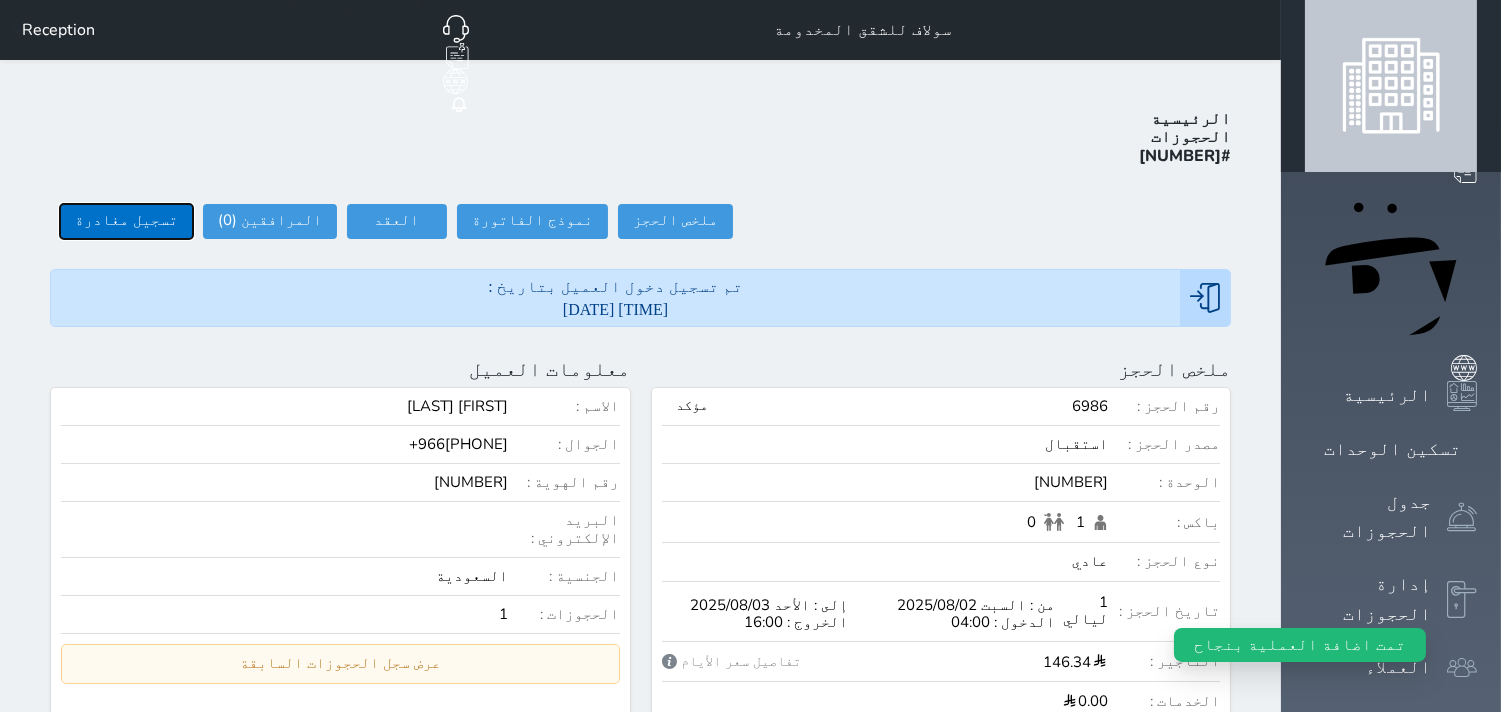 click on "تسجيل مغادرة" at bounding box center (126, 221) 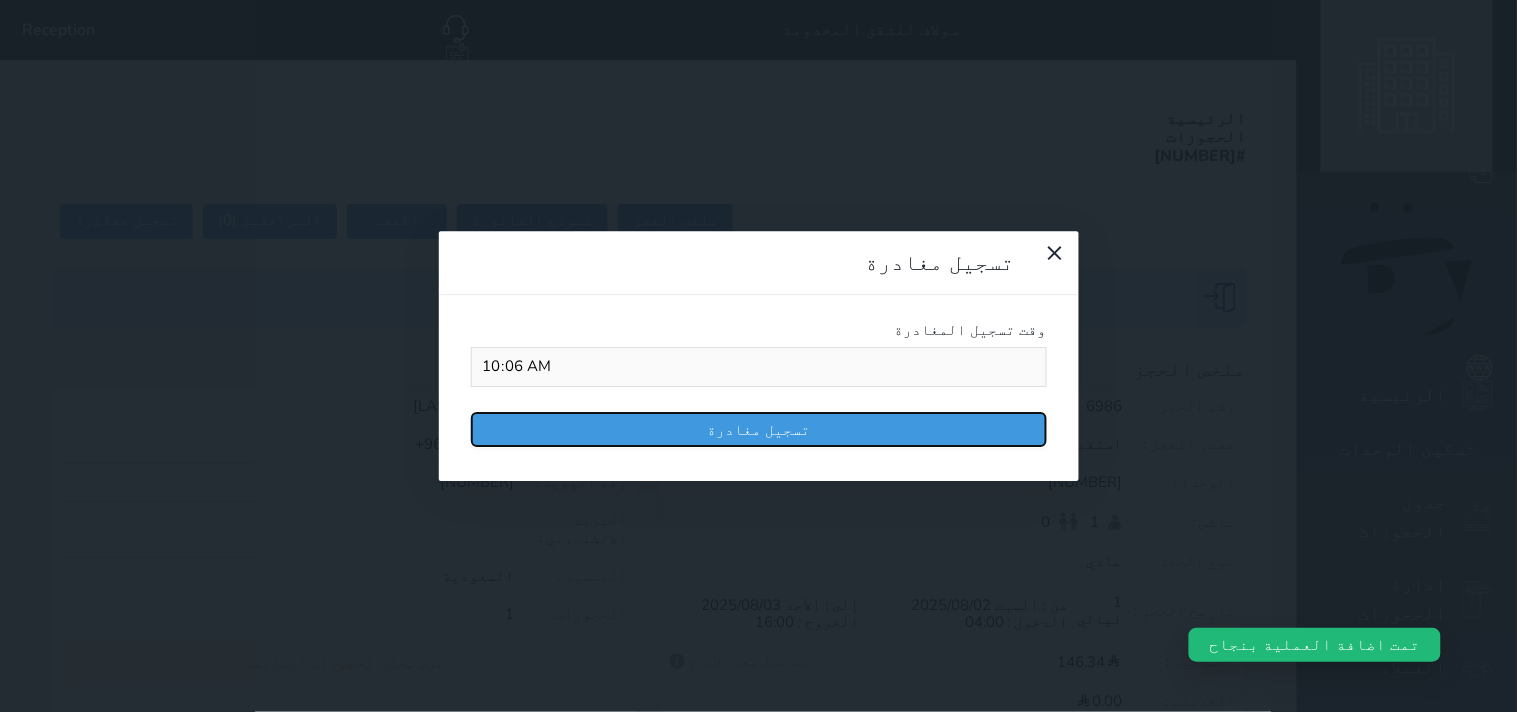 drag, startPoint x: 960, startPoint y: 206, endPoint x: 1370, endPoint y: 186, distance: 410.48752 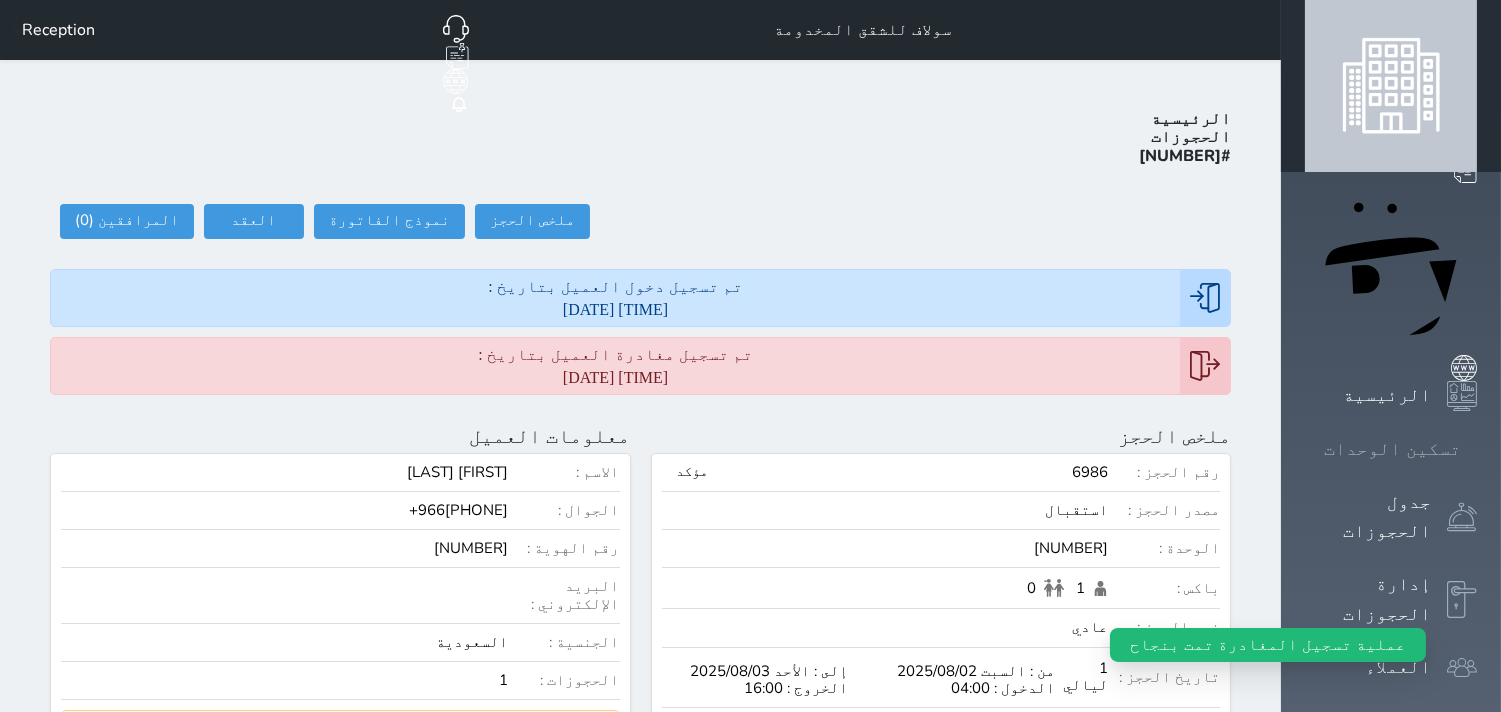click 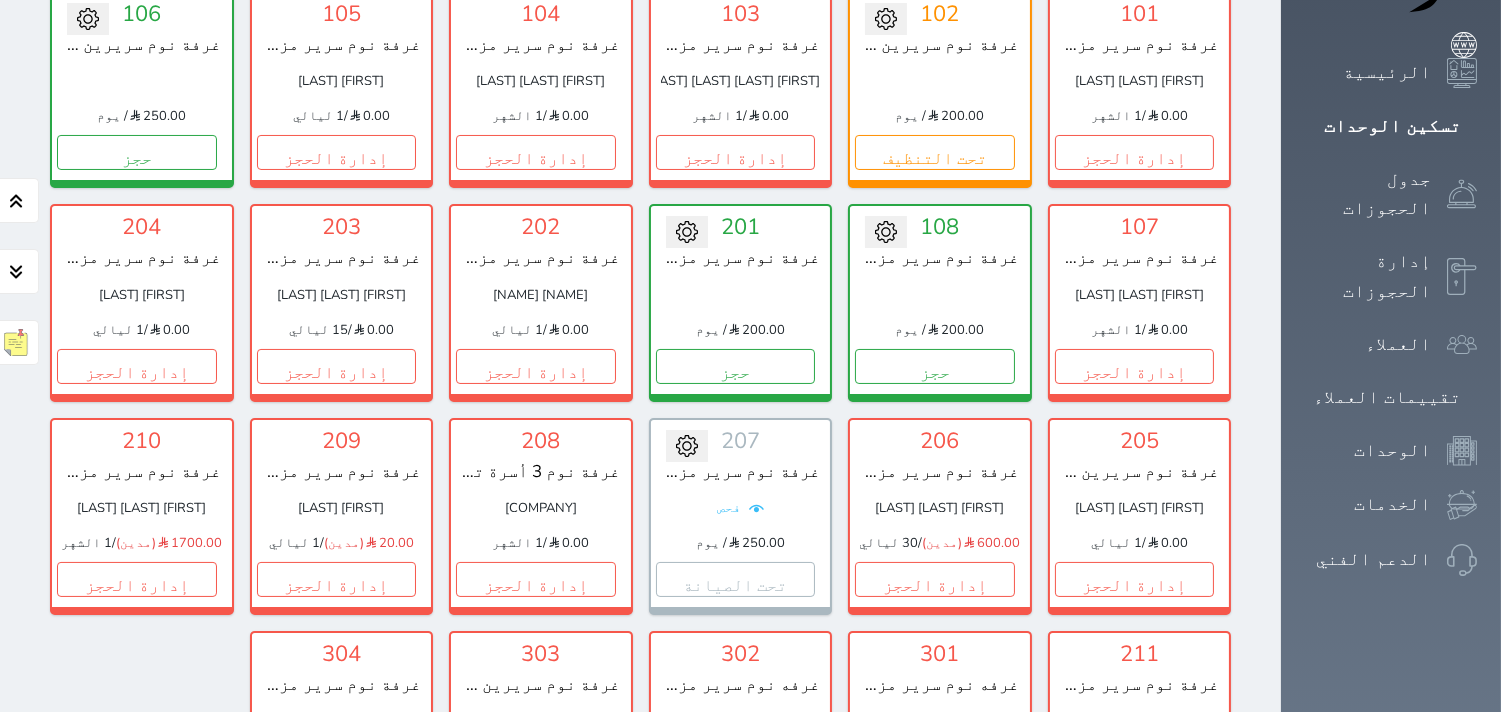 scroll, scrollTop: 188, scrollLeft: 0, axis: vertical 